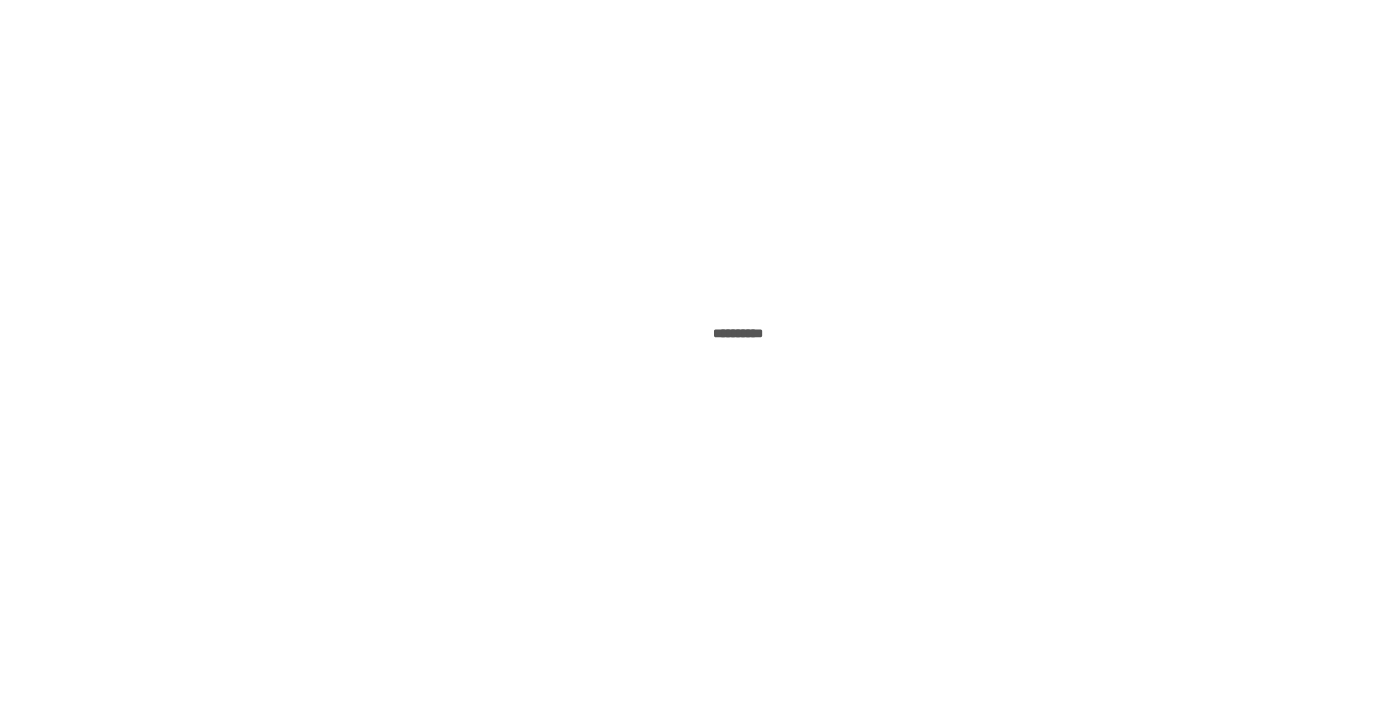 scroll, scrollTop: 0, scrollLeft: 0, axis: both 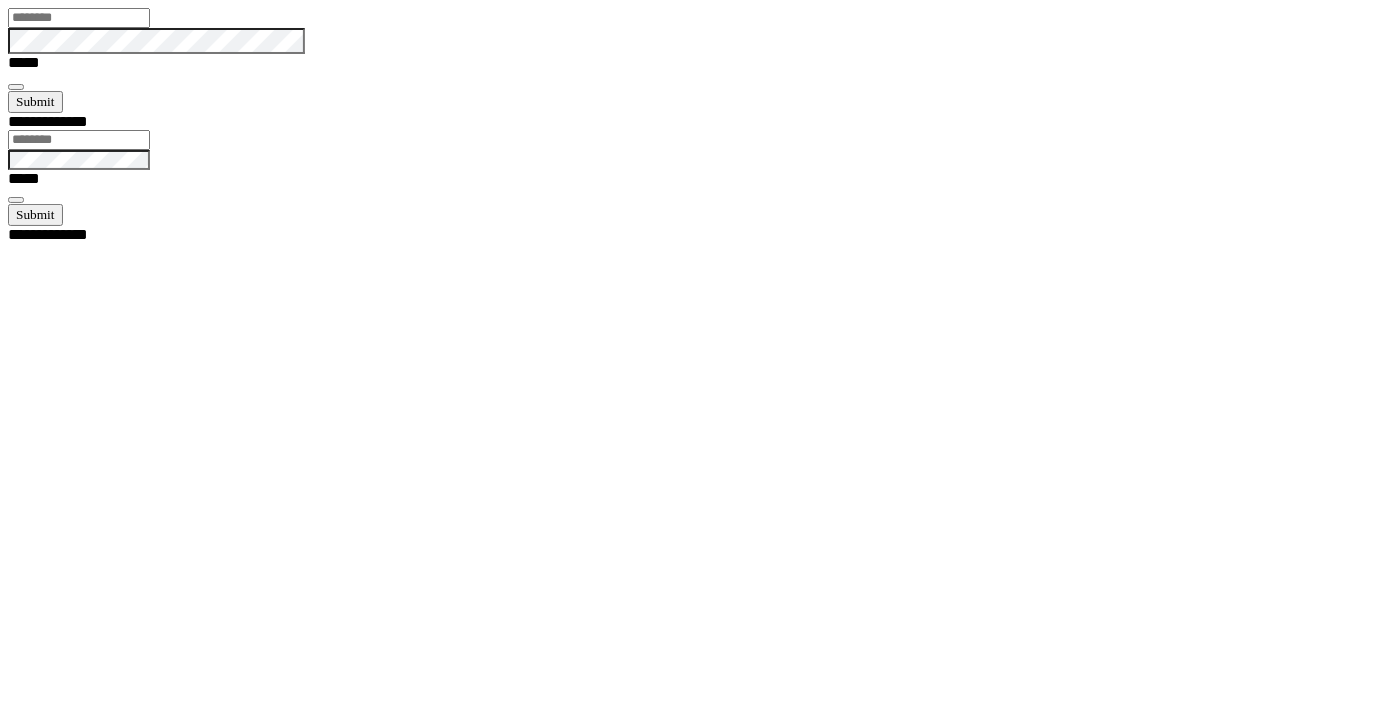 type on "*****" 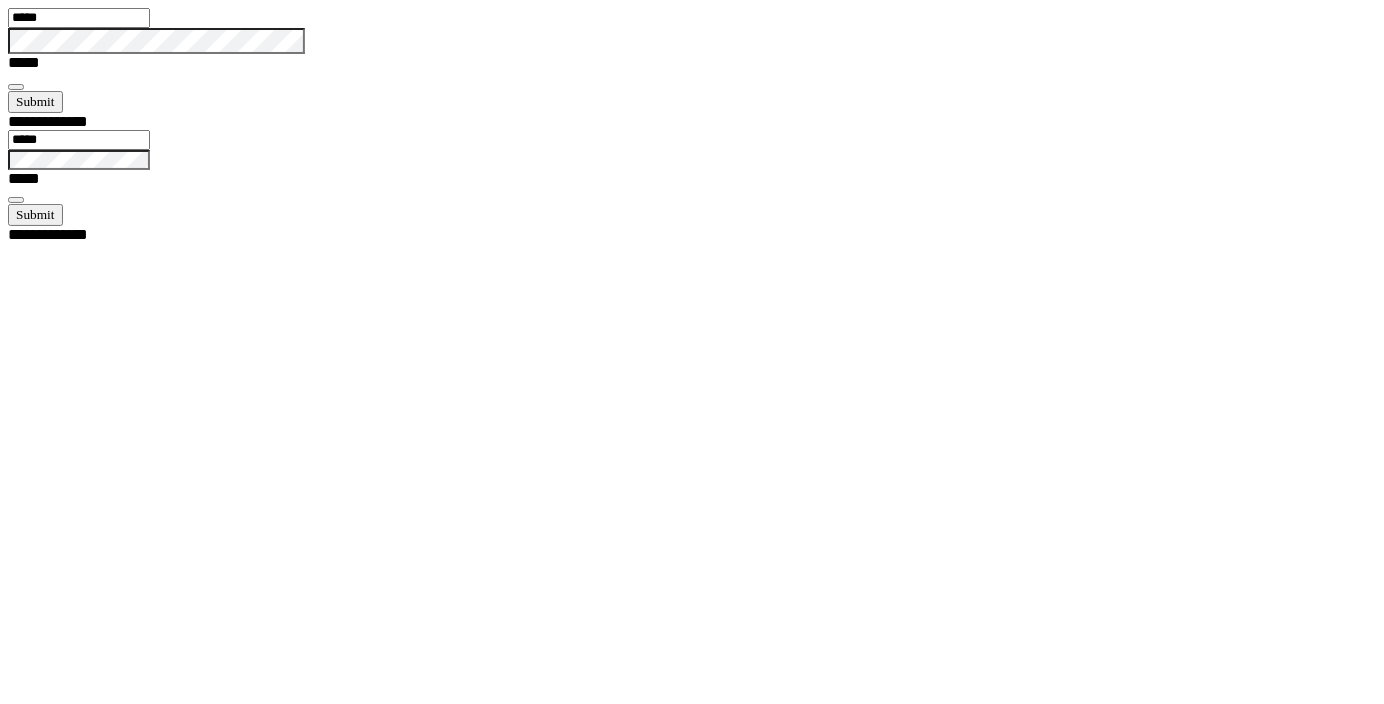 click at bounding box center (16, 87) 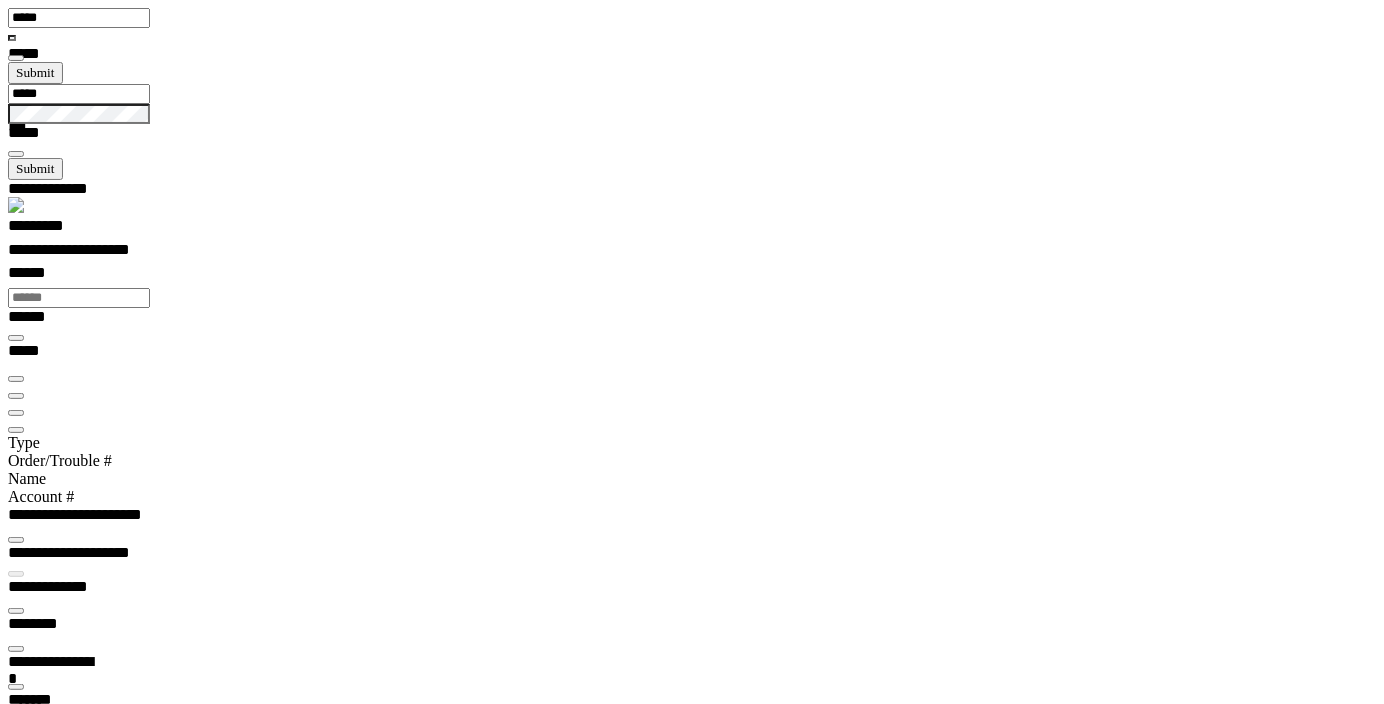 scroll, scrollTop: 99948, scrollLeft: 98985, axis: both 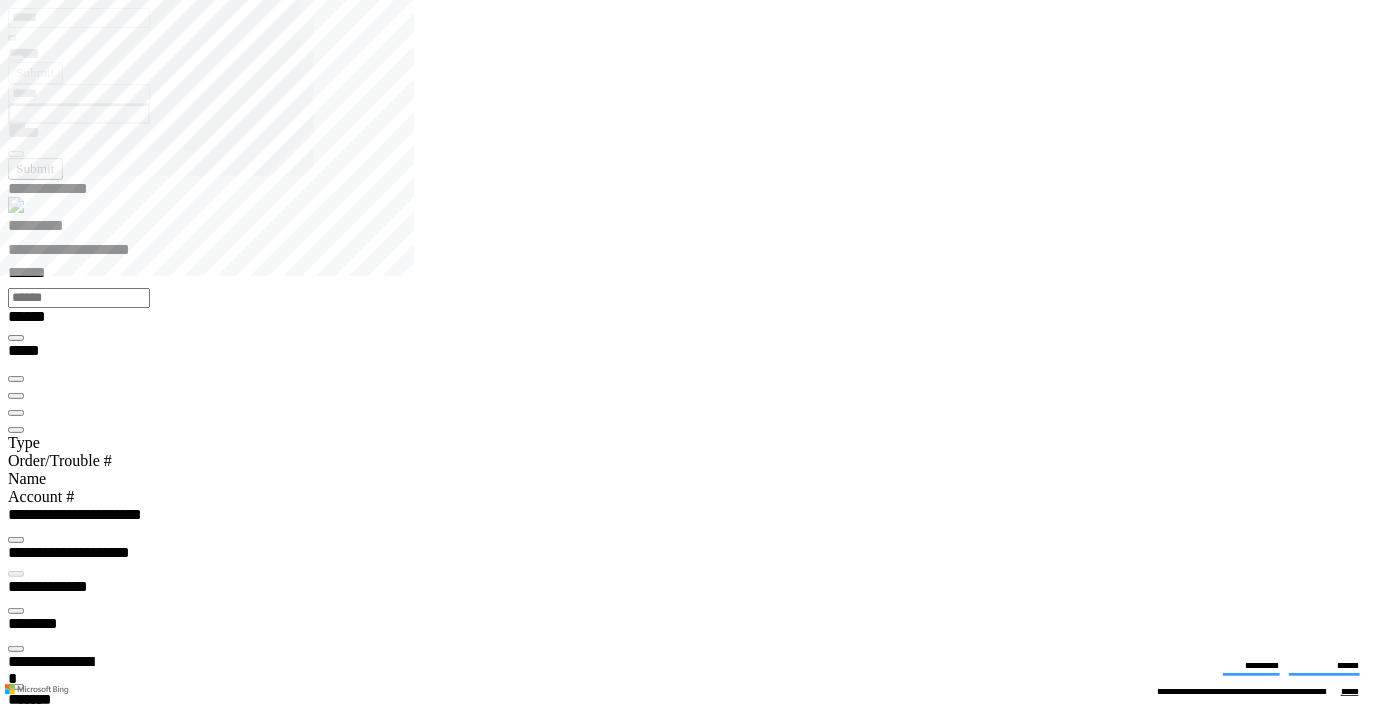 click at bounding box center [16, 430] 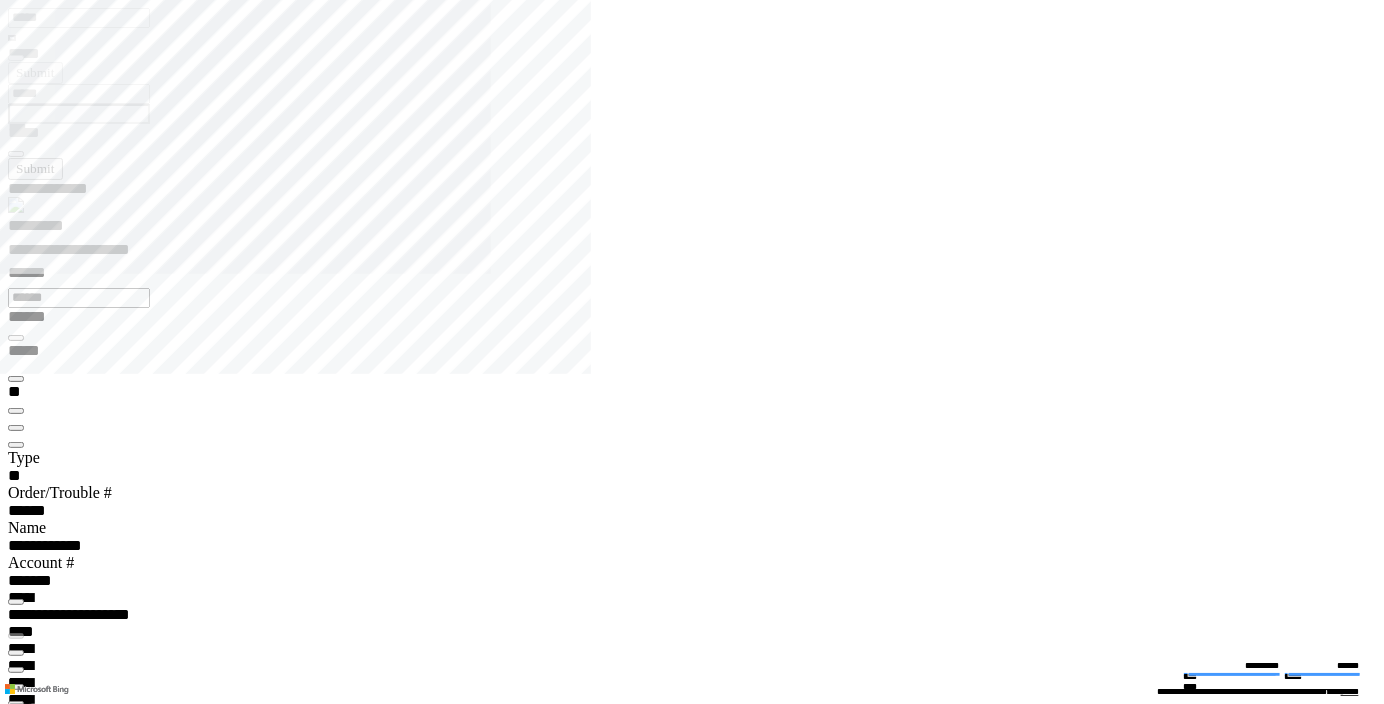 click at bounding box center (16, 445) 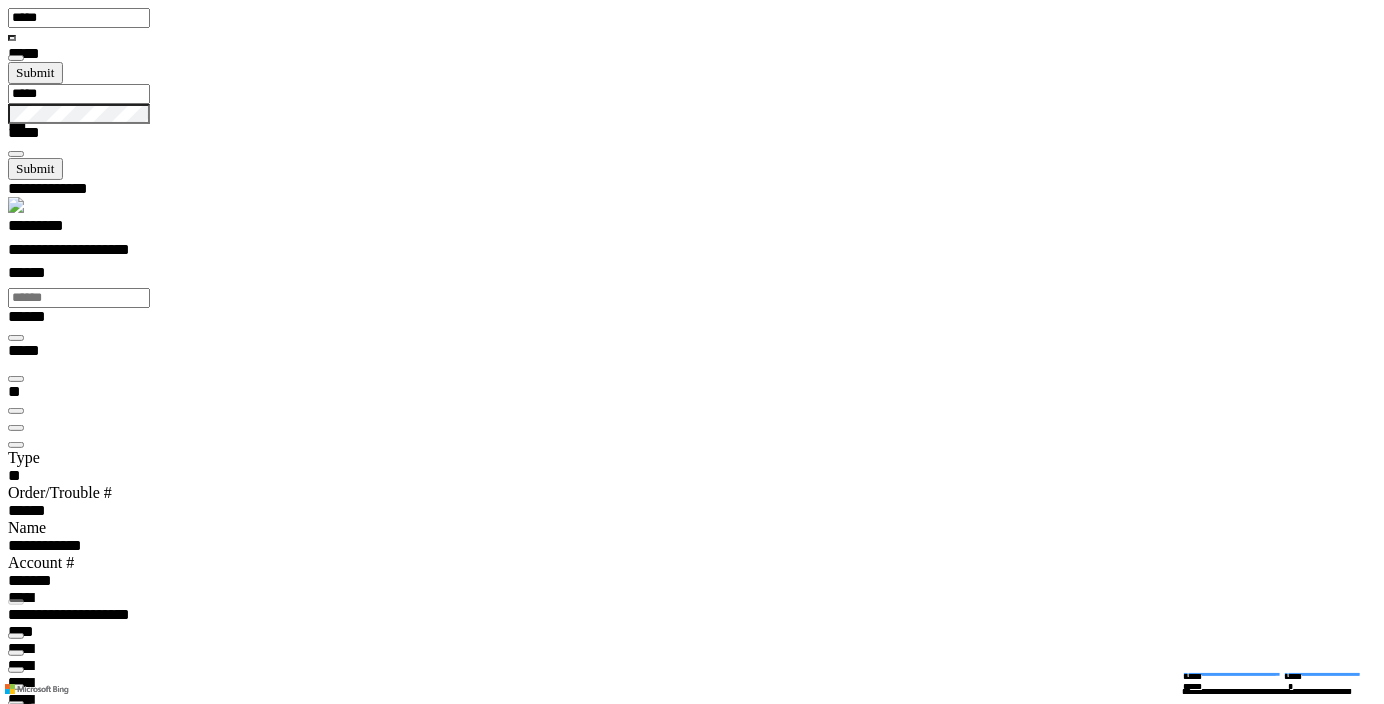 type on "***" 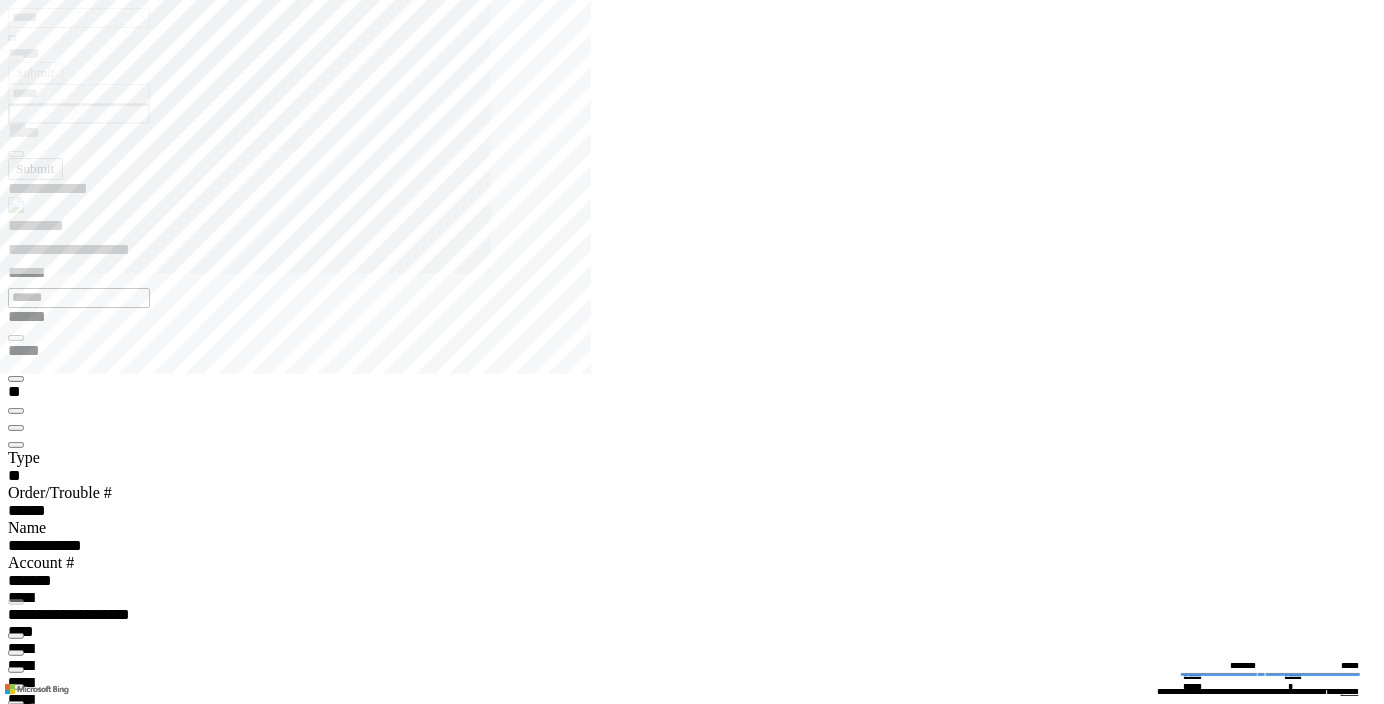 click 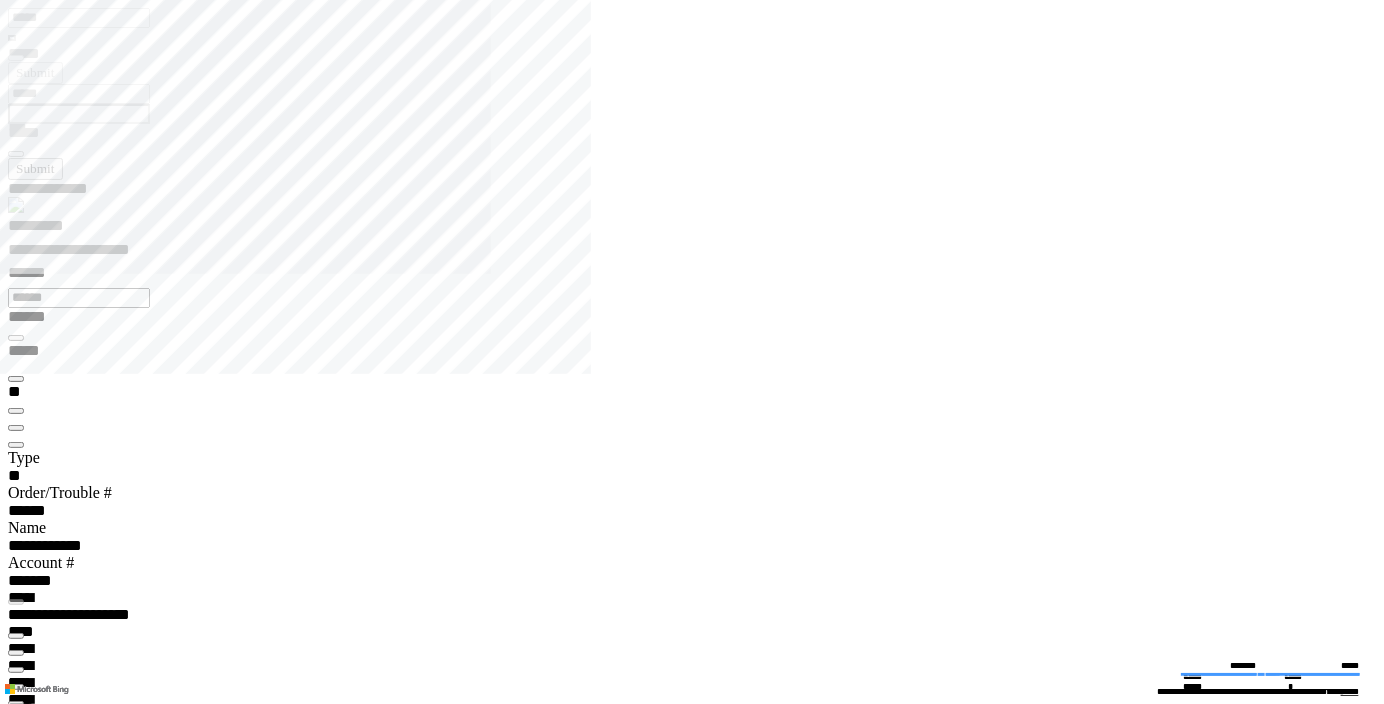 click 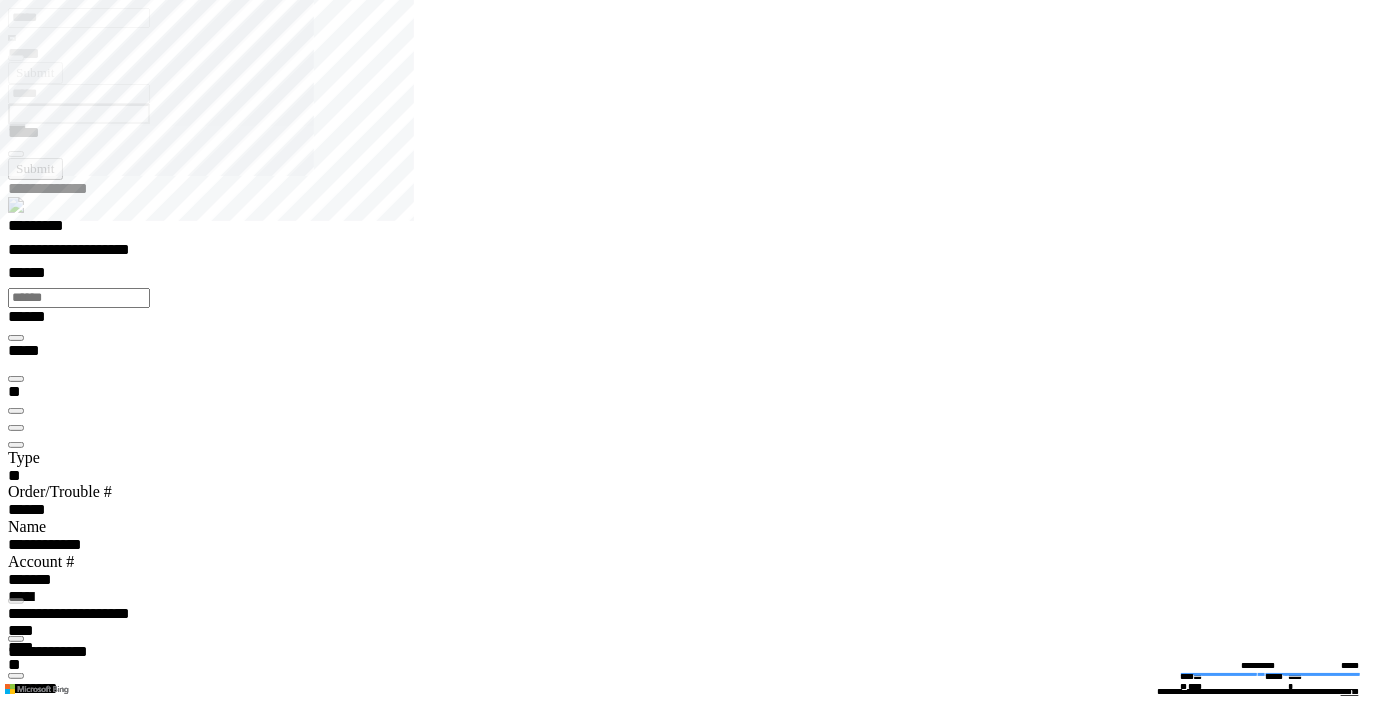scroll, scrollTop: 0, scrollLeft: 0, axis: both 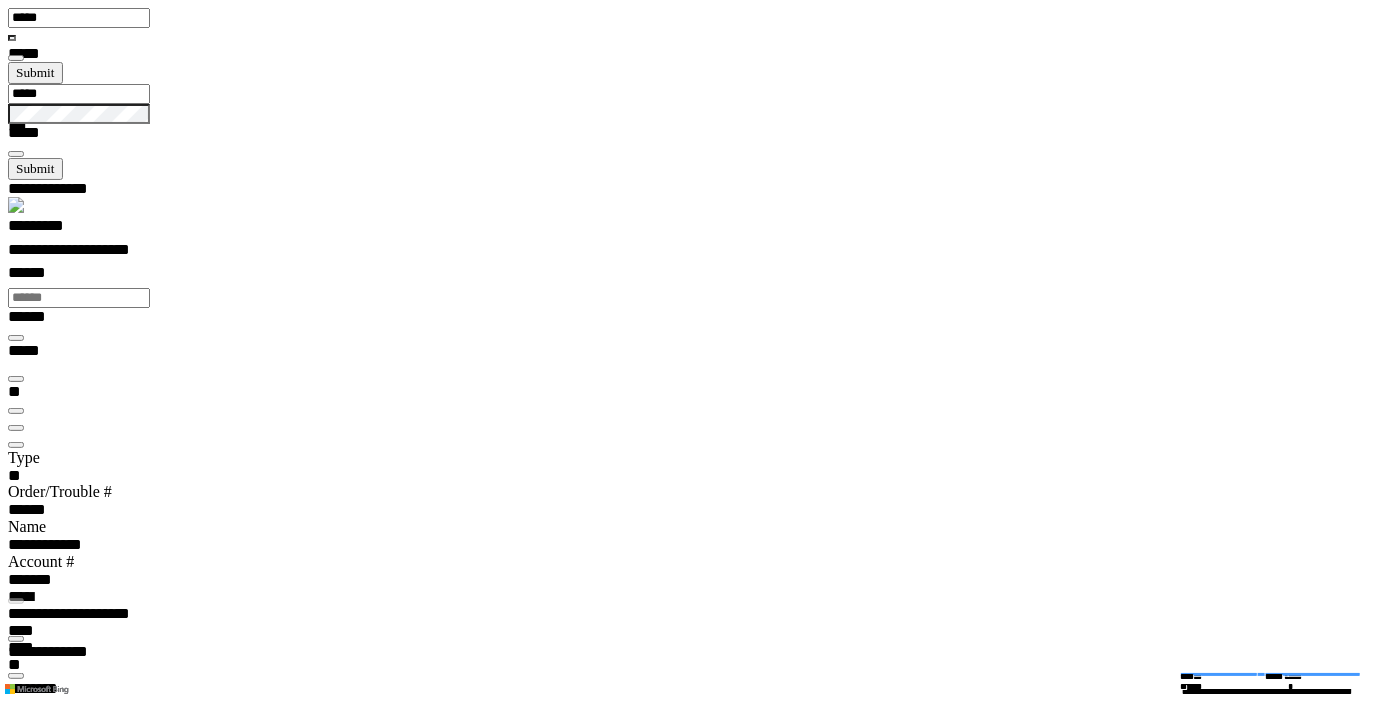 click at bounding box center (16, 676) 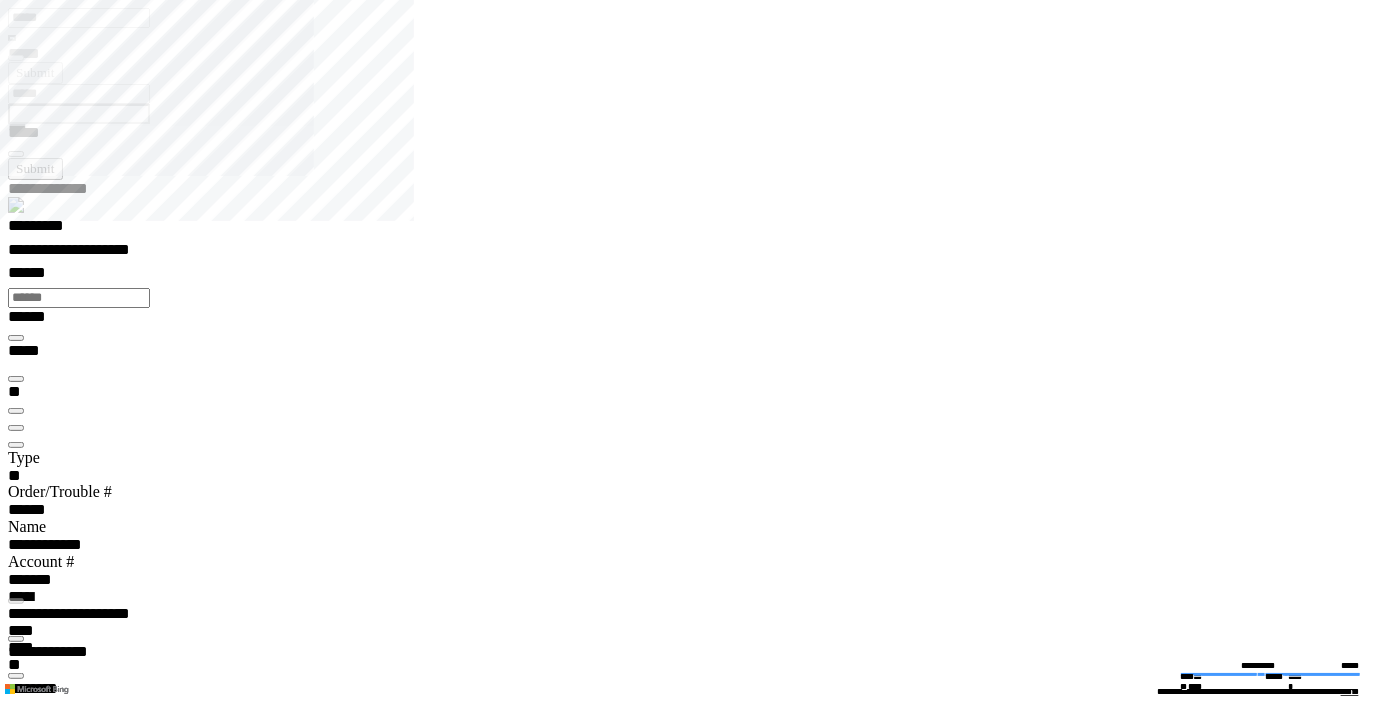 scroll, scrollTop: 0, scrollLeft: 0, axis: both 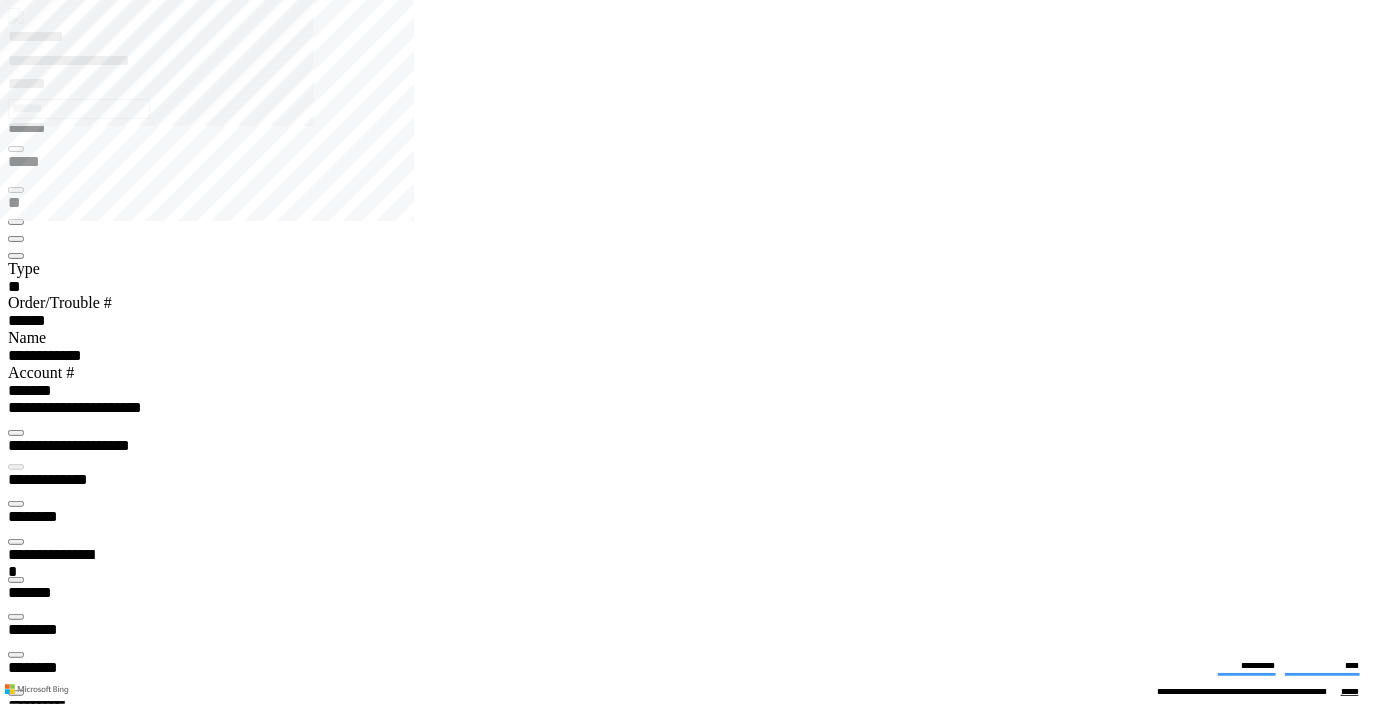 click at bounding box center [16, 3823] 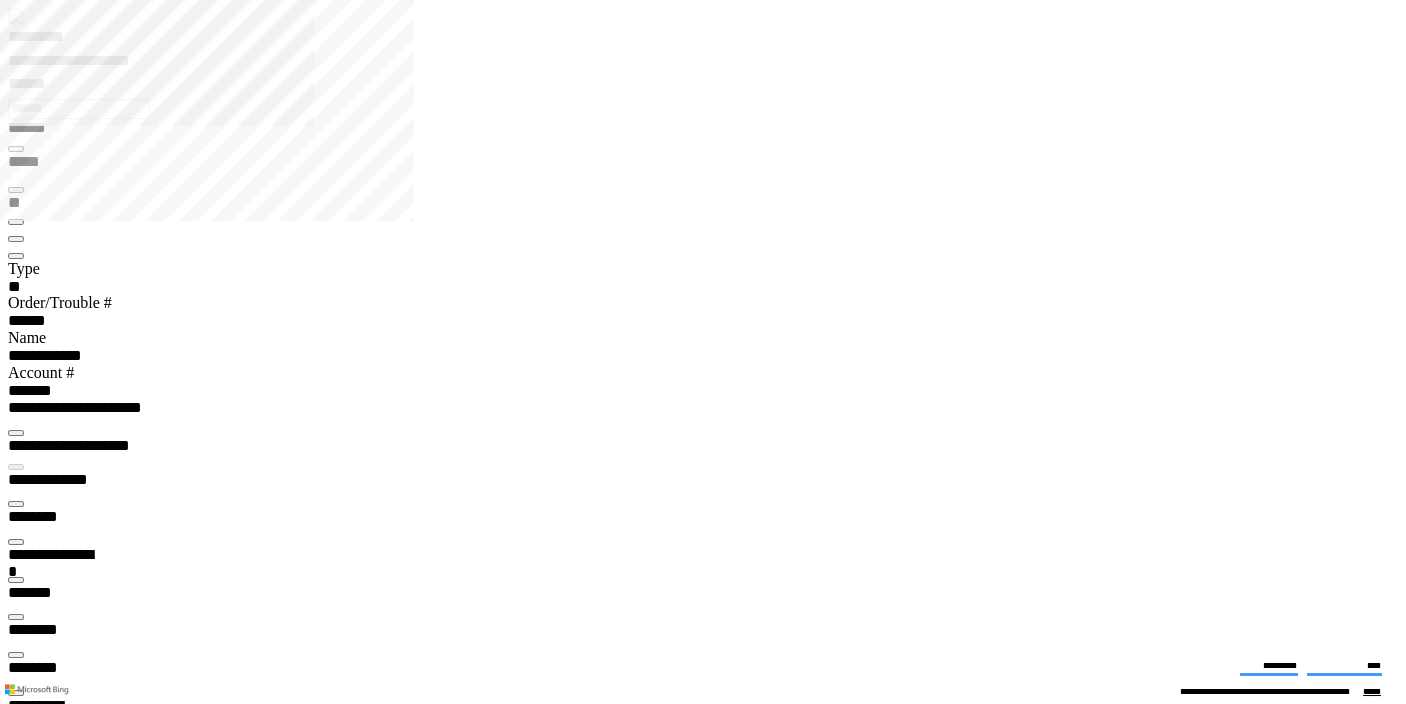 type 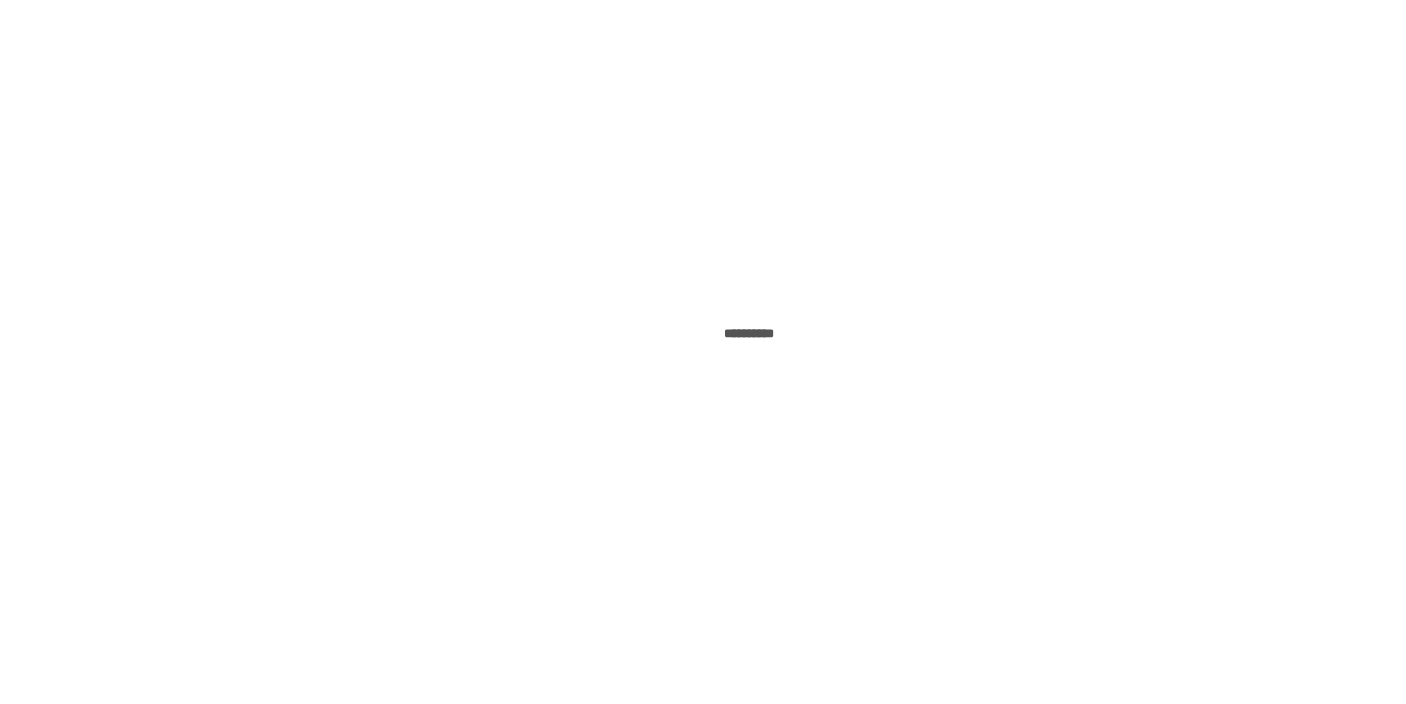 scroll, scrollTop: 0, scrollLeft: 0, axis: both 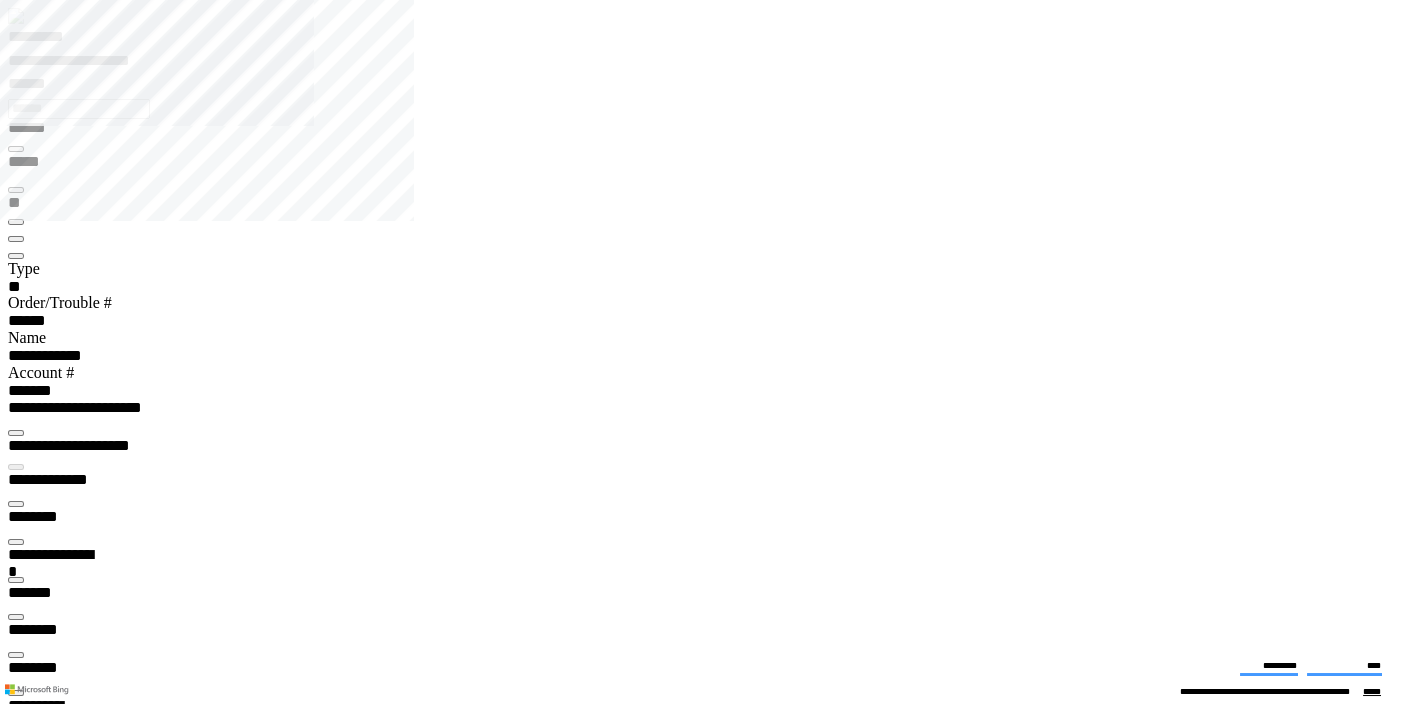 type on "*******" 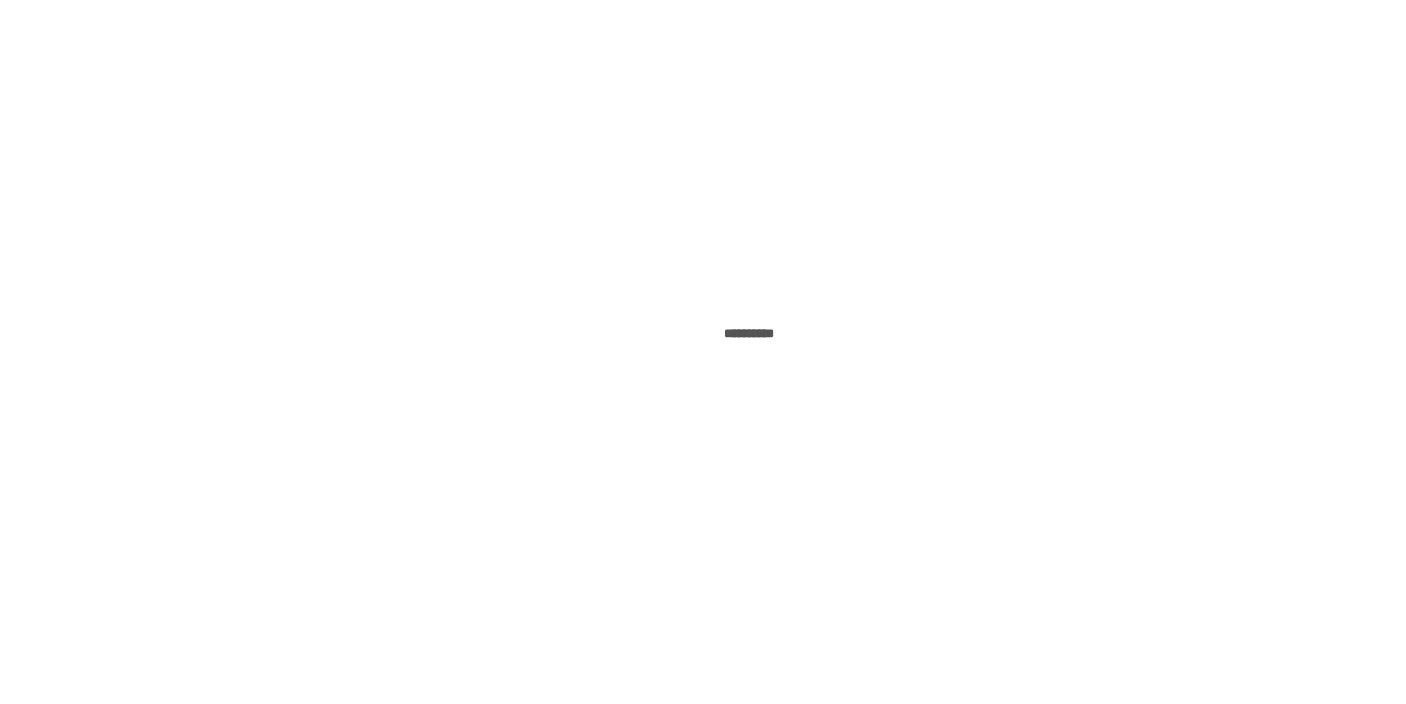 scroll, scrollTop: 0, scrollLeft: 0, axis: both 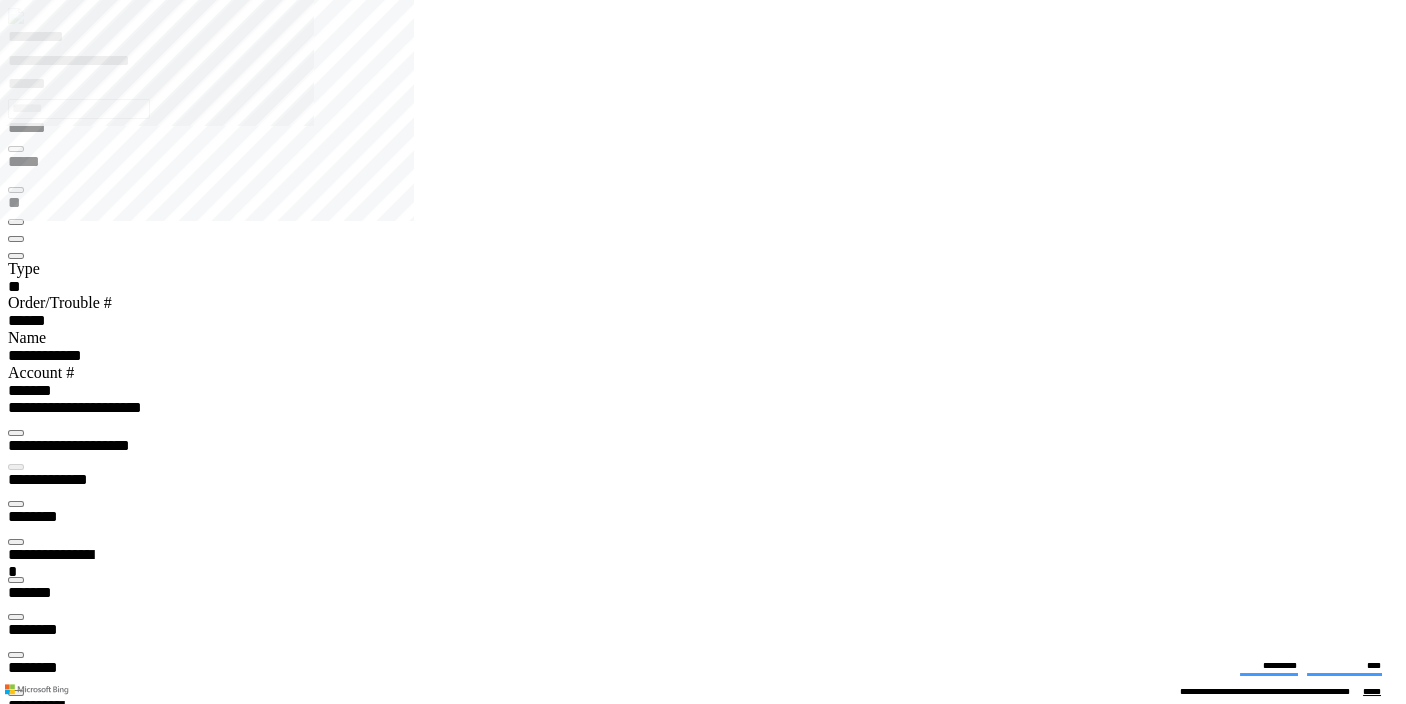 type on "*******" 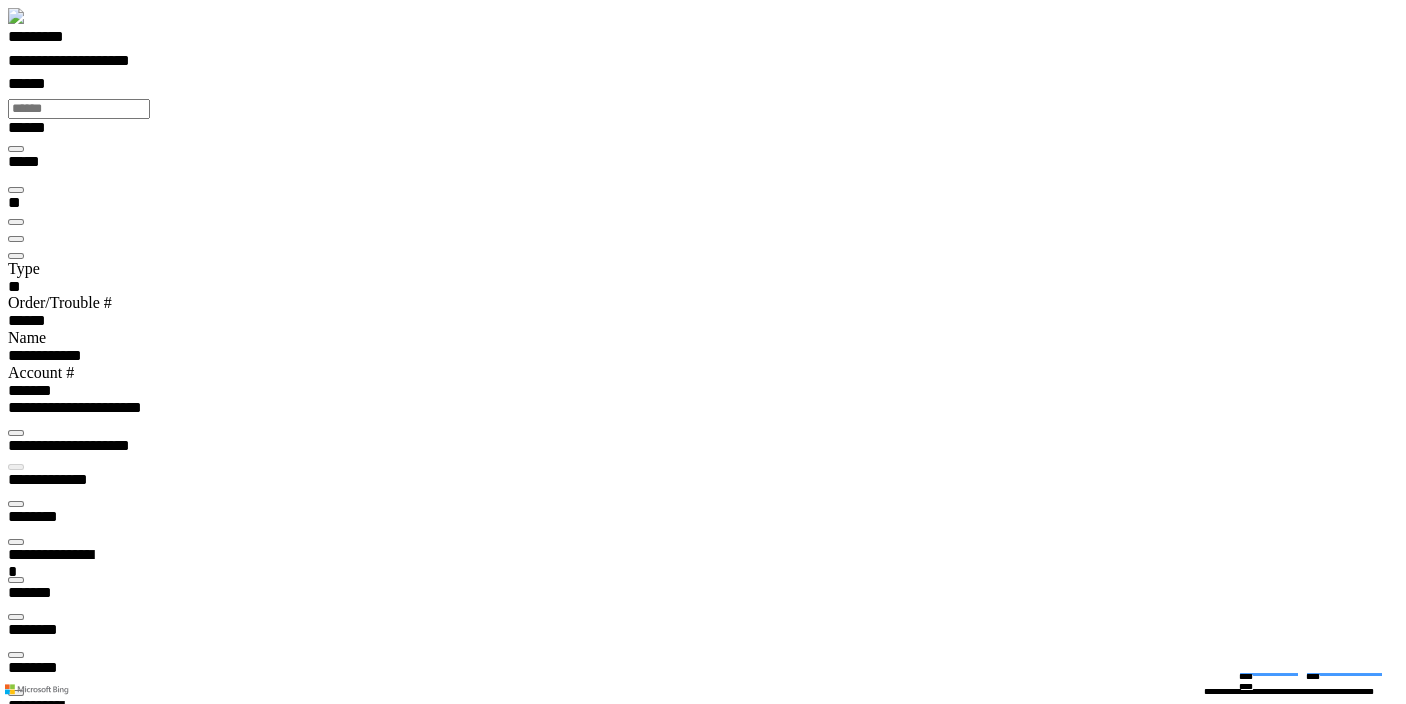 scroll, scrollTop: 100000, scrollLeft: 100000, axis: both 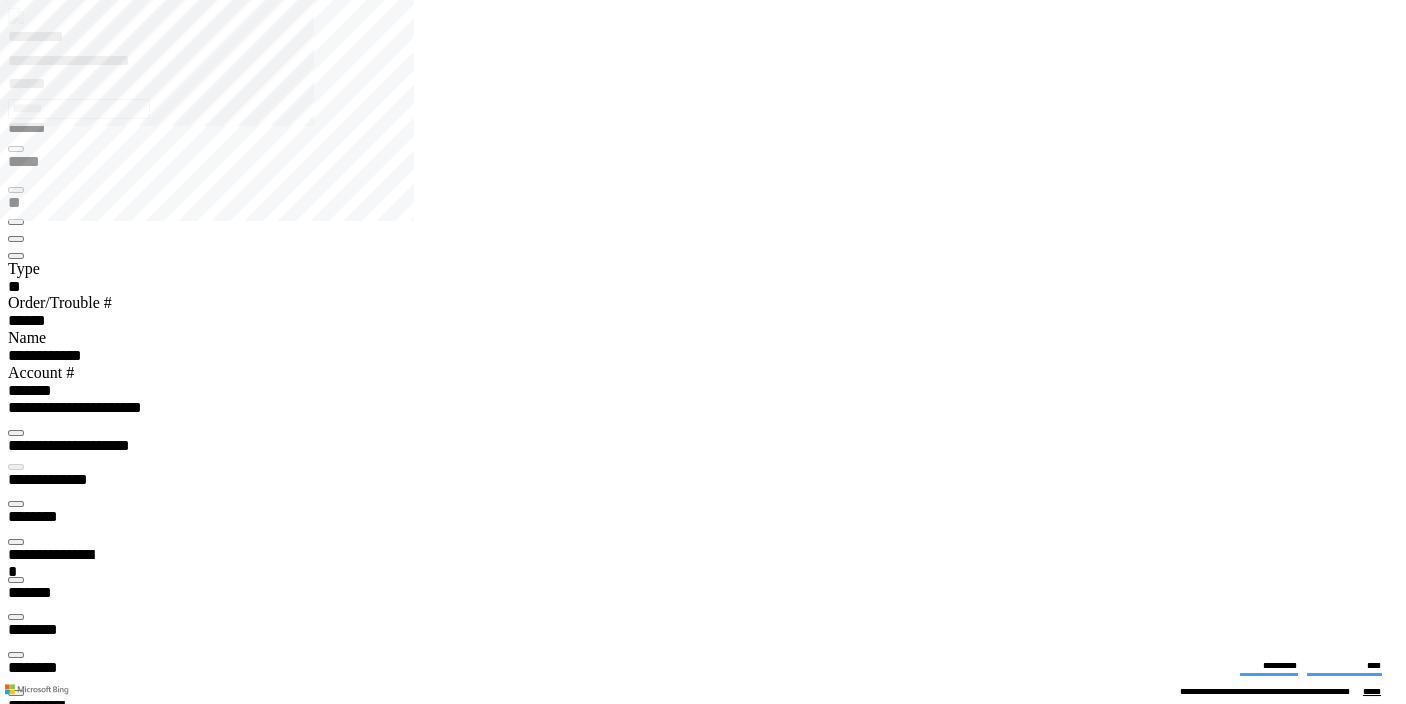 click at bounding box center [16, 4009] 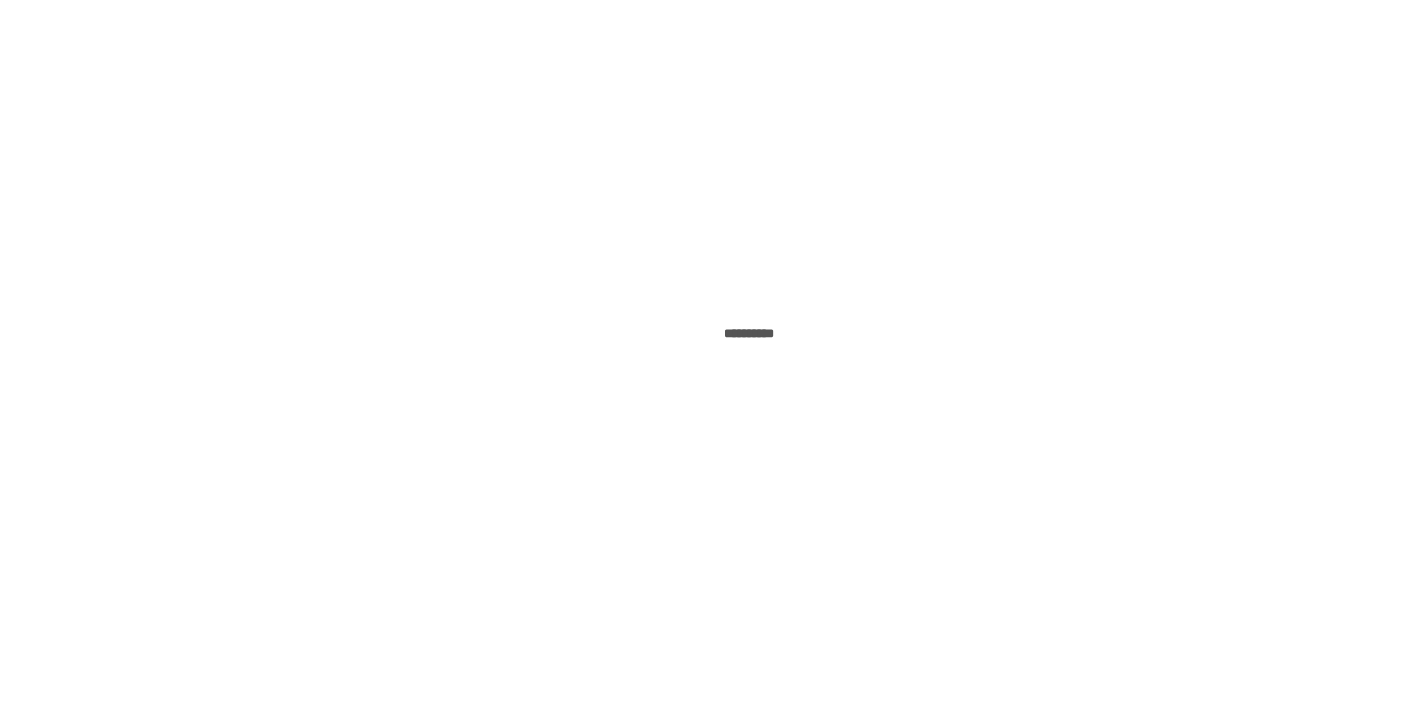 scroll, scrollTop: 0, scrollLeft: 0, axis: both 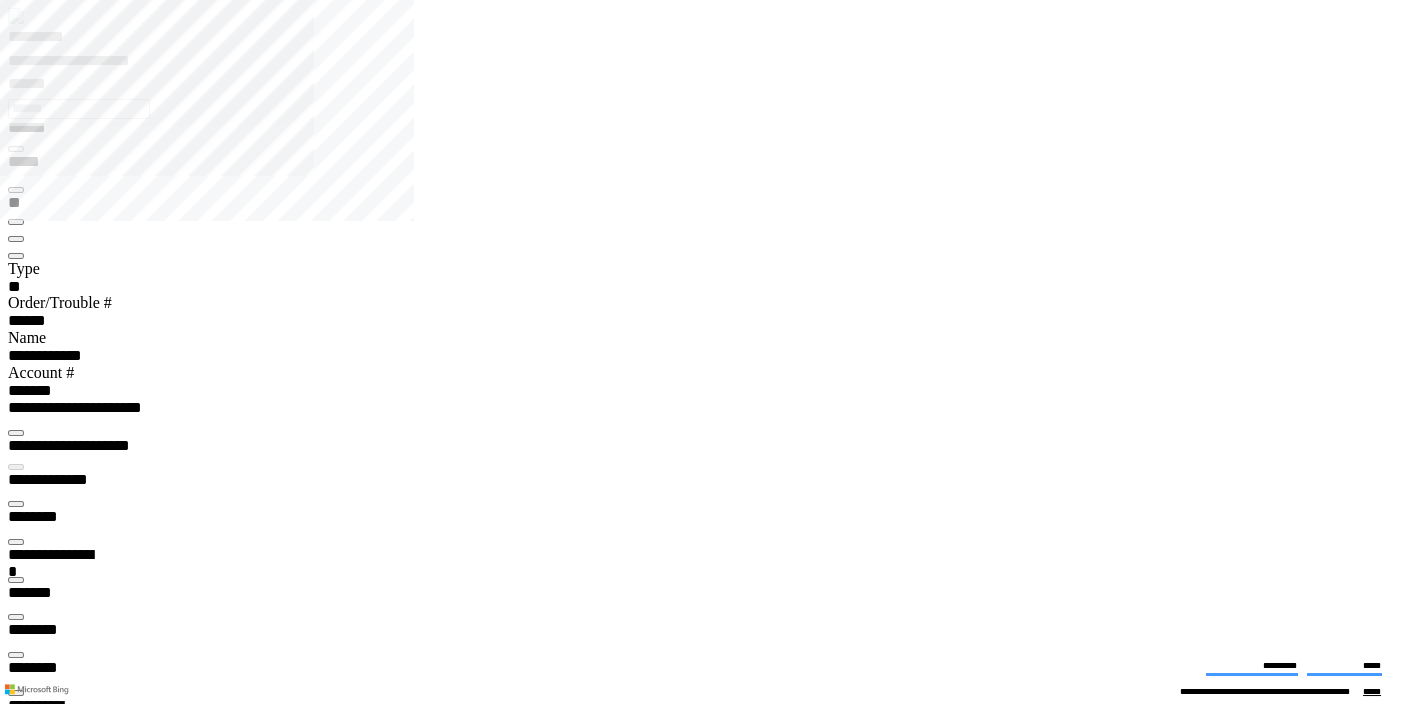 type on "*******" 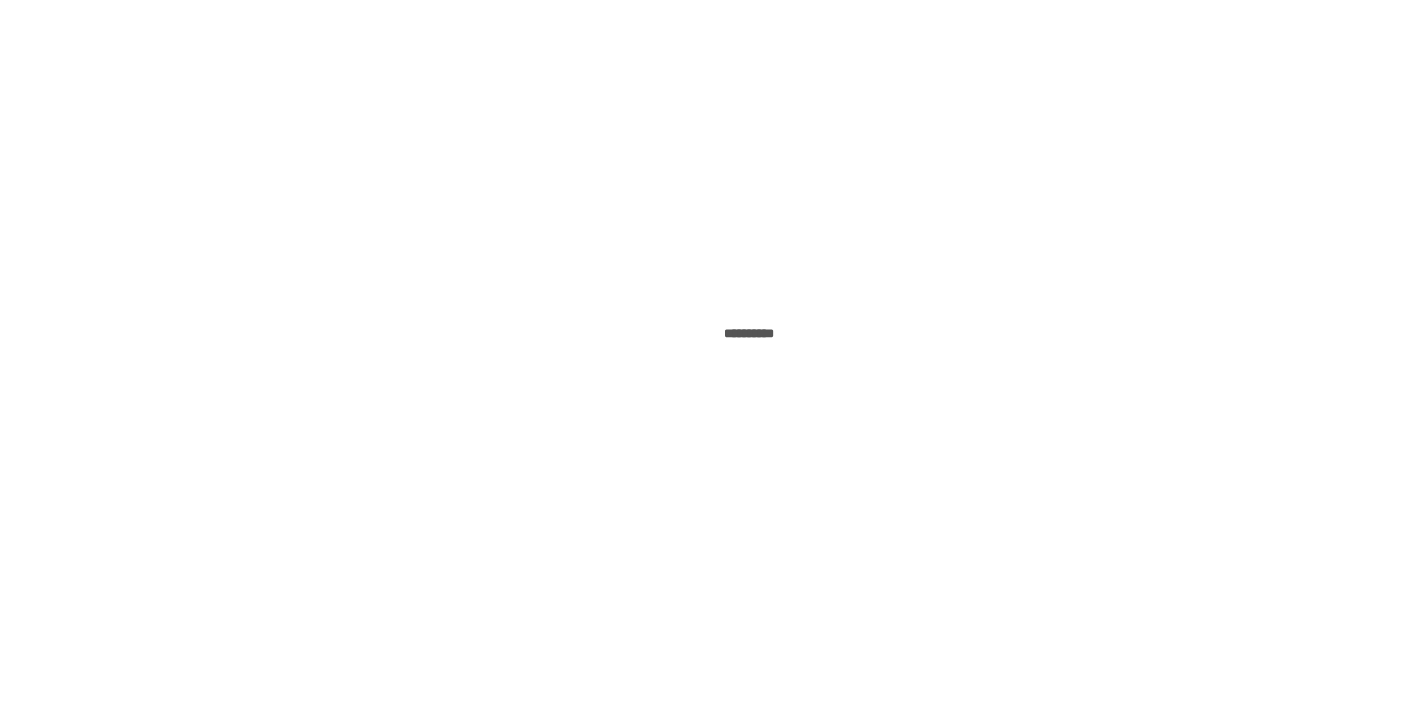 scroll, scrollTop: 0, scrollLeft: 0, axis: both 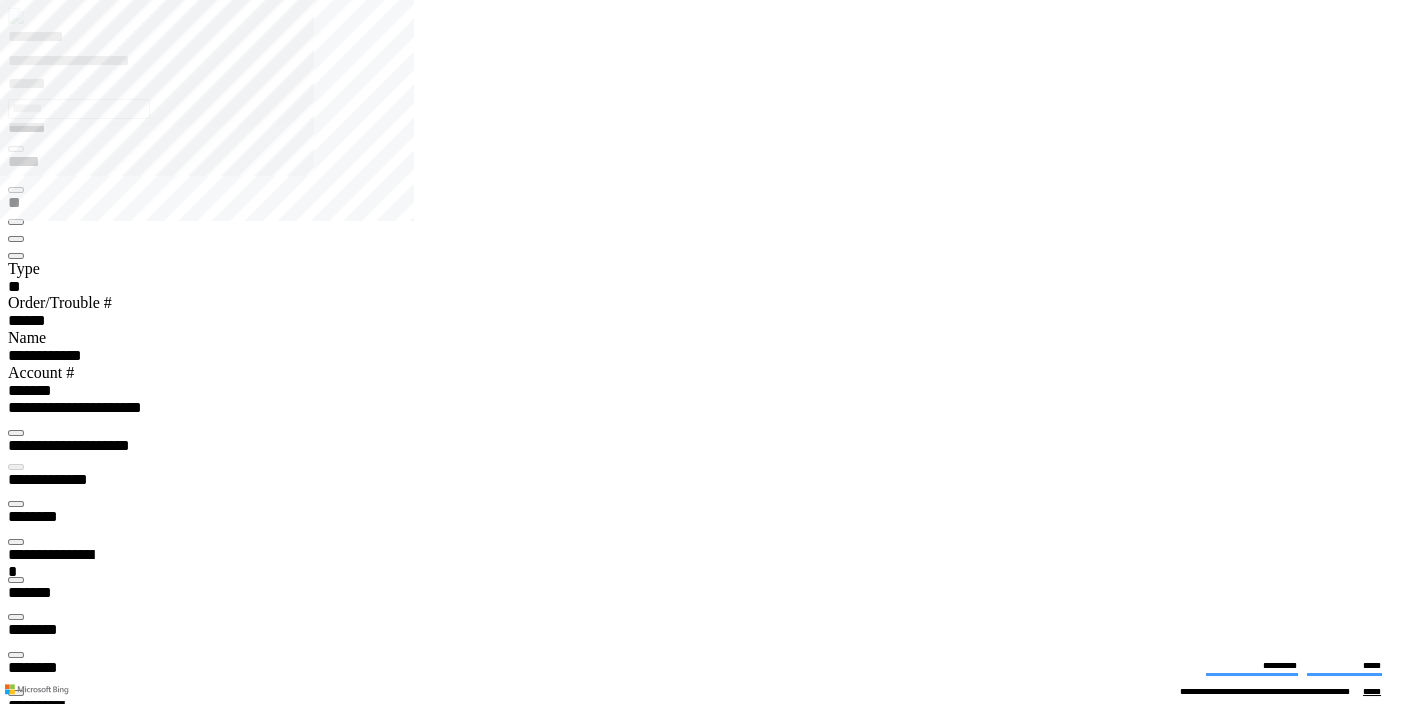 type on "*******" 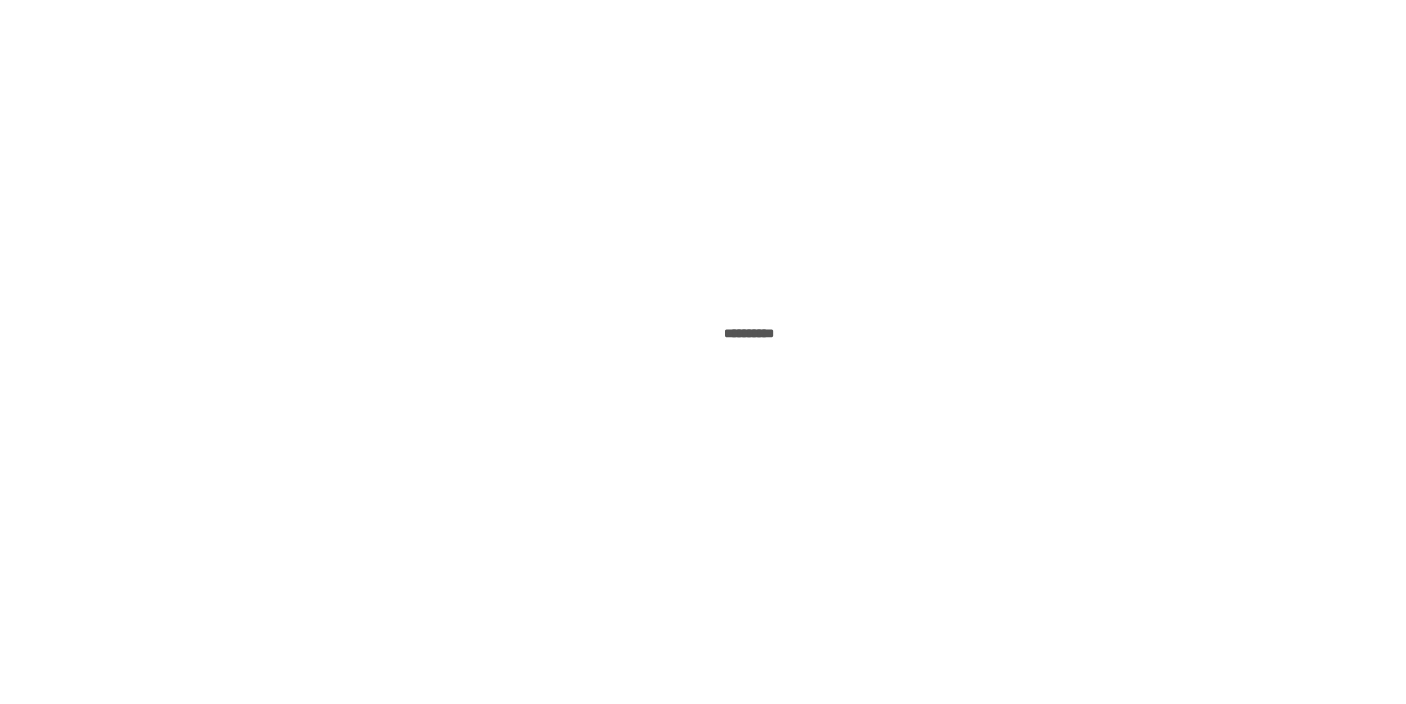 scroll, scrollTop: 0, scrollLeft: 0, axis: both 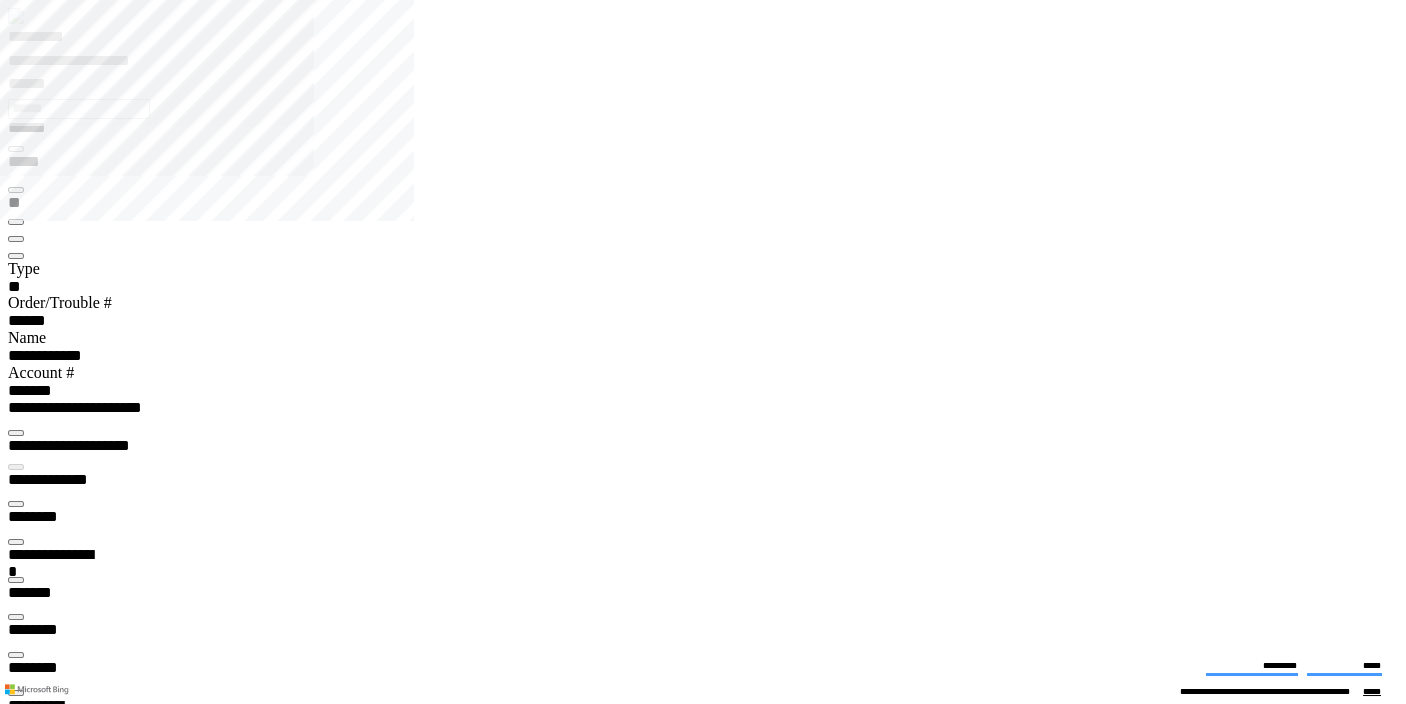 type on "*******" 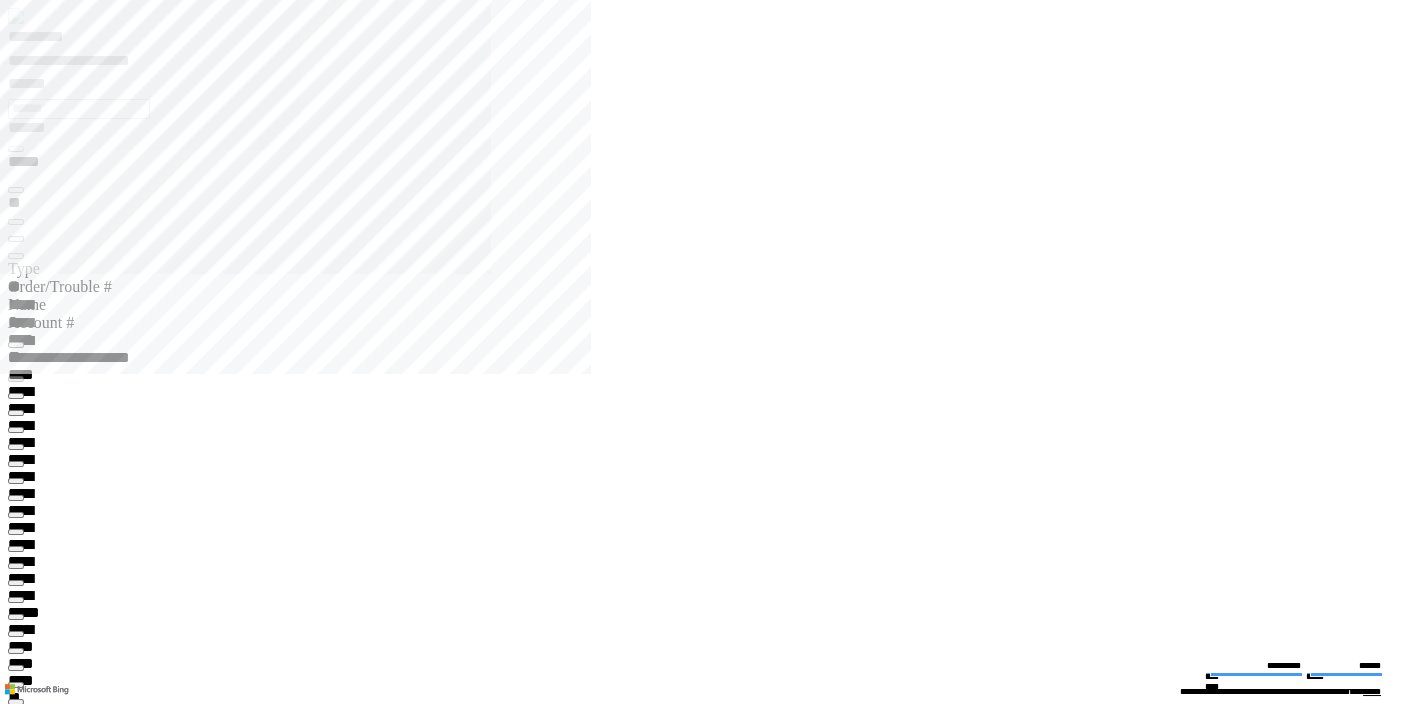 click at bounding box center [16, 15375] 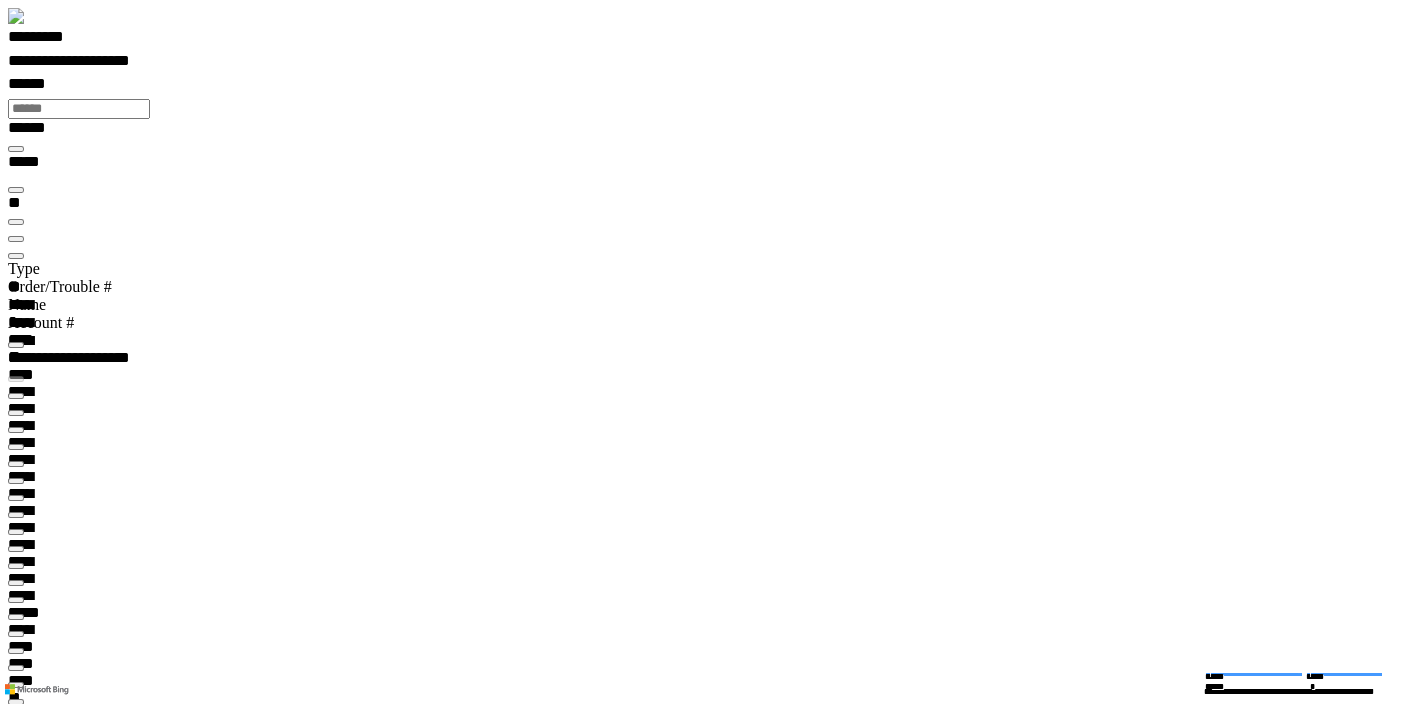 click at bounding box center [33, 20536] 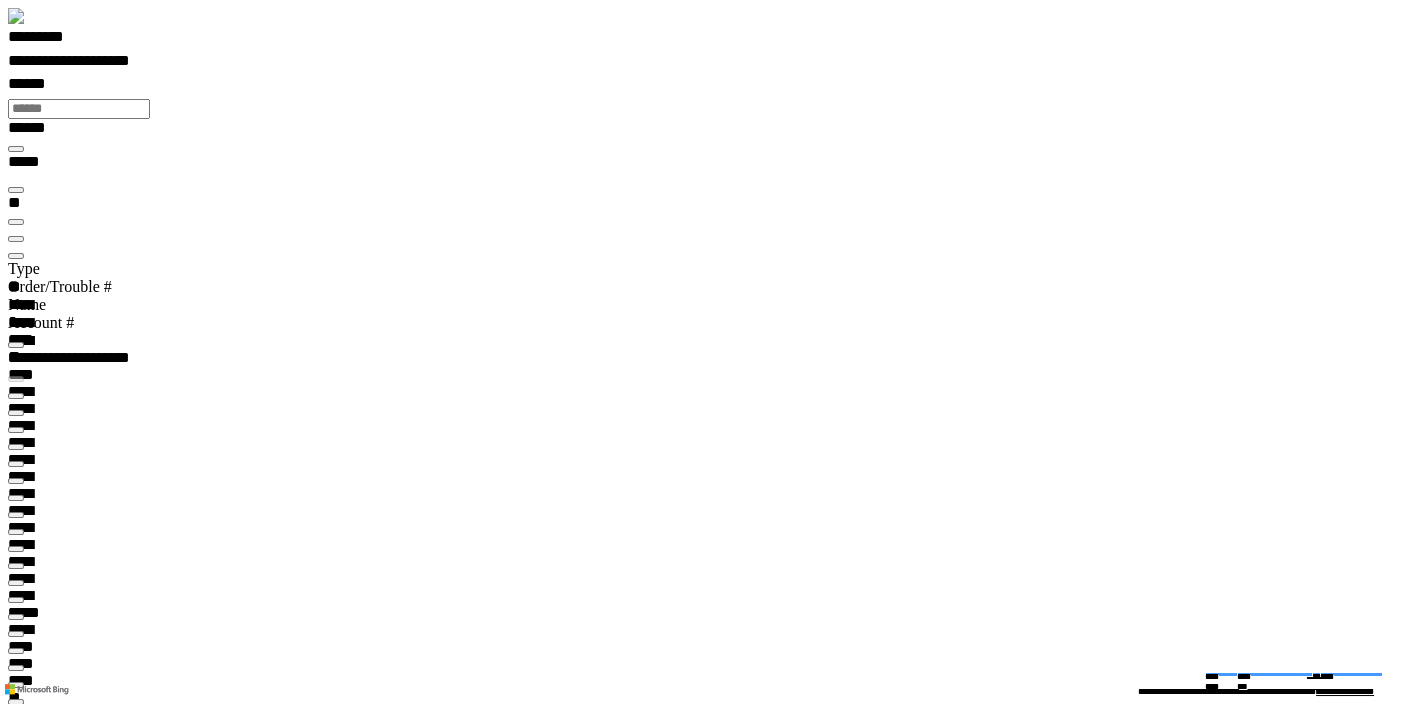 click at bounding box center (16, 40115) 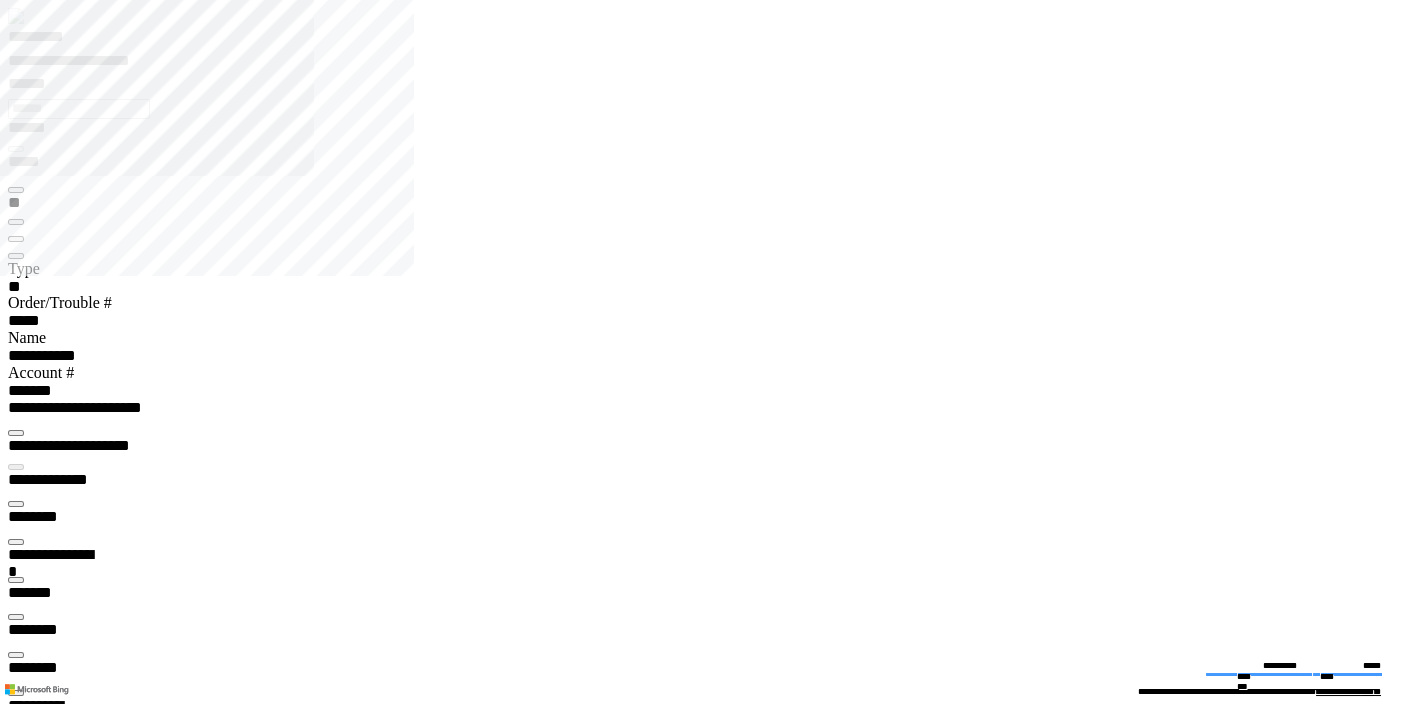 type on "*********" 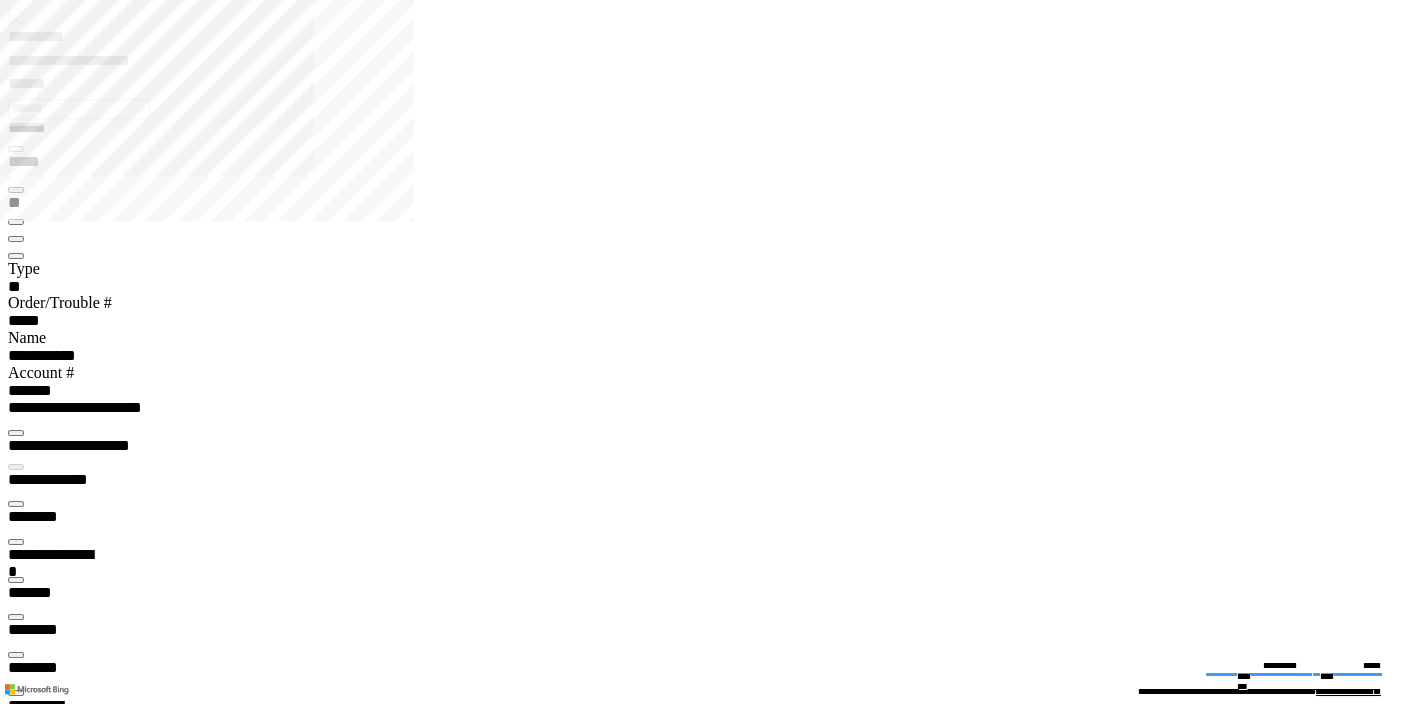 click at bounding box center [16, 4991] 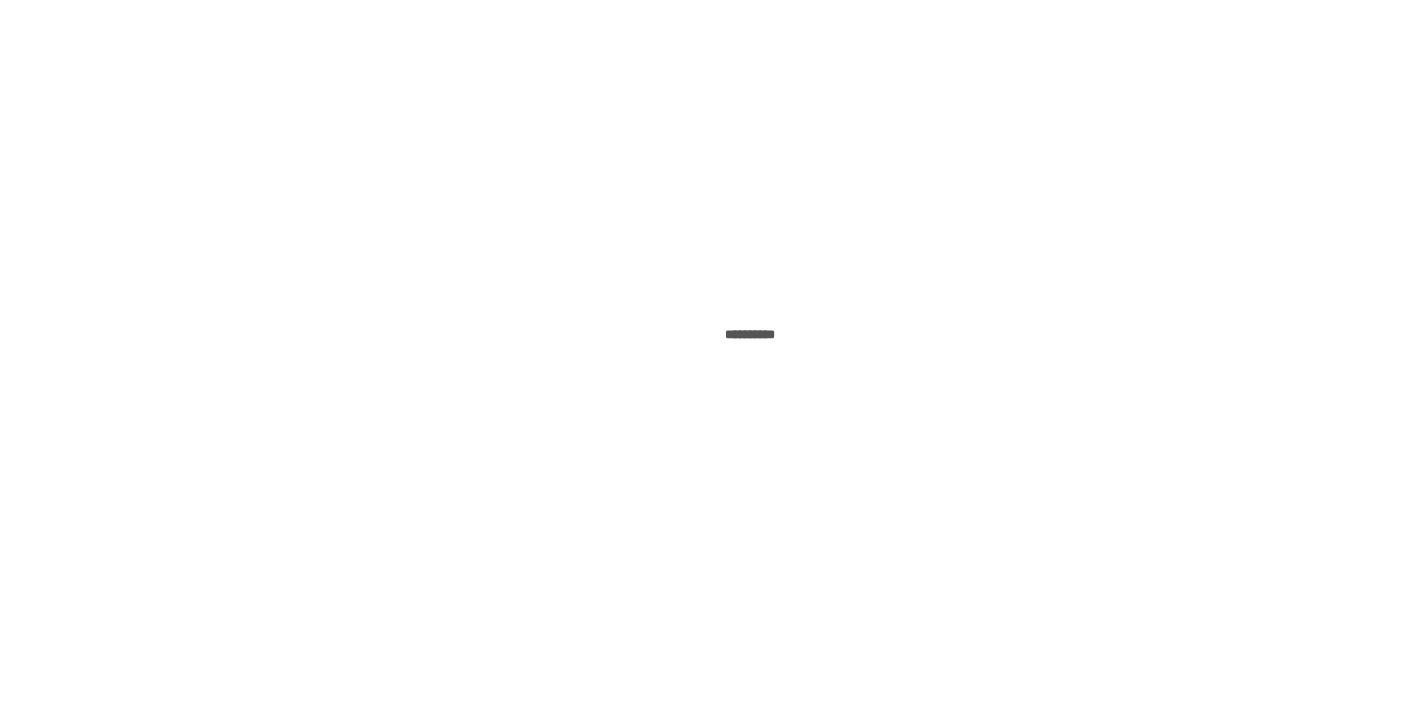 scroll, scrollTop: 0, scrollLeft: 0, axis: both 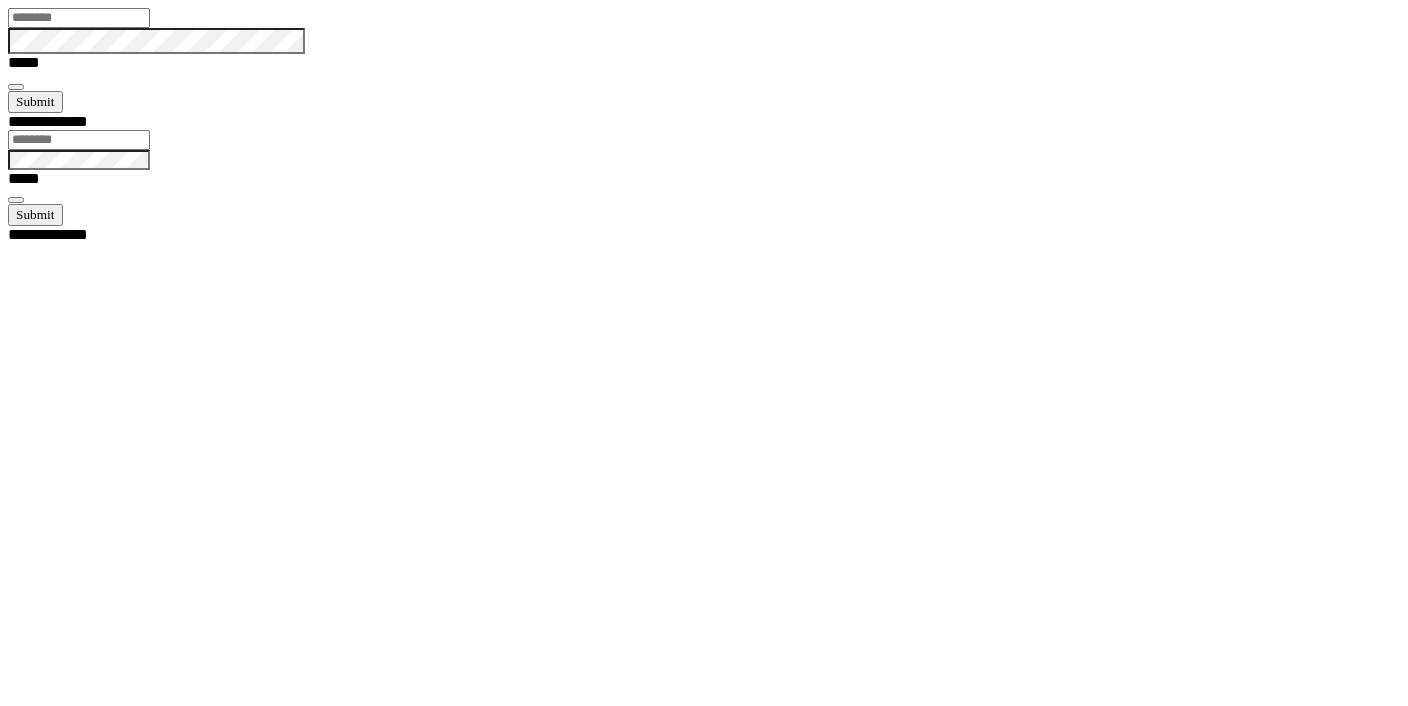 type on "*****" 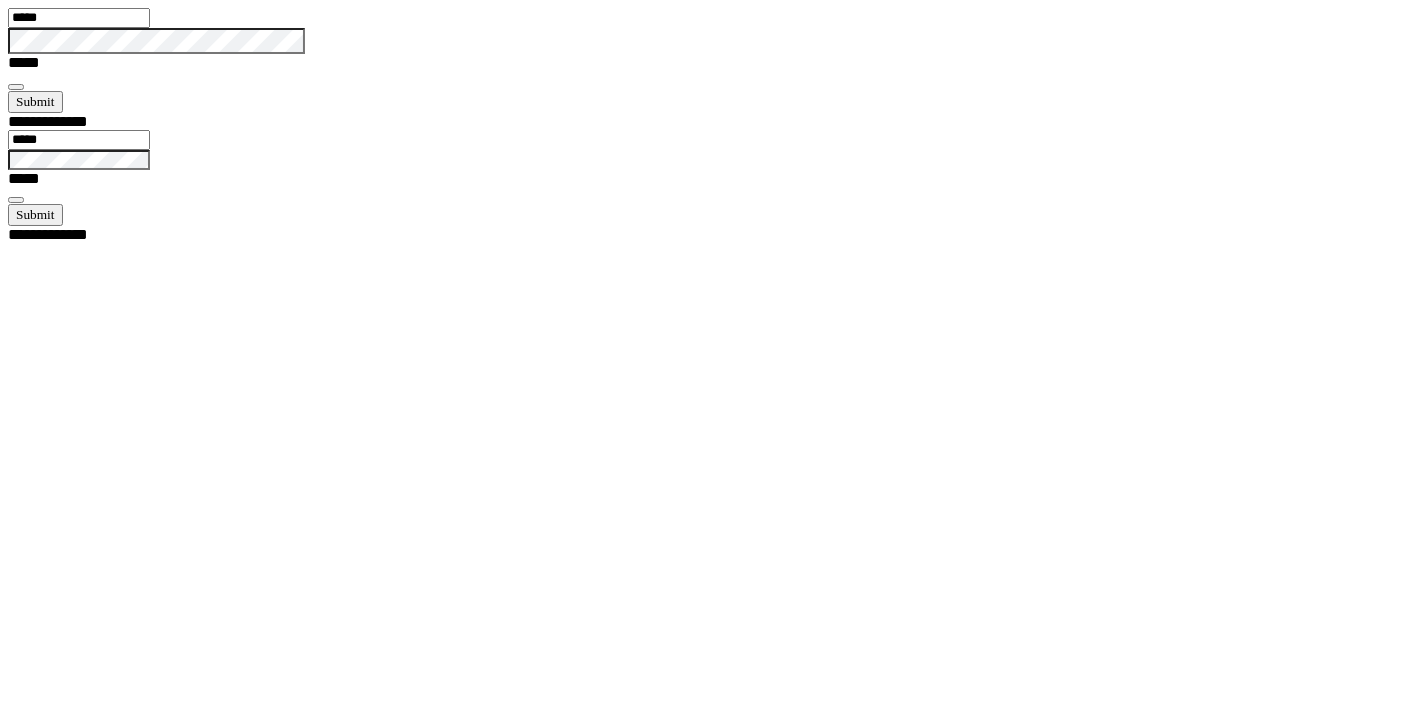 click at bounding box center (16, 87) 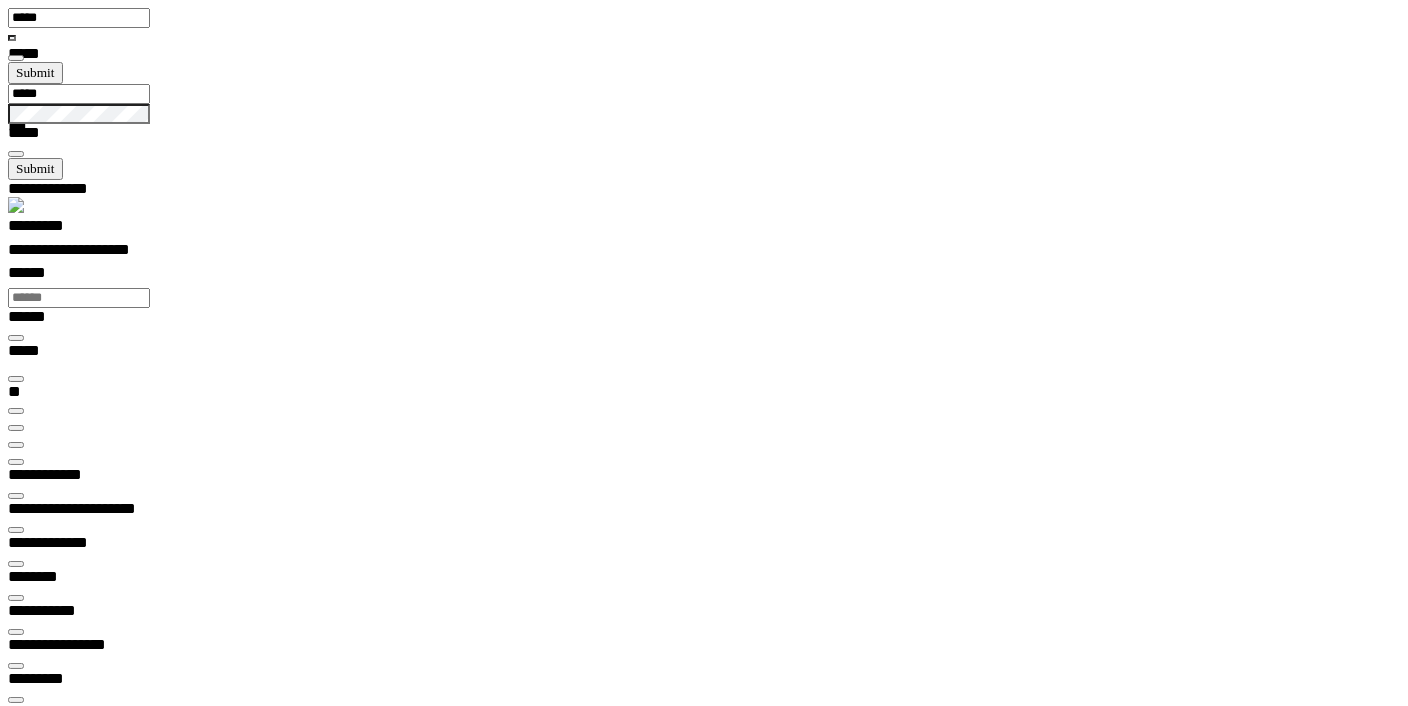 click at bounding box center [16, 445] 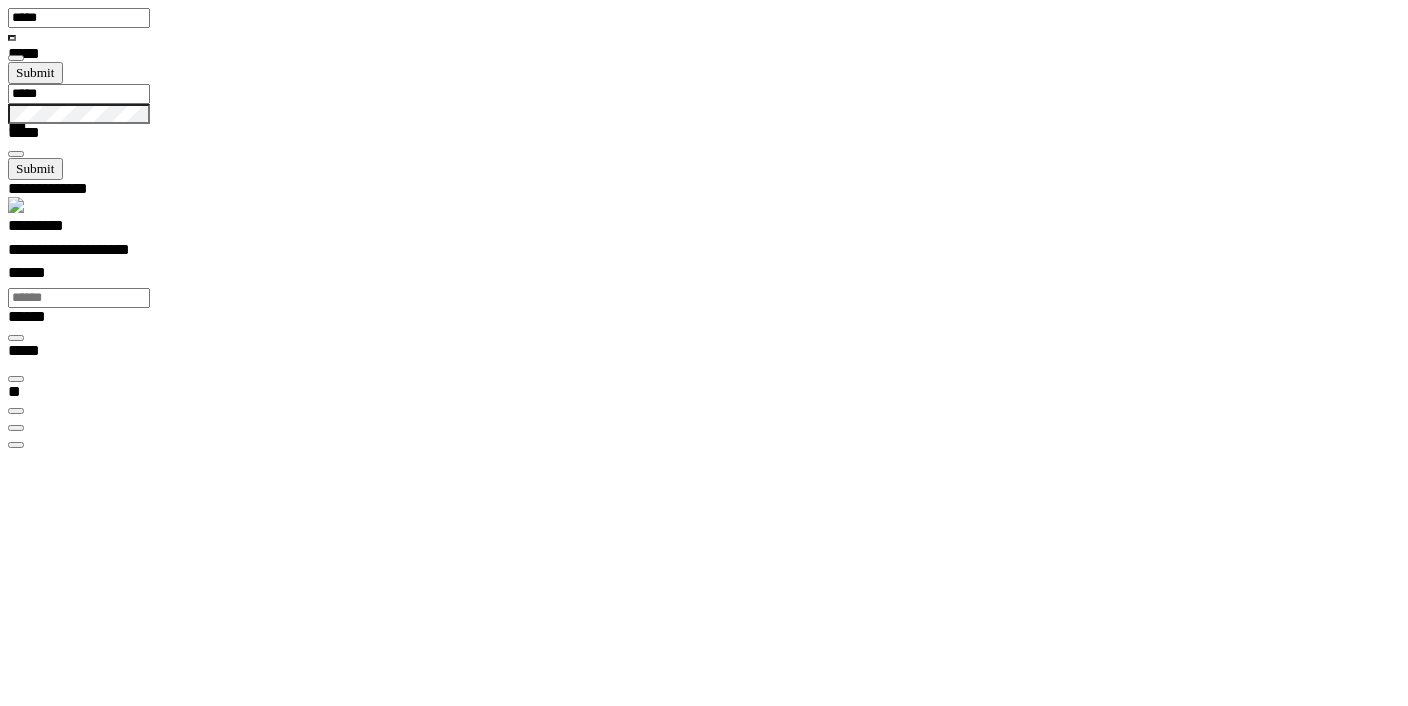 scroll, scrollTop: 0, scrollLeft: 0, axis: both 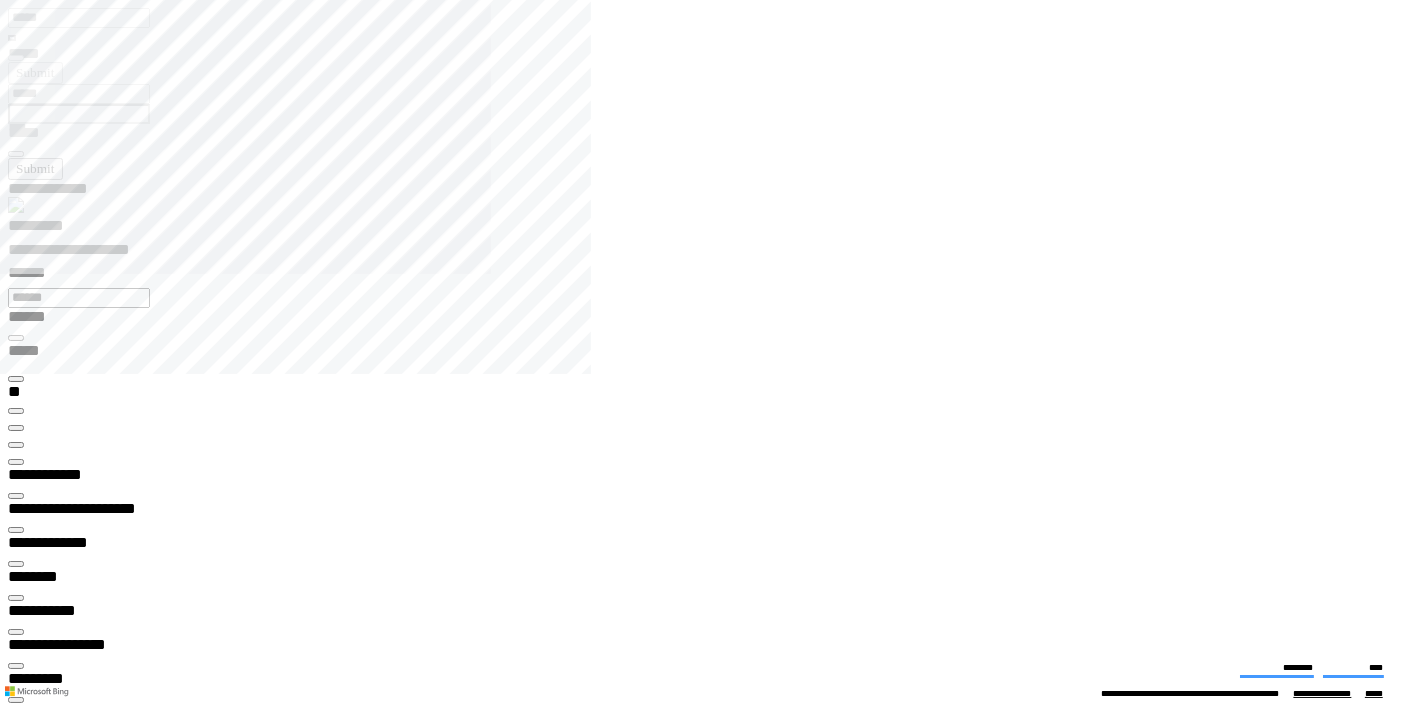 click on "**********" at bounding box center (450, 13363) 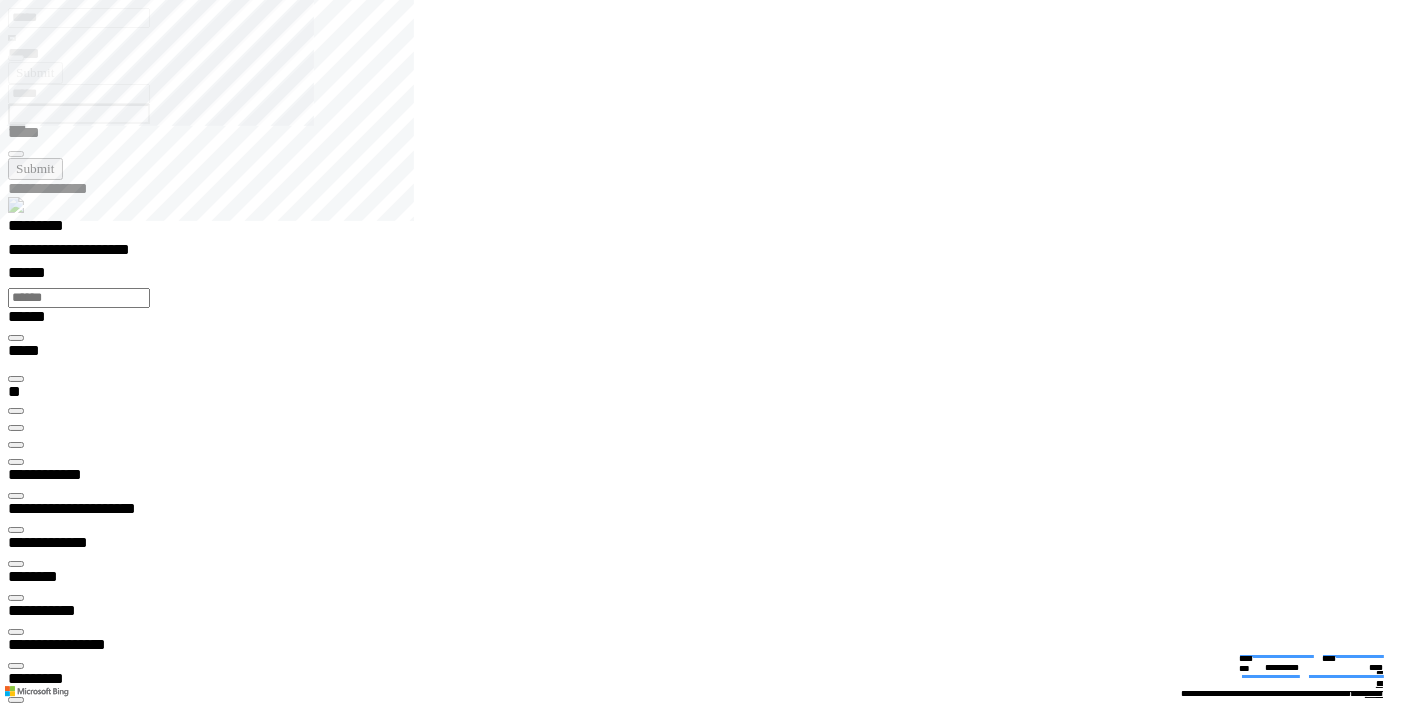 type on "*********" 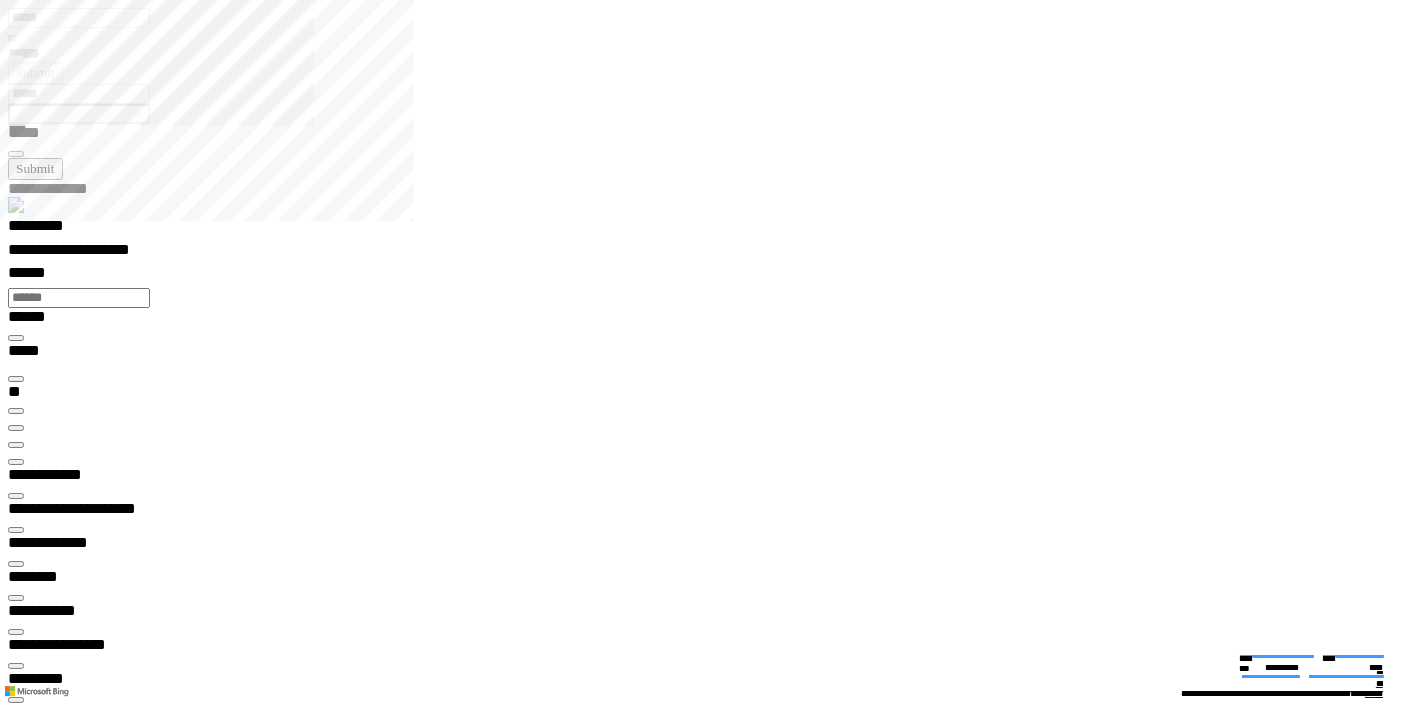 type 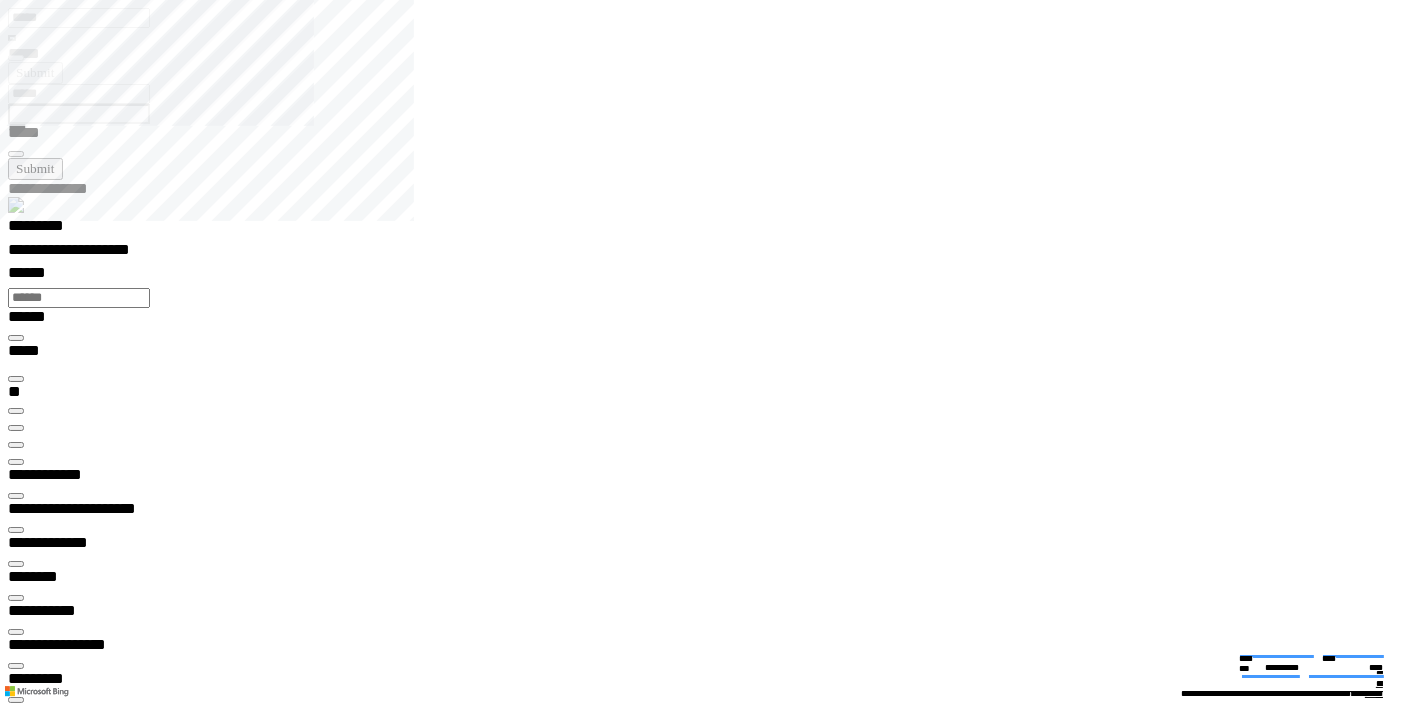 scroll, scrollTop: 0, scrollLeft: 0, axis: both 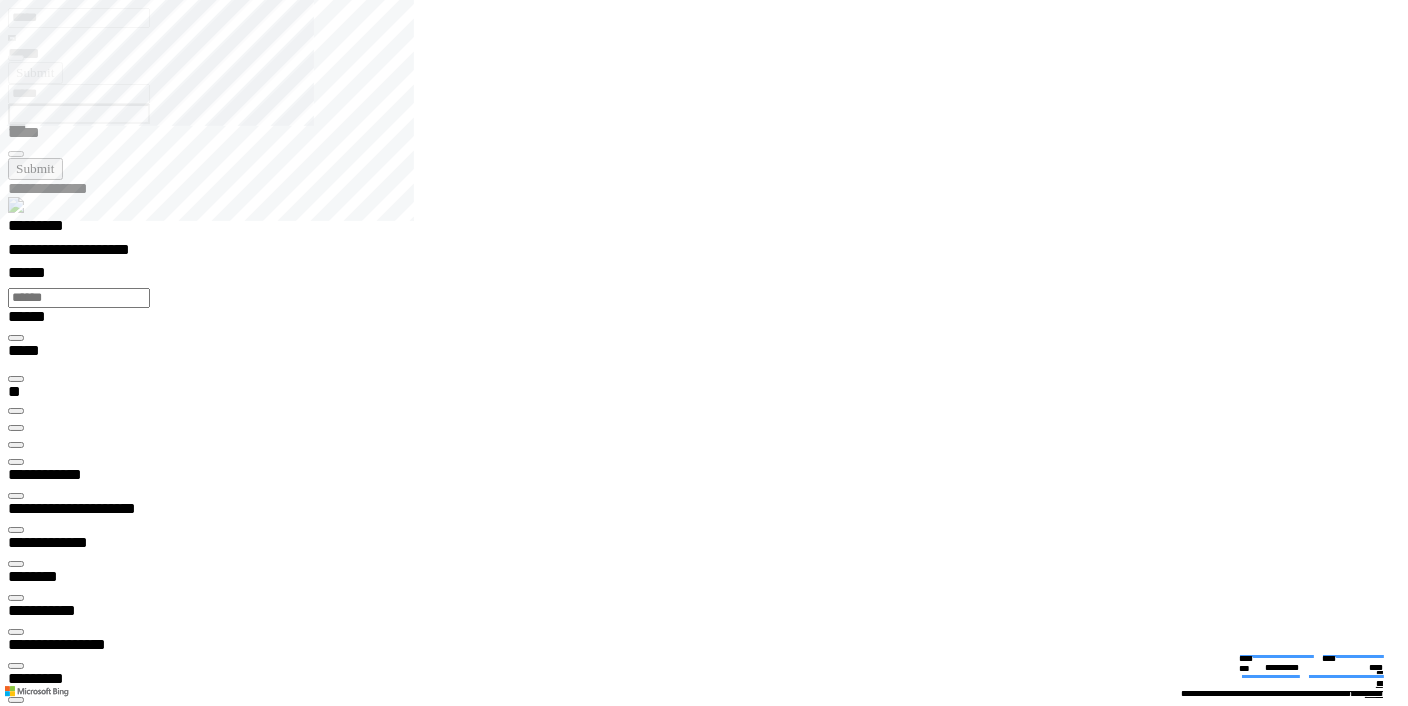 drag, startPoint x: 306, startPoint y: 221, endPoint x: 405, endPoint y: 213, distance: 99.32271 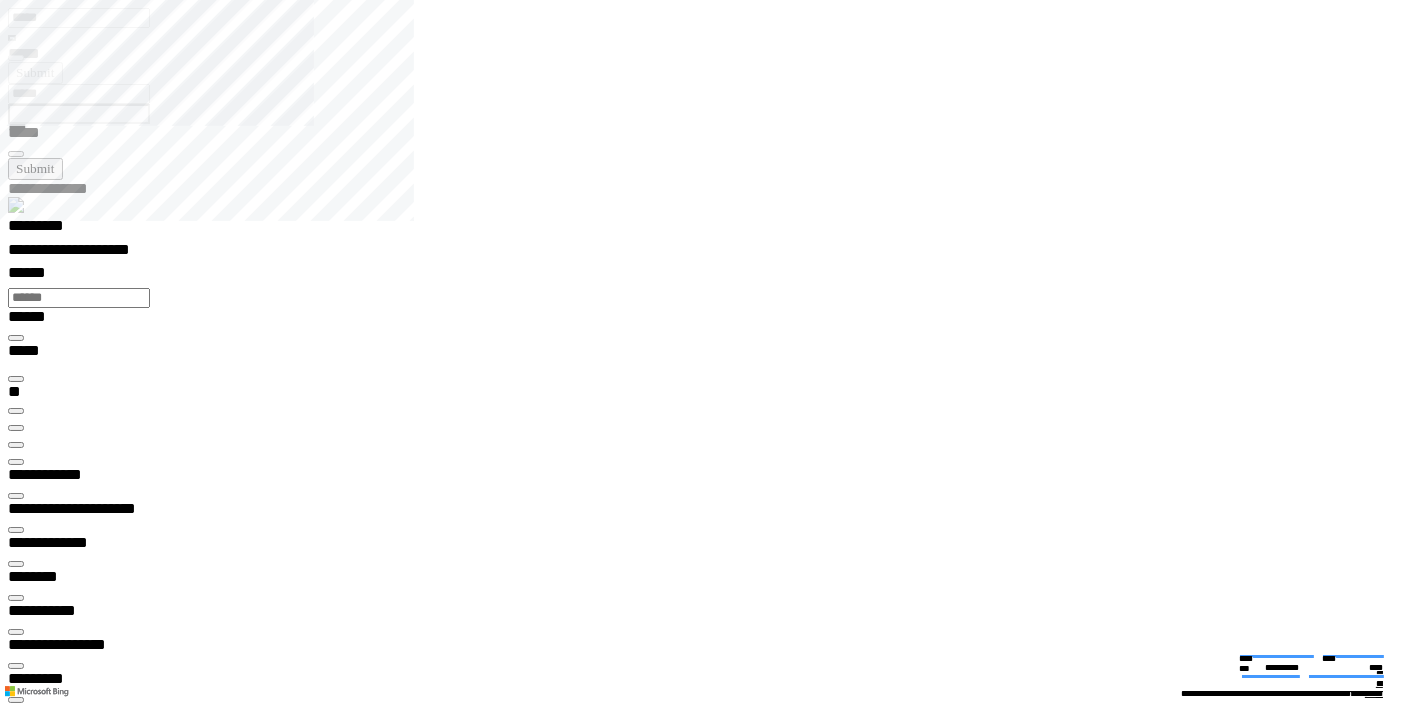 scroll, scrollTop: 99970, scrollLeft: 99936, axis: both 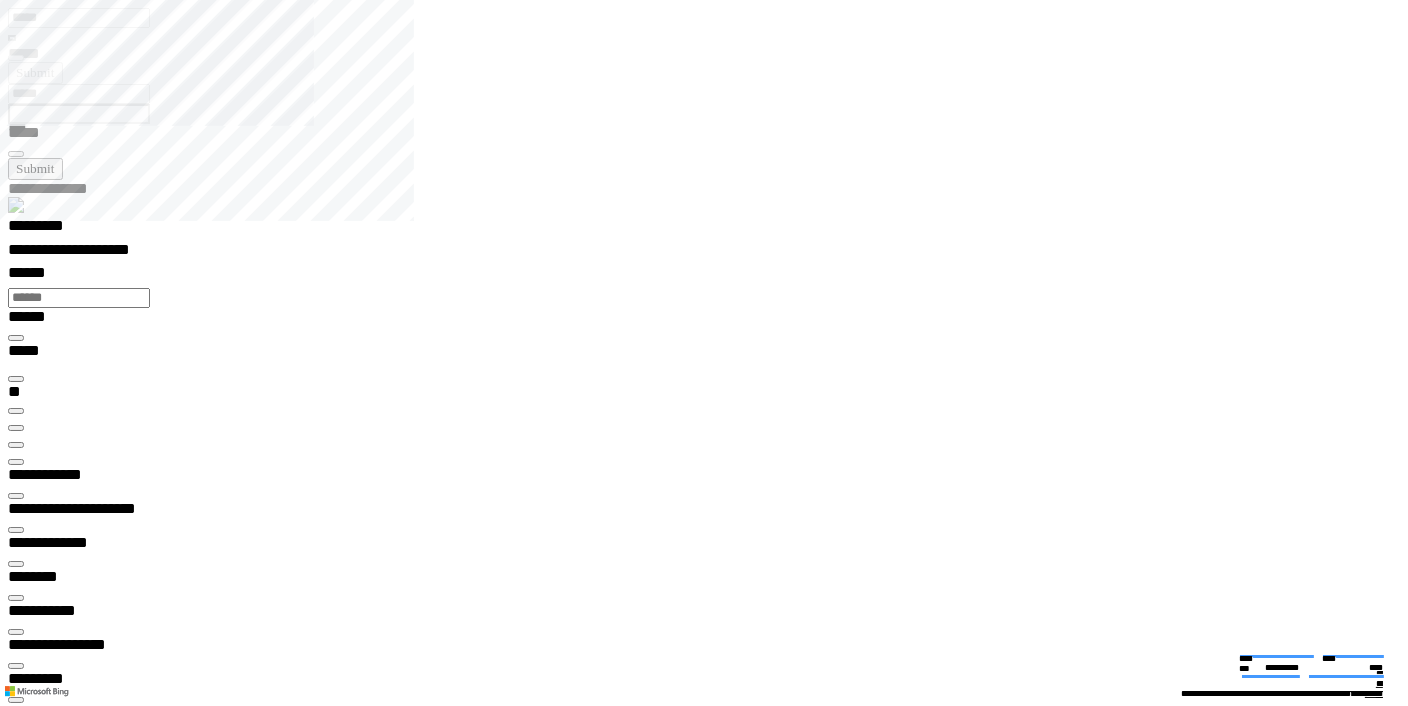 click at bounding box center (16, 20271) 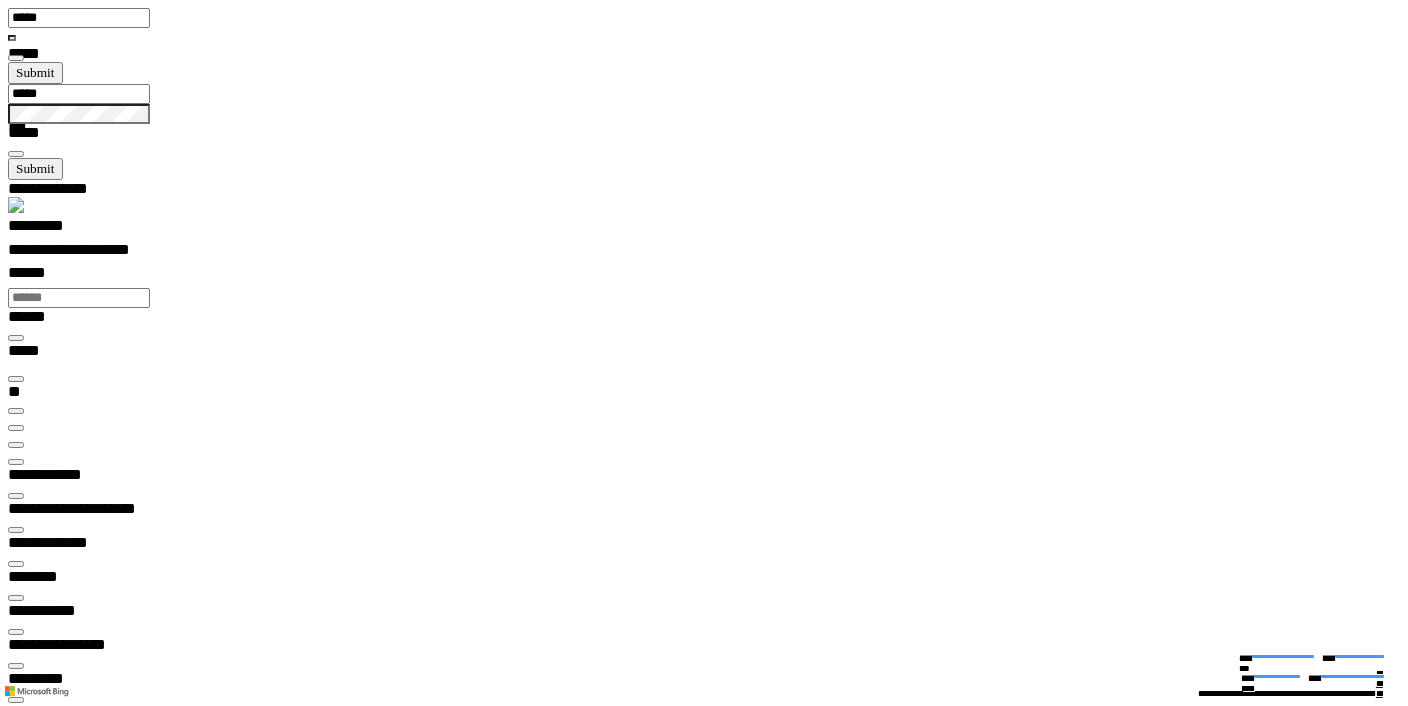 scroll, scrollTop: 100000, scrollLeft: 100000, axis: both 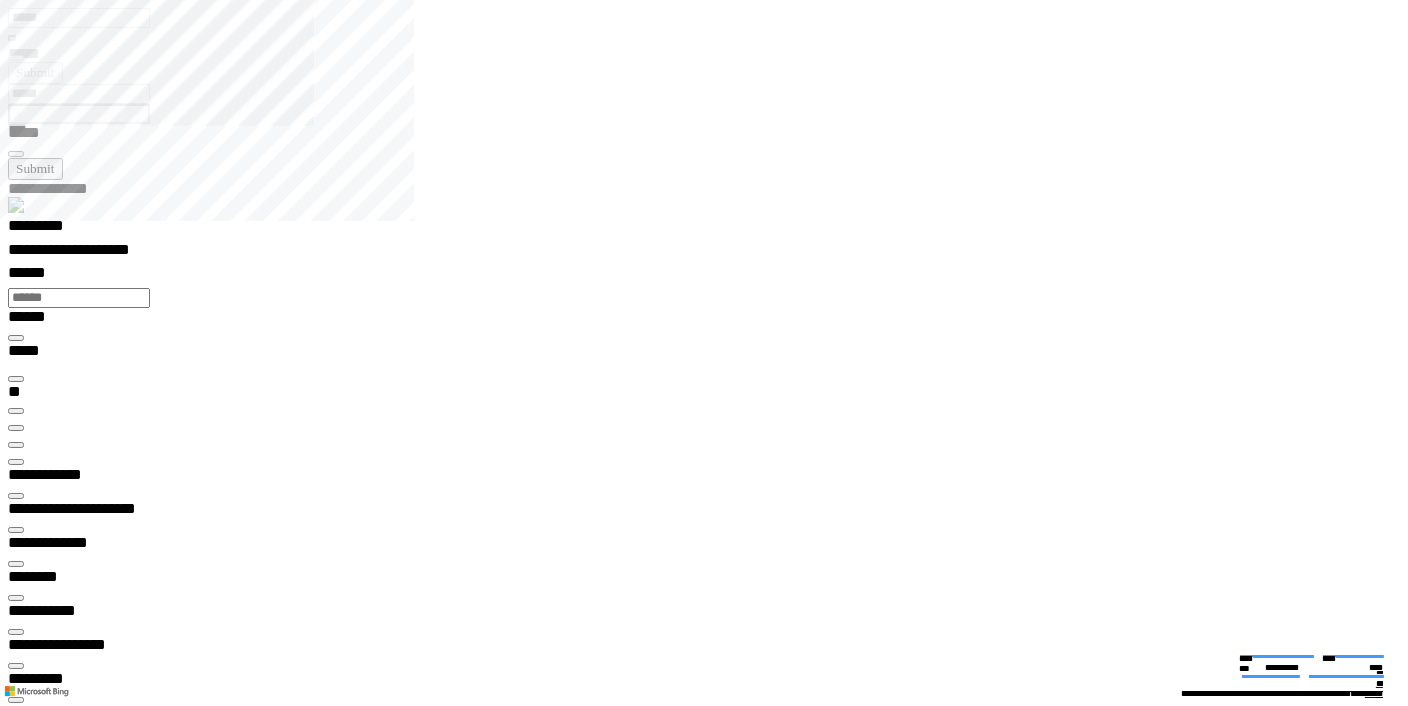 type 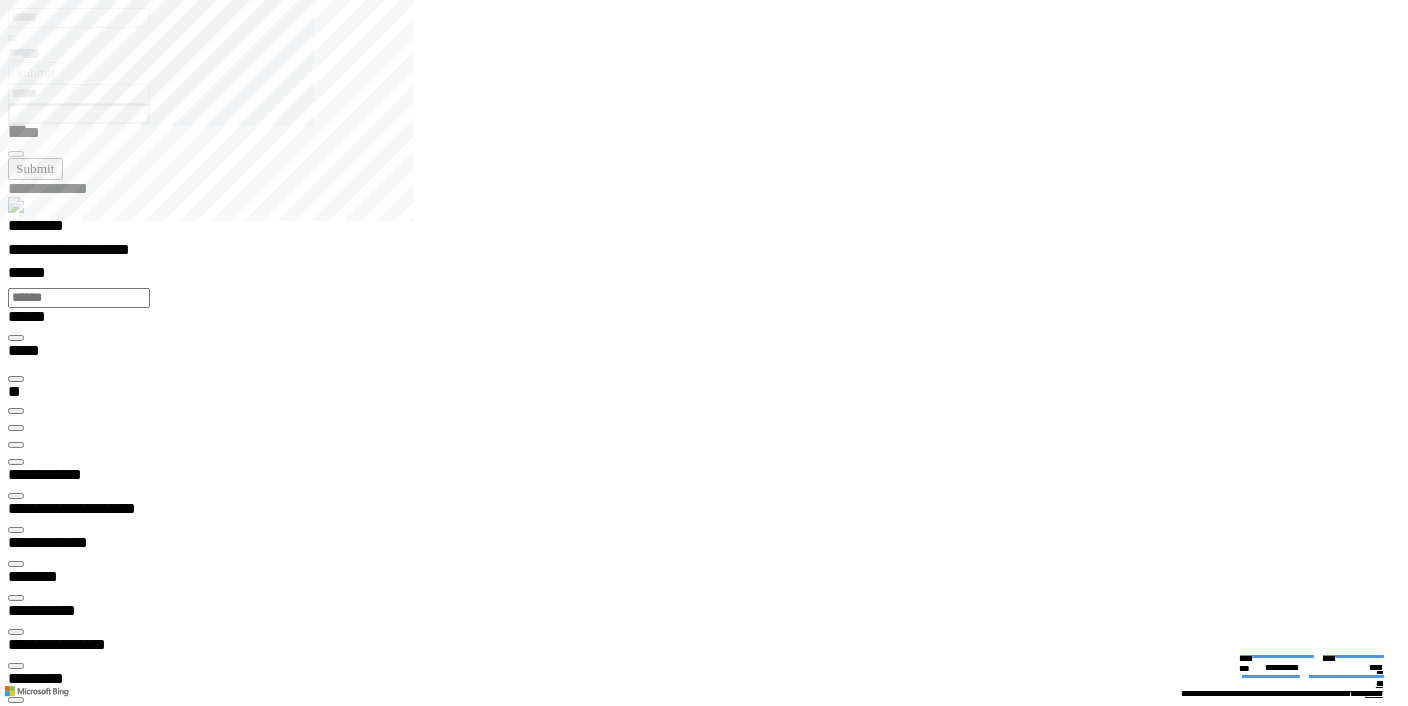 click on "**********" at bounding box center [93, 18146] 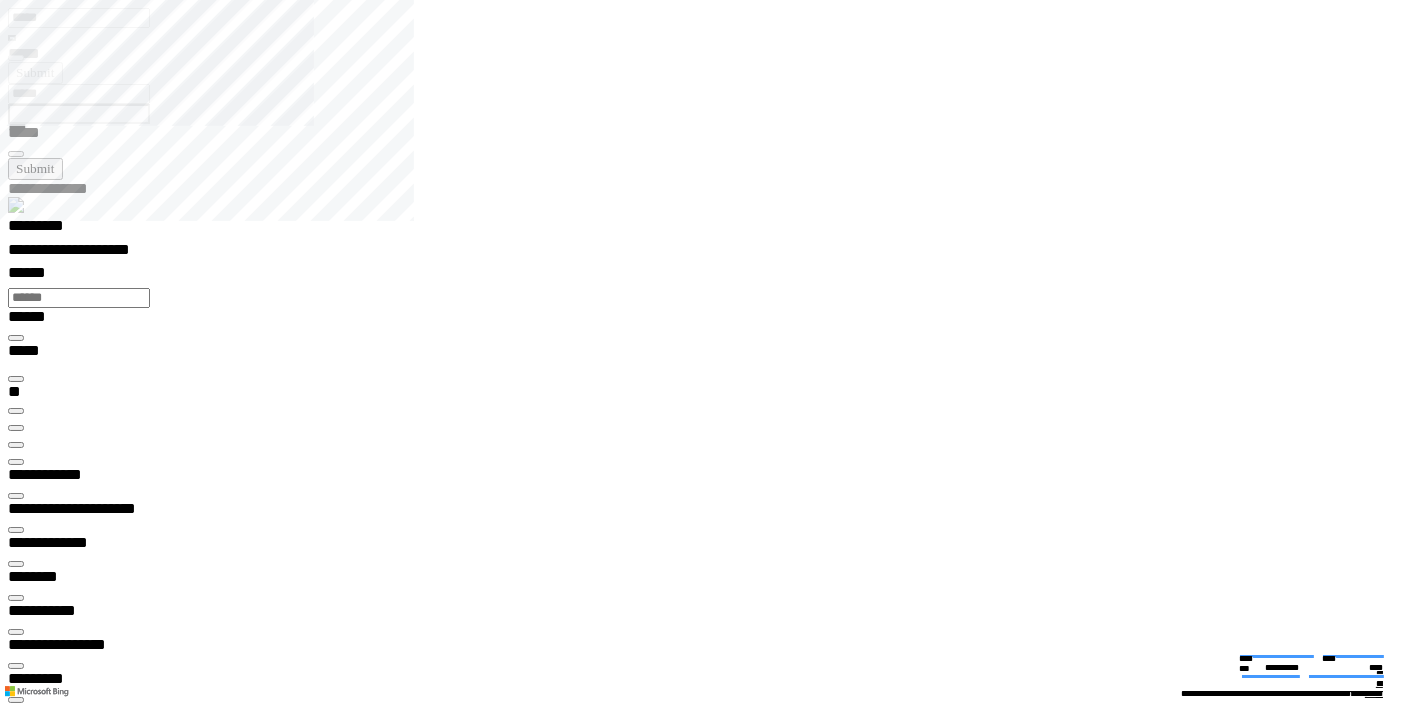 scroll, scrollTop: 555, scrollLeft: 0, axis: vertical 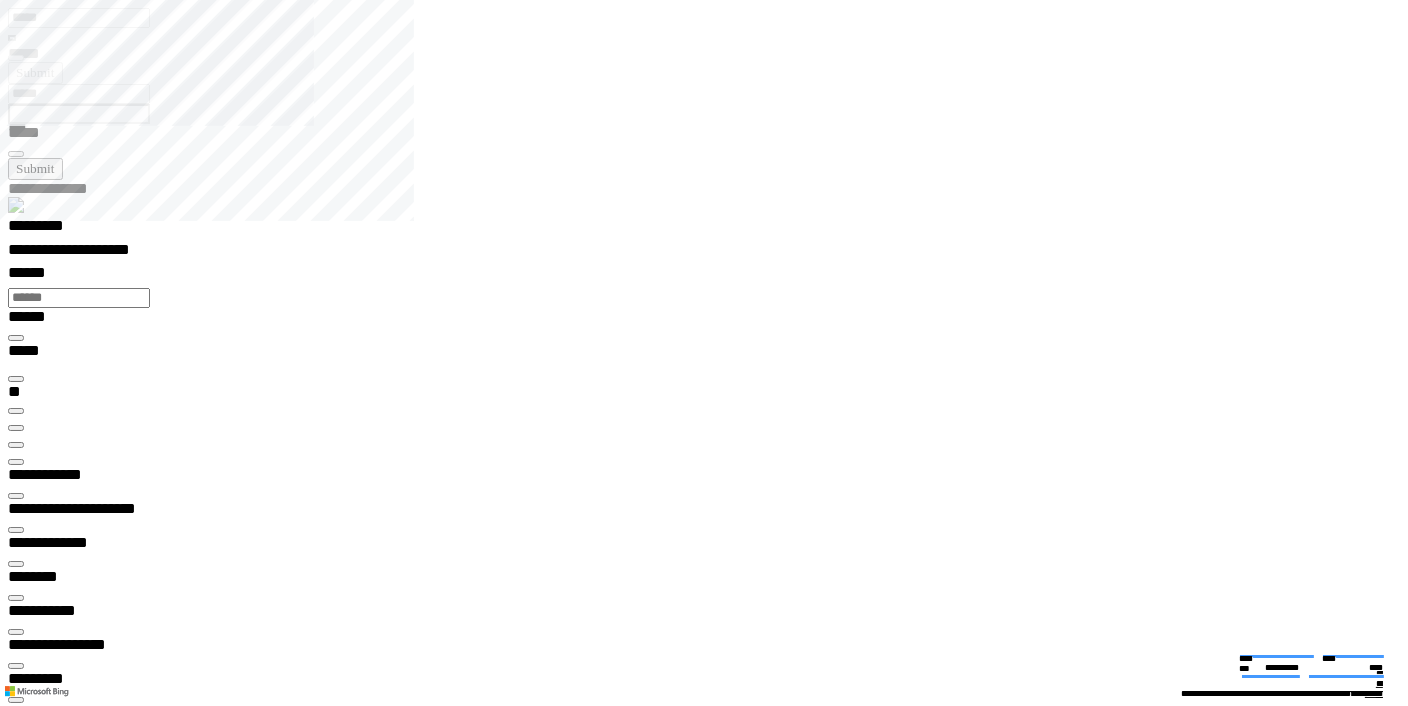 click on "******** *" at bounding box center (58, 23318) 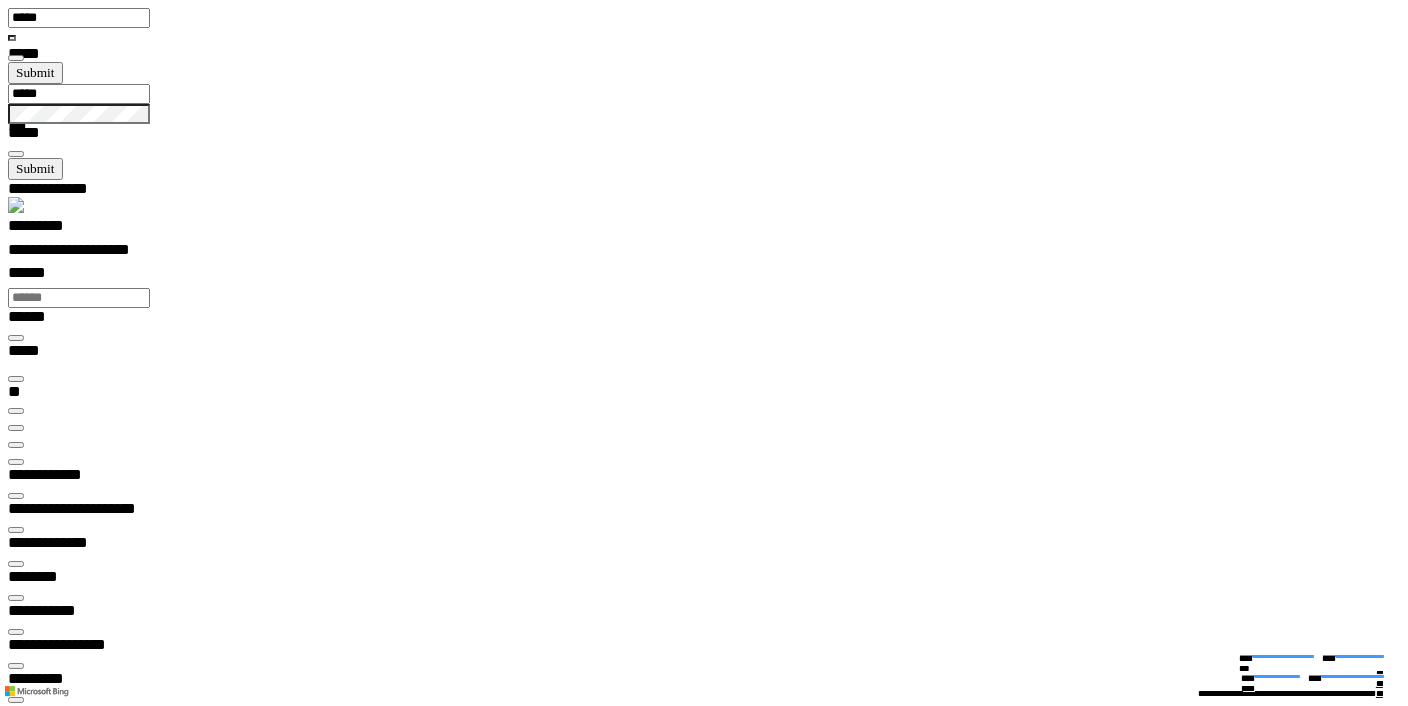 scroll, scrollTop: 99965, scrollLeft: 99601, axis: both 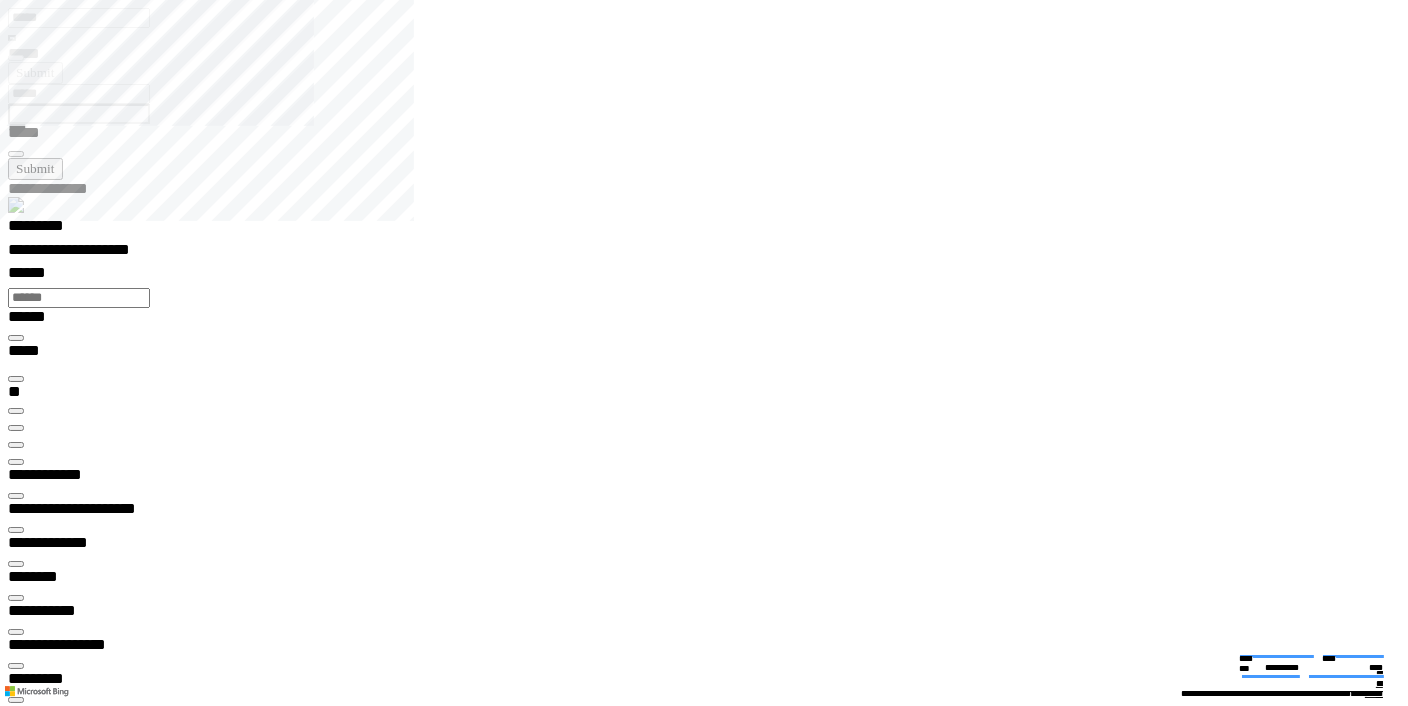 click at bounding box center (16, 15641) 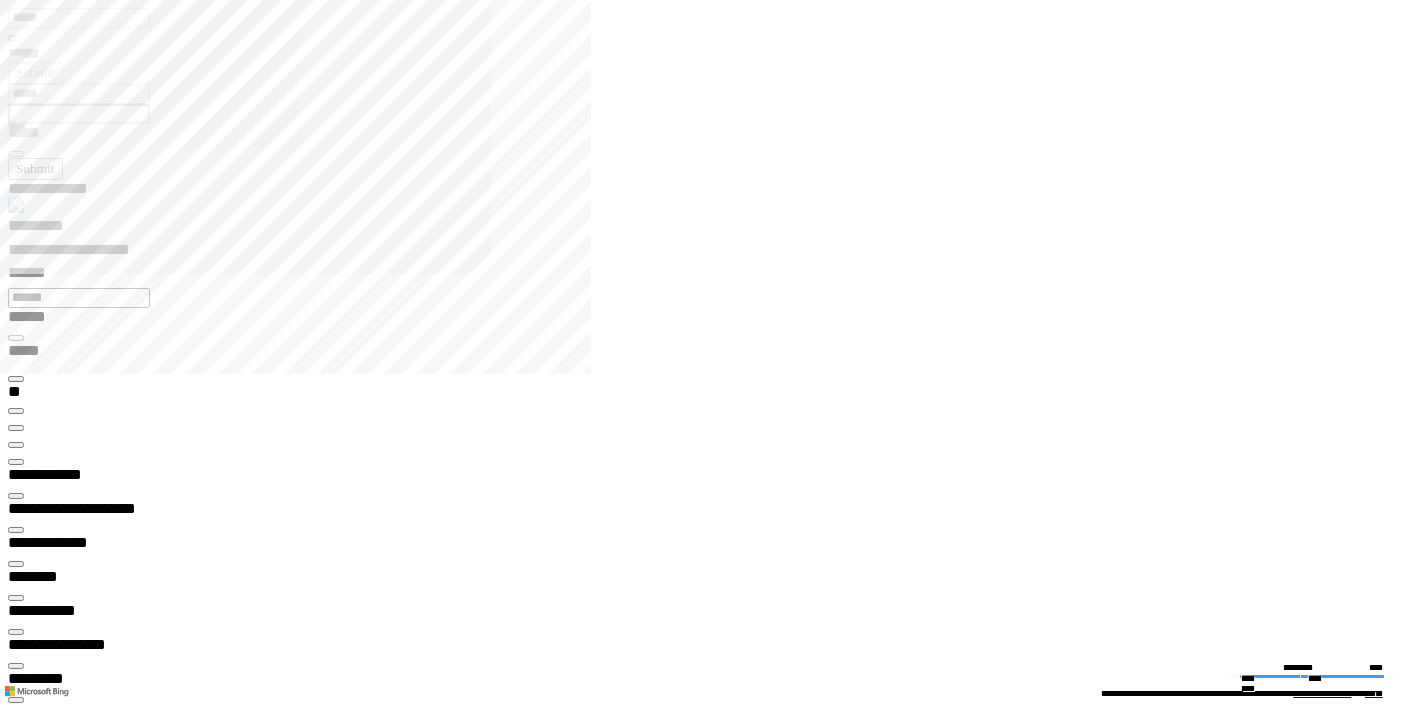 click at bounding box center [16, 11676] 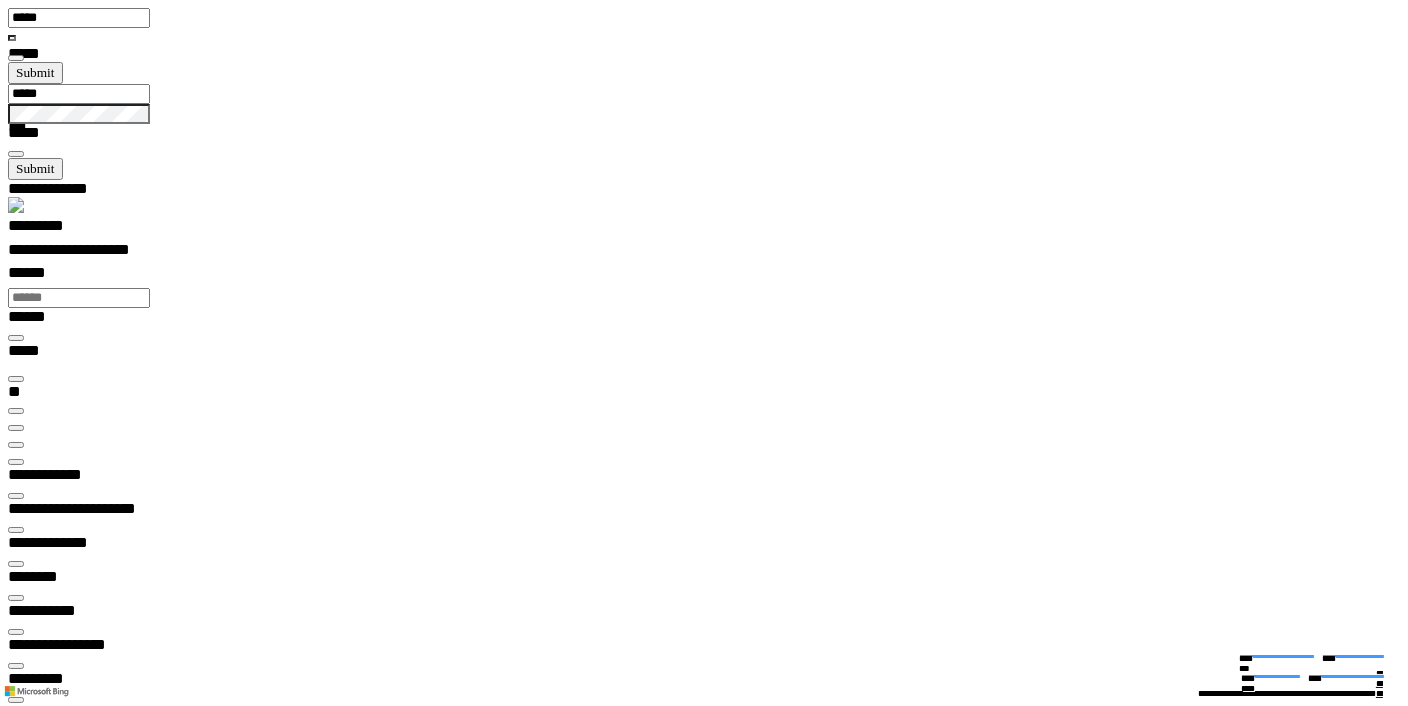 scroll, scrollTop: 99959, scrollLeft: 98983, axis: both 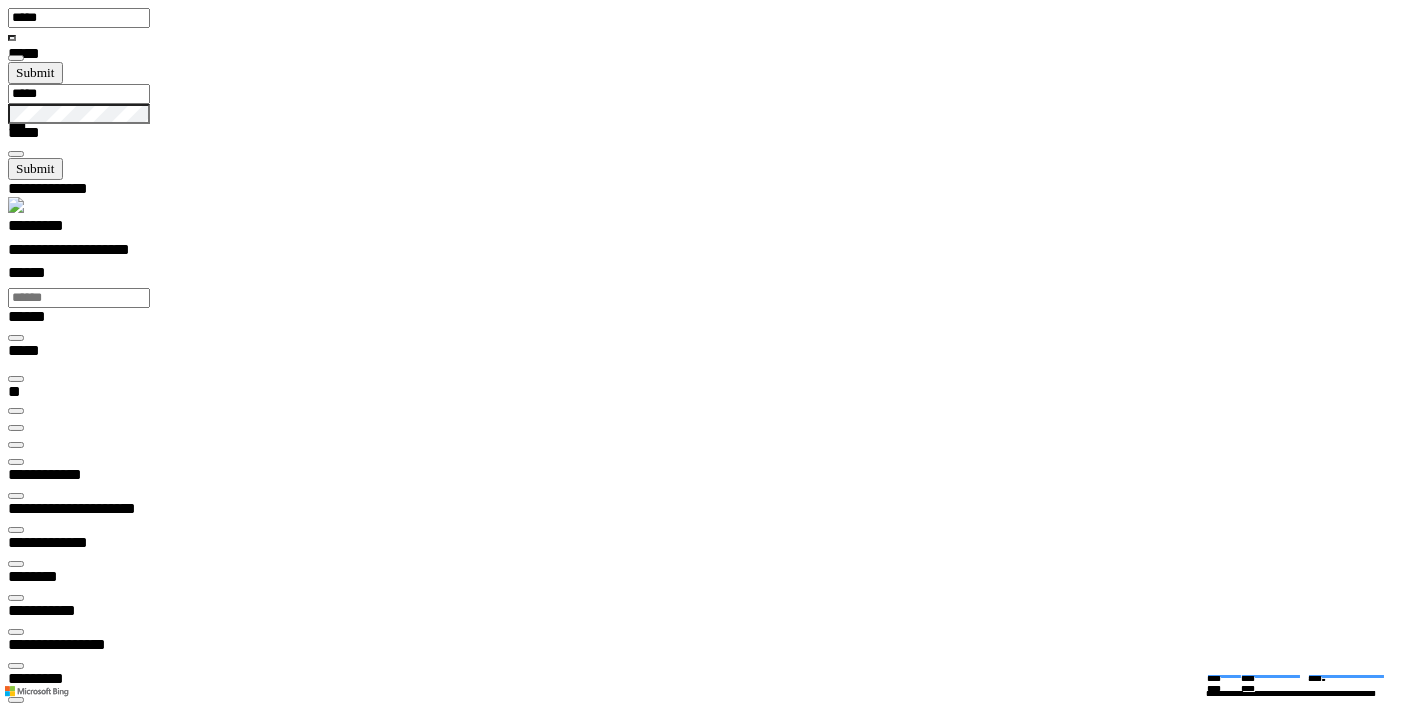 click at bounding box center (16, 46831) 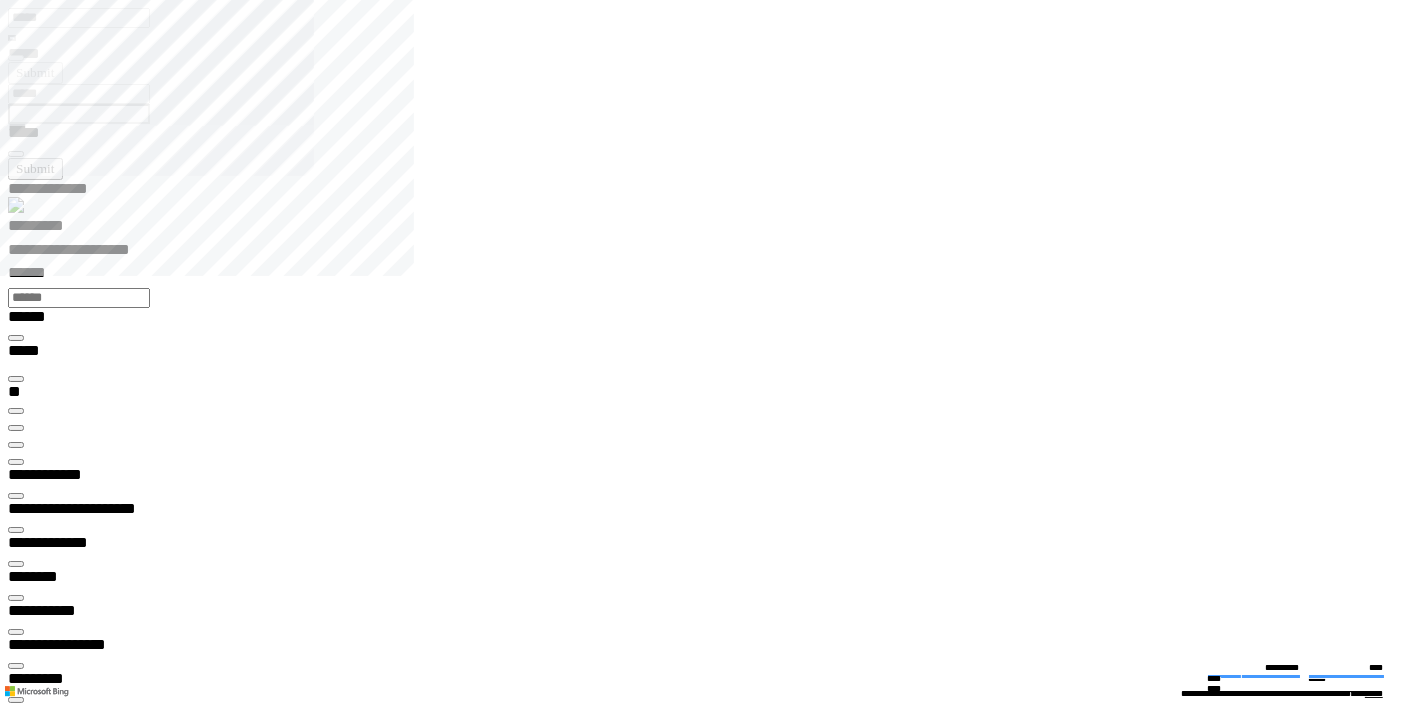 type on "*********" 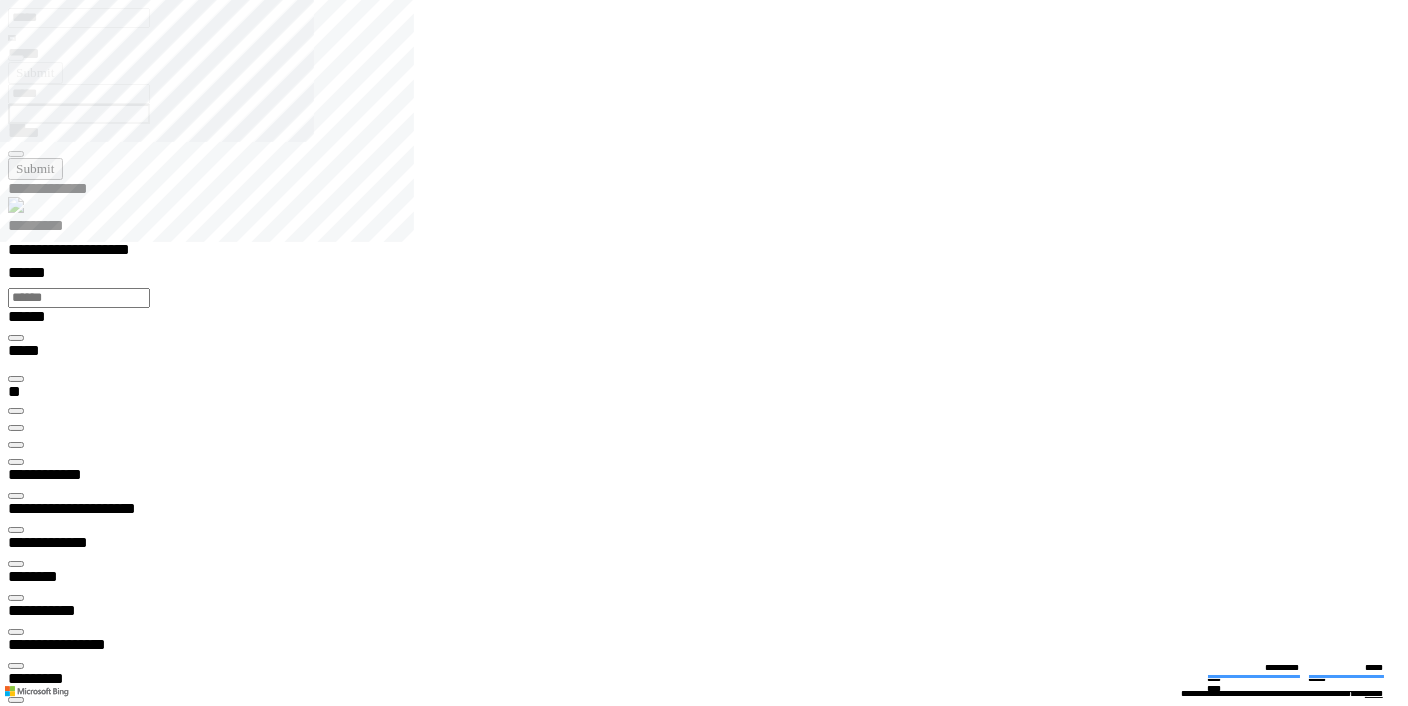 click at bounding box center (16, 32937) 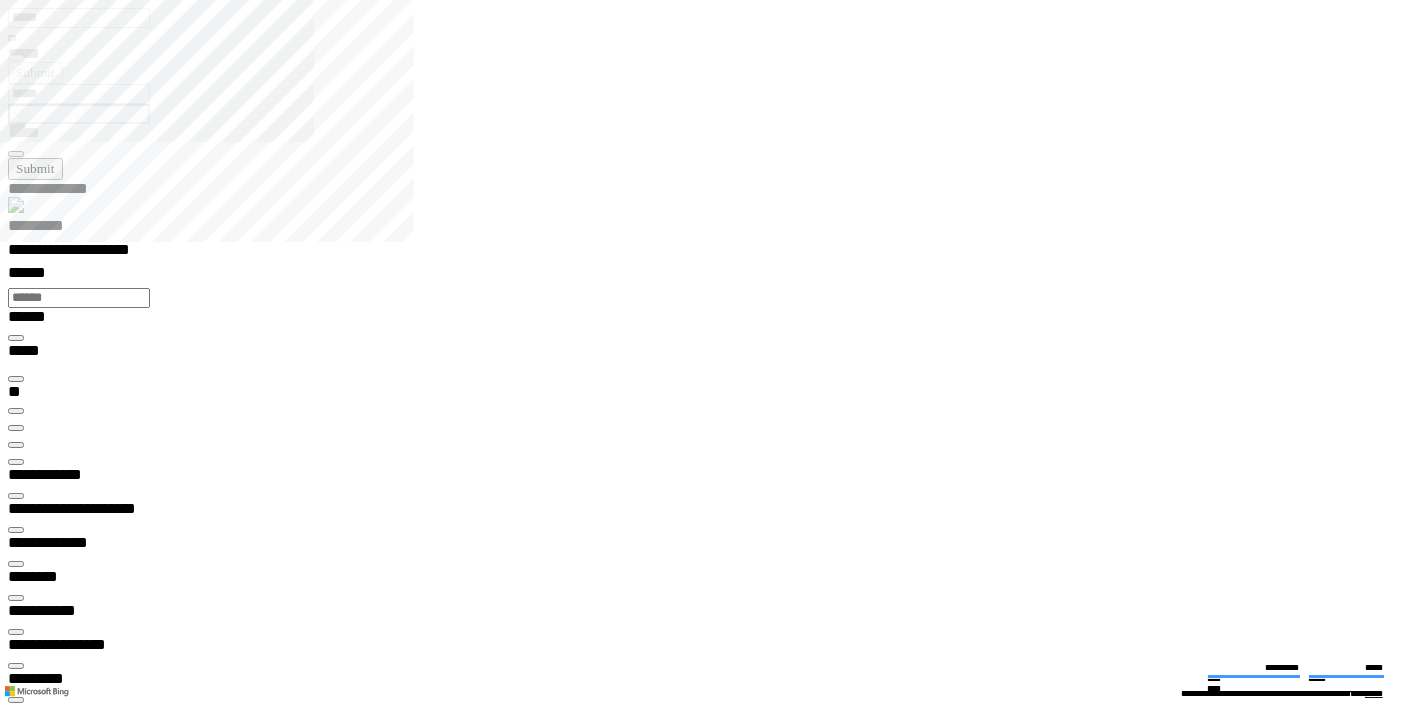 drag, startPoint x: 434, startPoint y: 584, endPoint x: 523, endPoint y: 587, distance: 89.050545 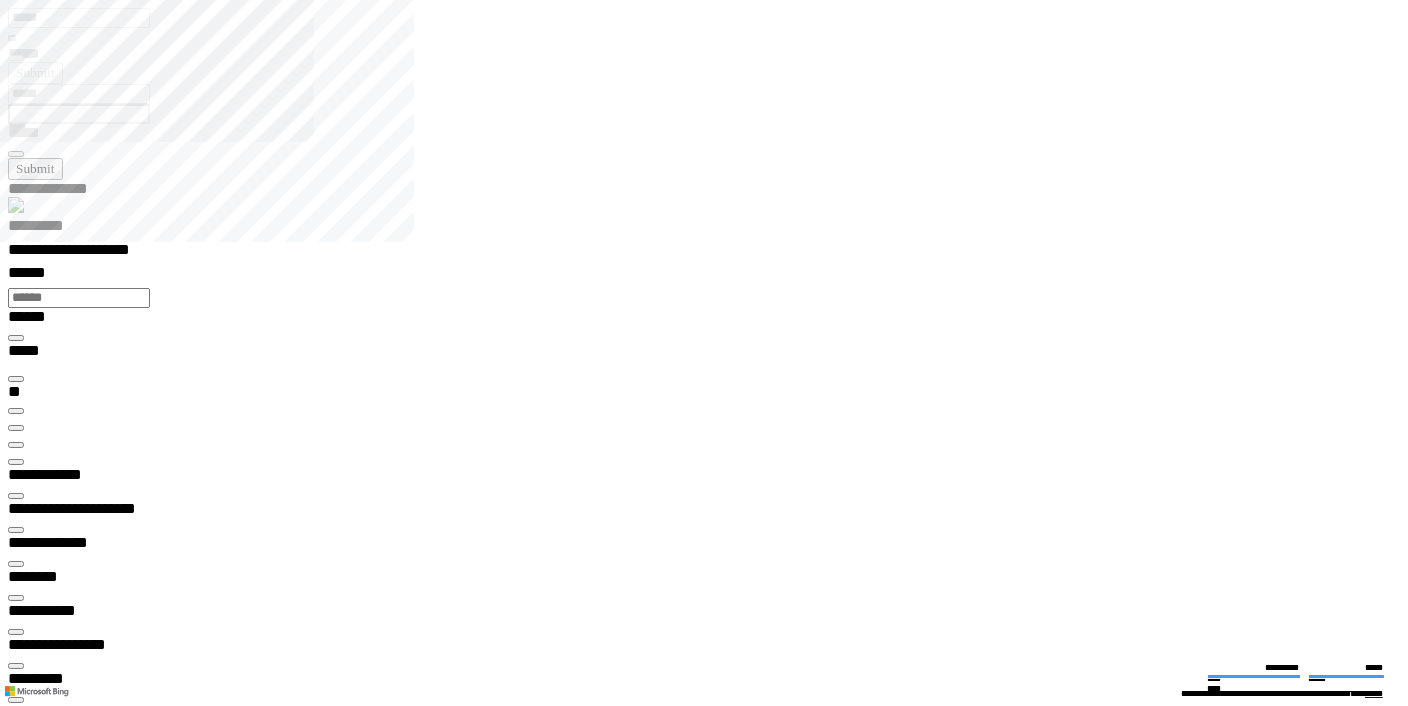 click on "[NUMBER] [STREET] [CITY] [STATE] [ZIP] [ACCOUNT_TYPE] [ACCOUNT_NUMBER] [ROUTING_NUMBER] [BANK_NAME] [PHONE] [EMAIL] [ADDRESS_LINE_1] [ADDRESS_LINE_2] [CITY] [STATE] [ZIP]" at bounding box center [70, 33329] 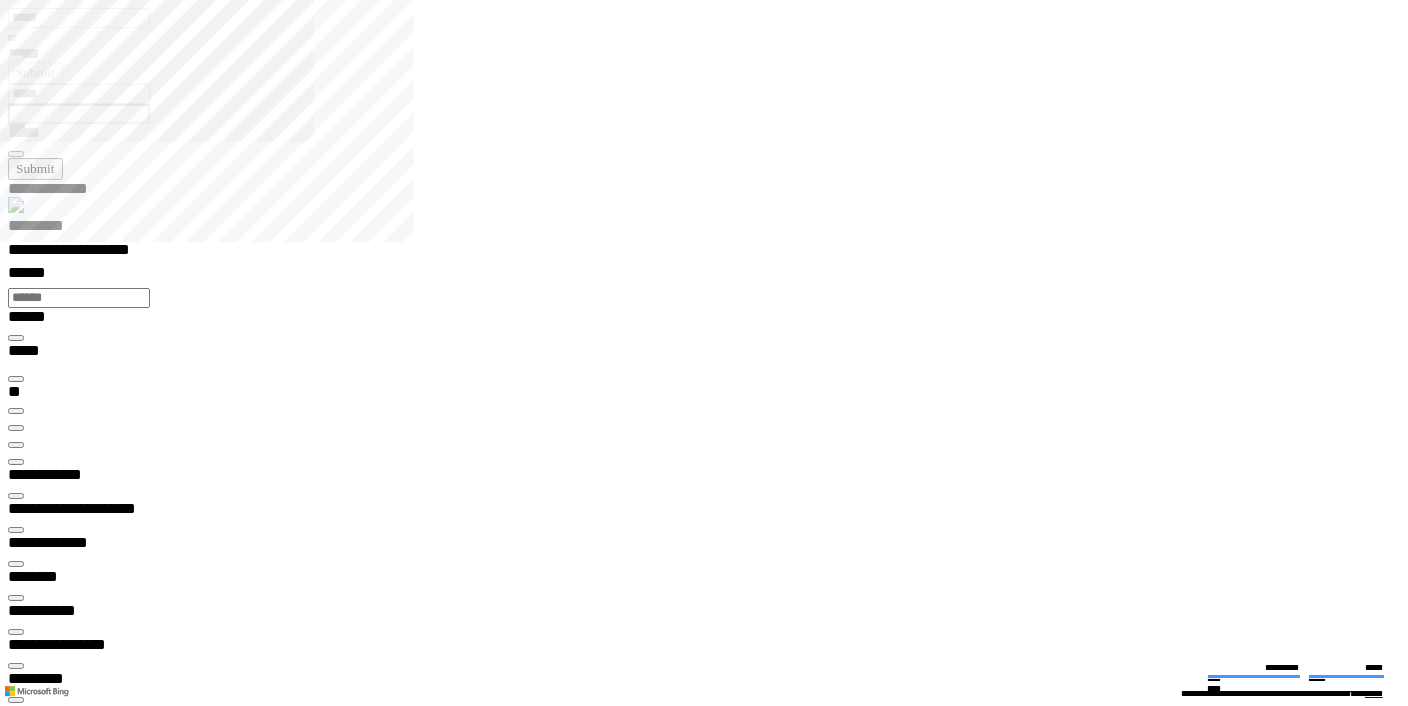 copy on "**********" 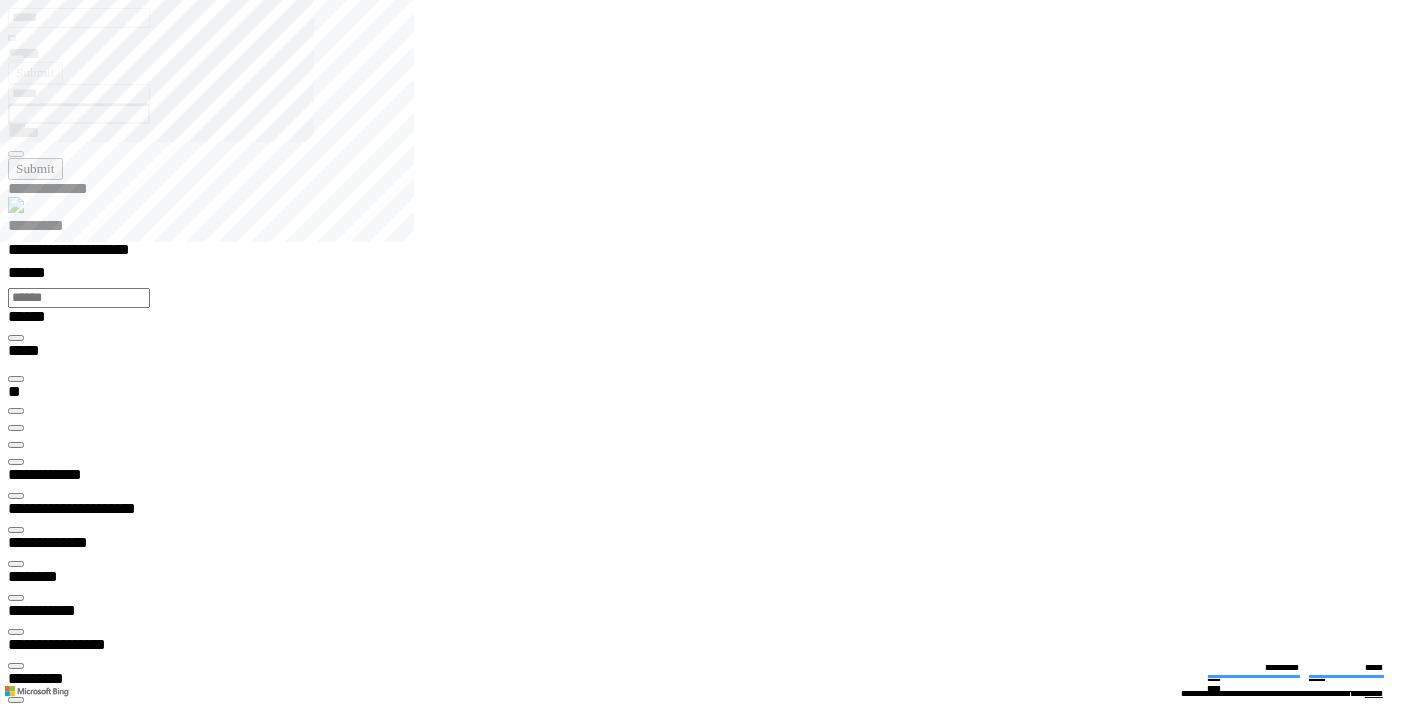 click at bounding box center [16, 28325] 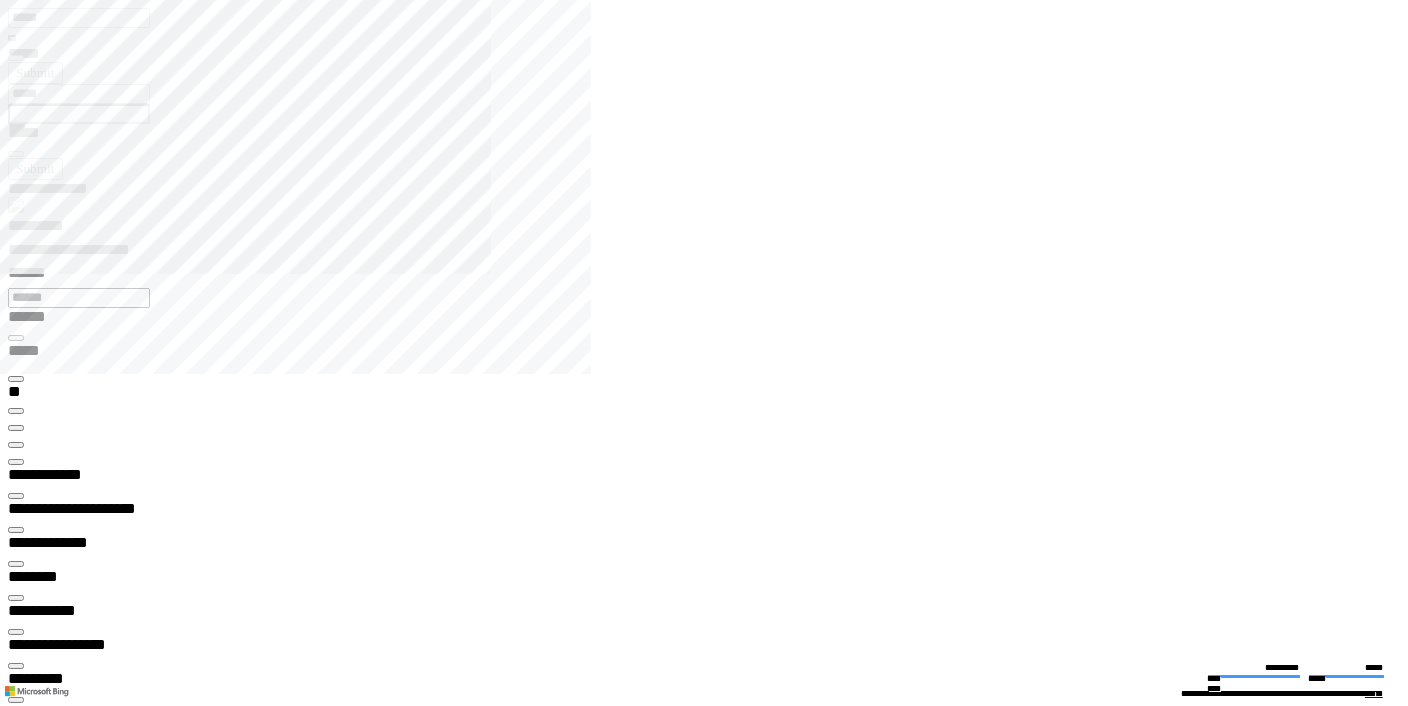 click at bounding box center [16, 11676] 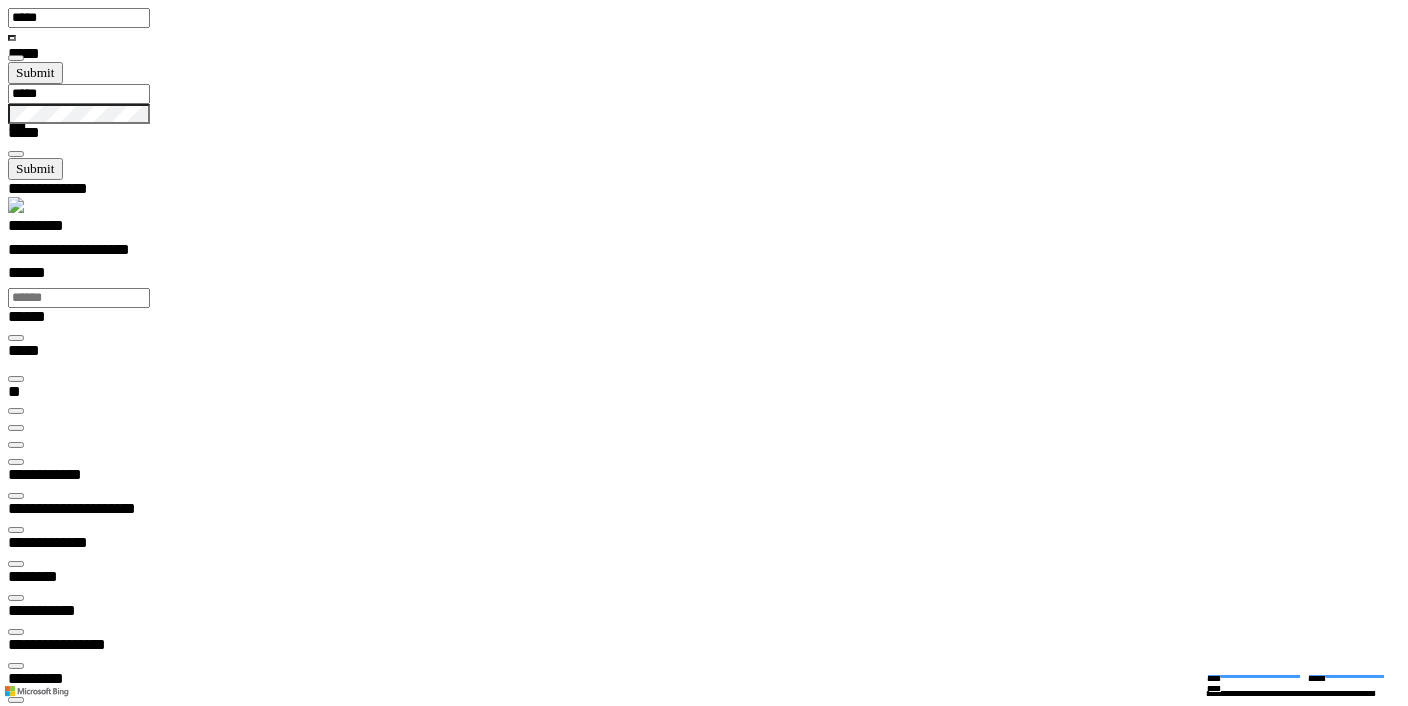 scroll, scrollTop: 99970, scrollLeft: 99861, axis: both 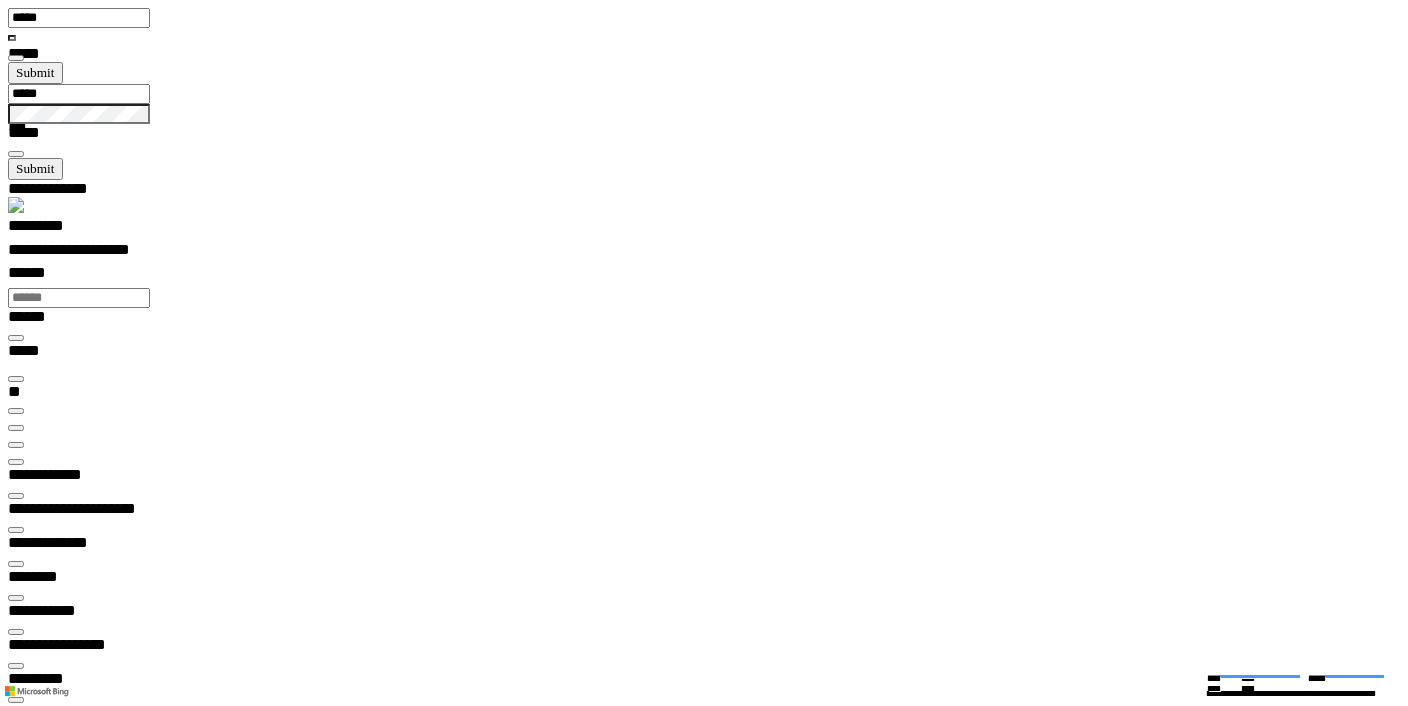click at bounding box center (16, 47954) 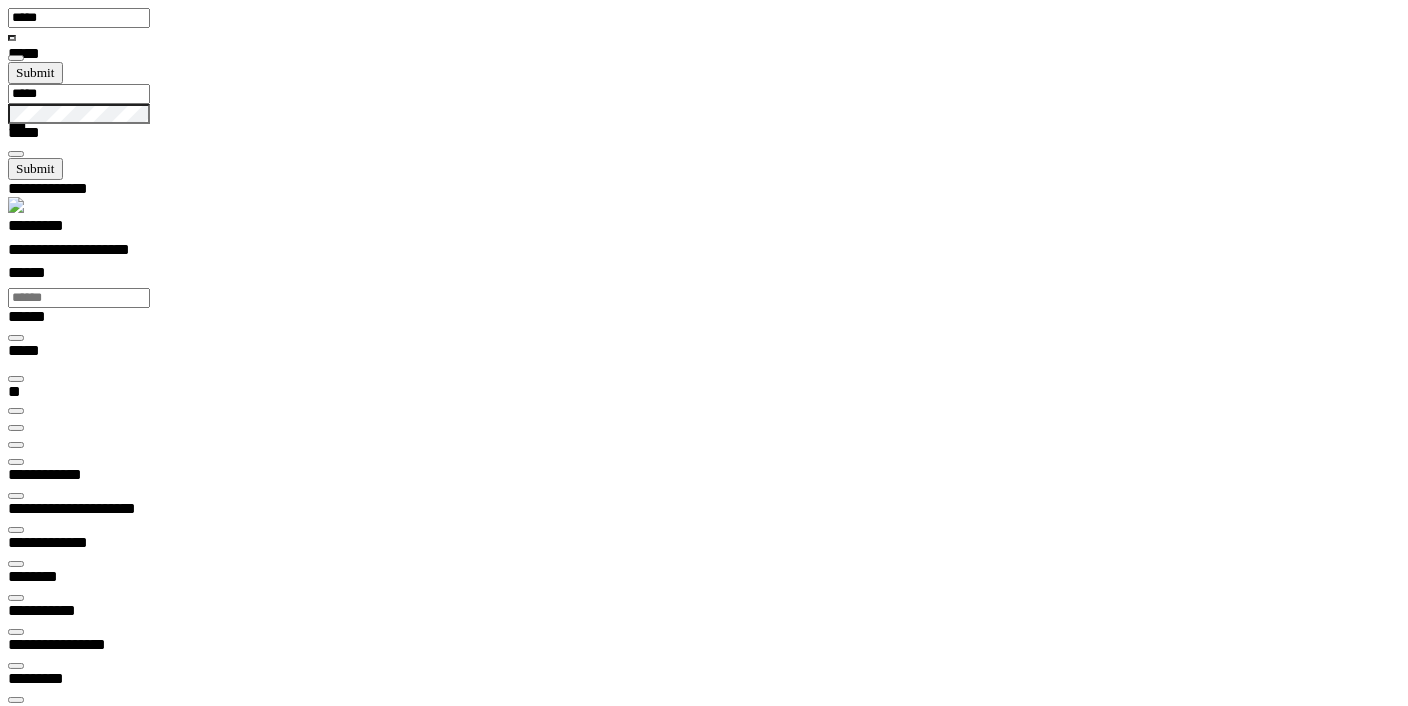 scroll, scrollTop: 99969, scrollLeft: 99788, axis: both 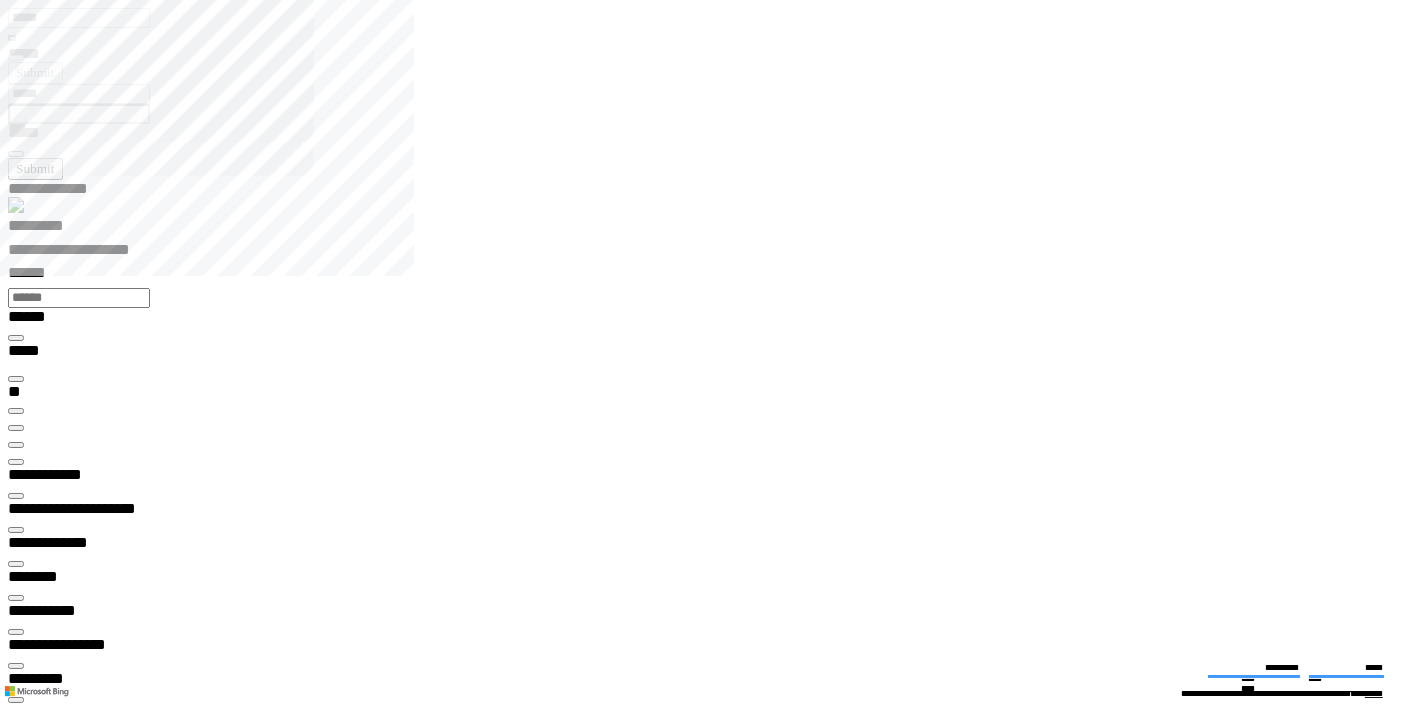 type on "*********" 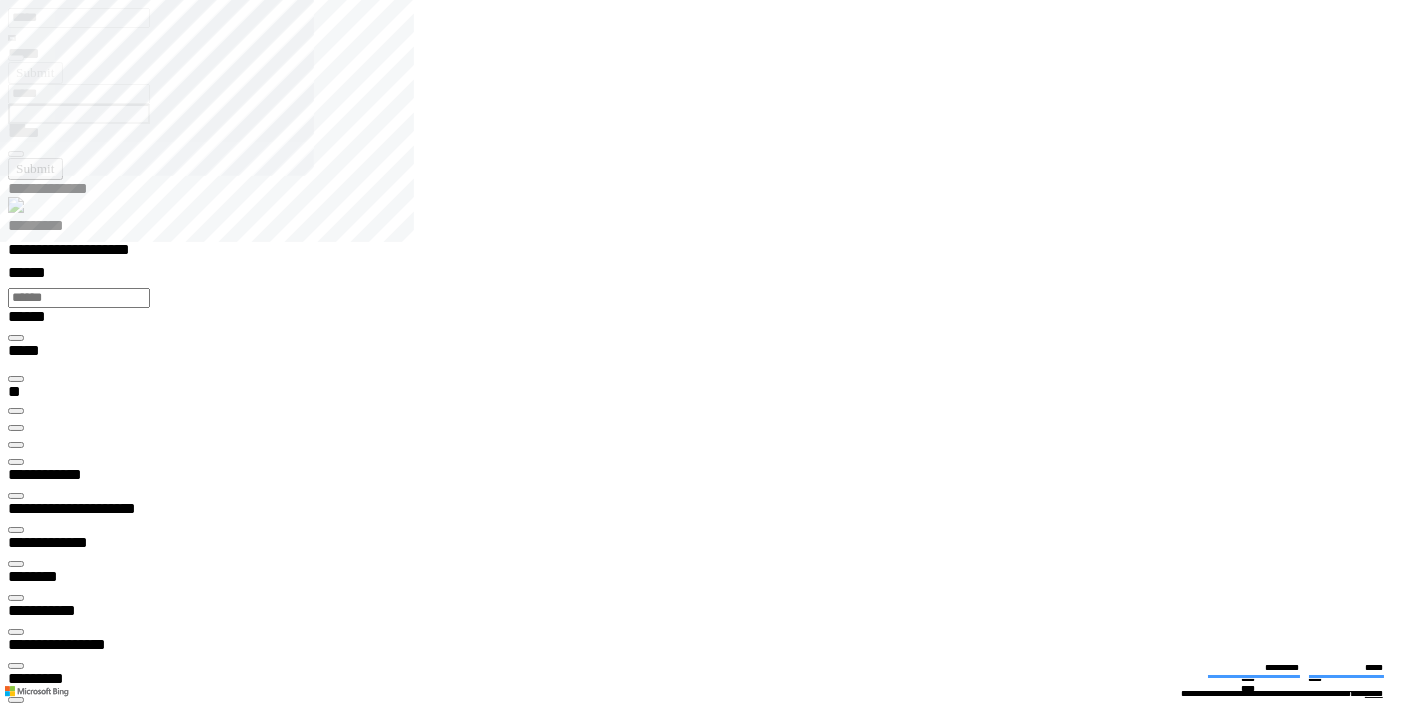 click on "******** *" at bounding box center [58, 36093] 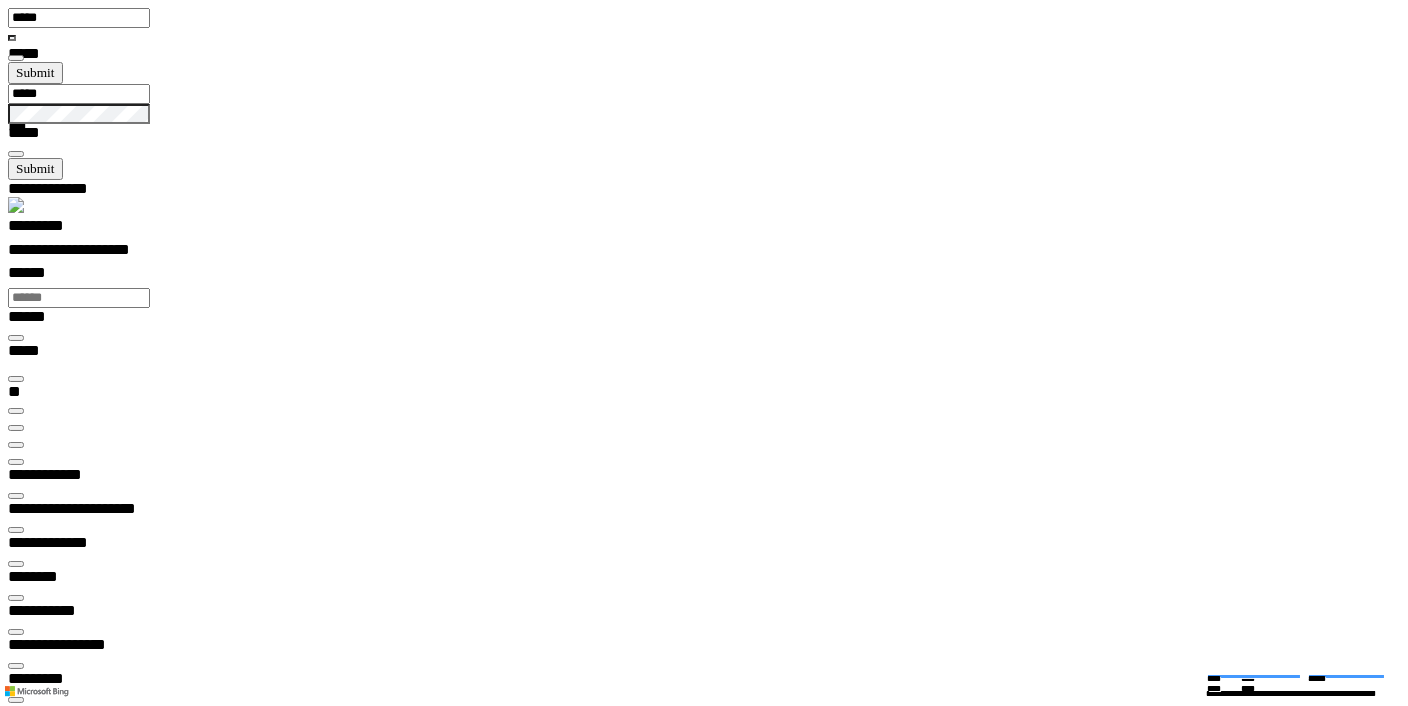 click at bounding box center [16, 37079] 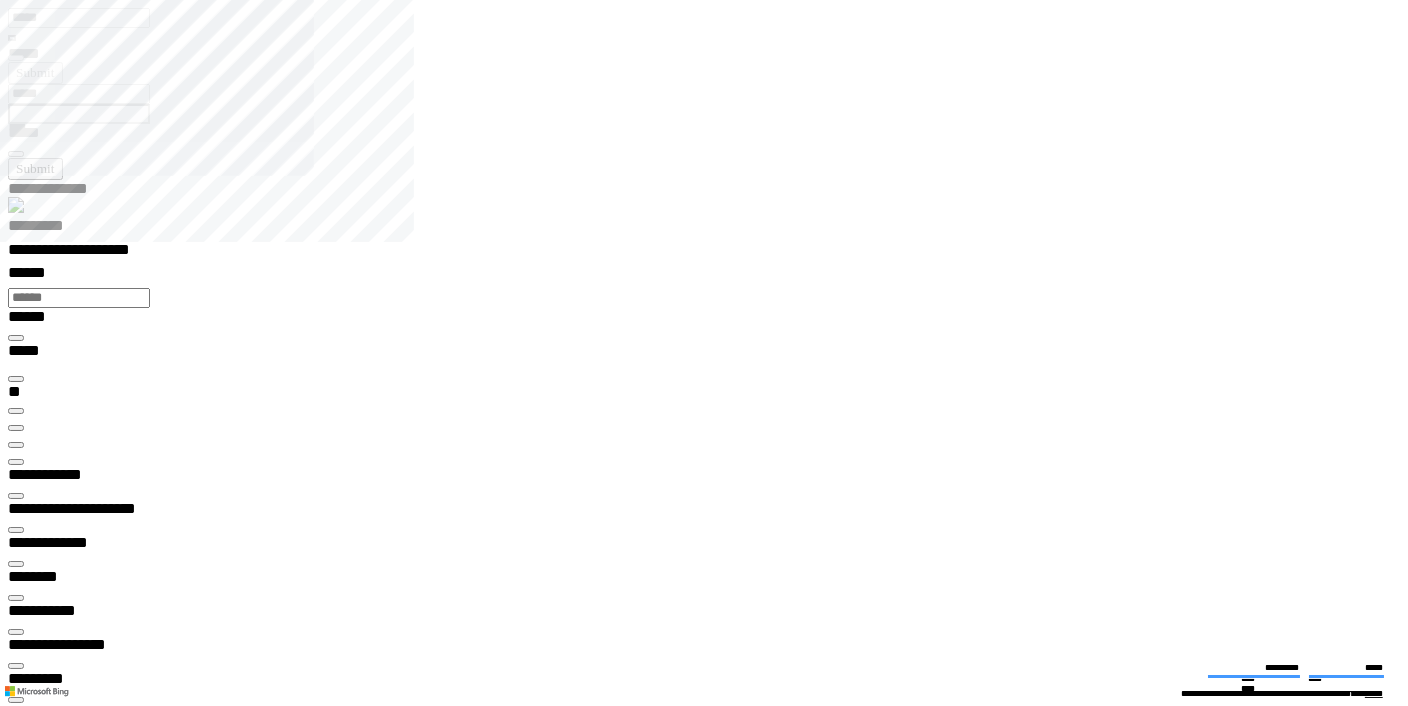 click at bounding box center (16, 28575) 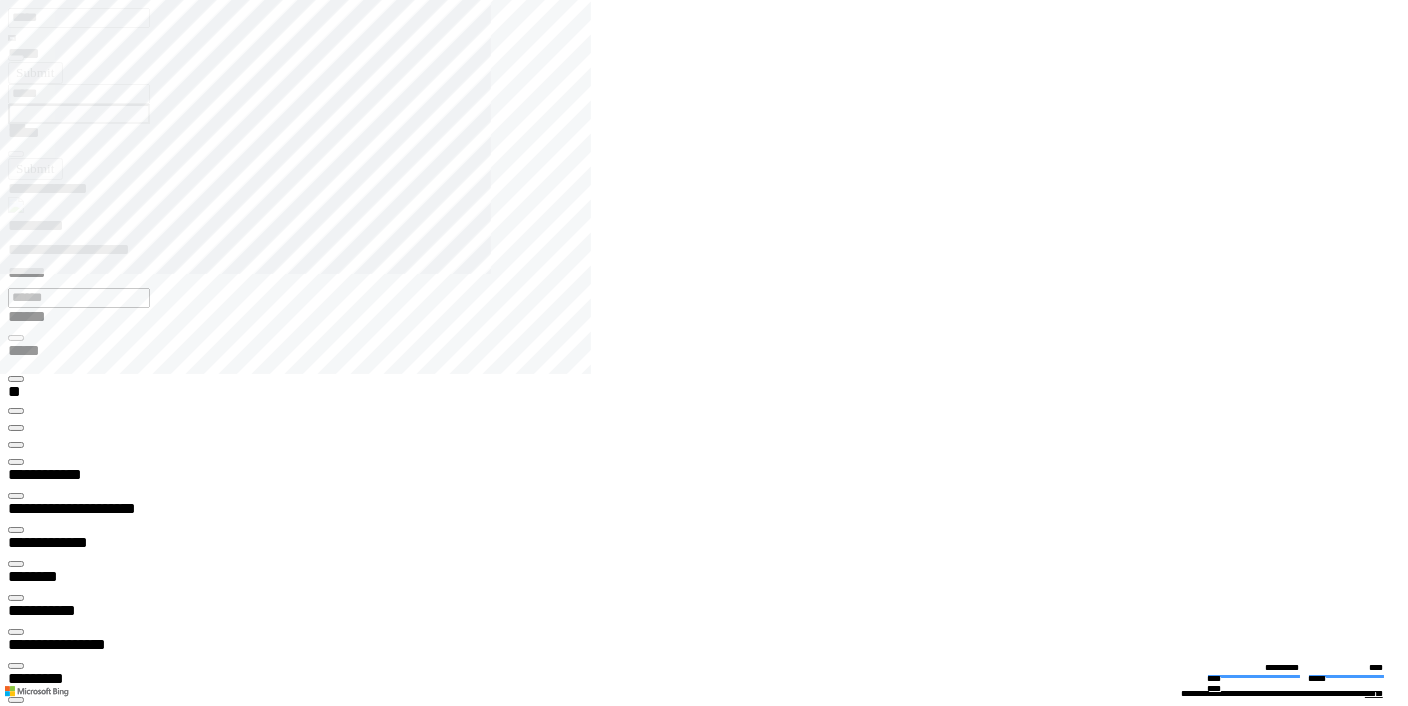 click at bounding box center [16, 11676] 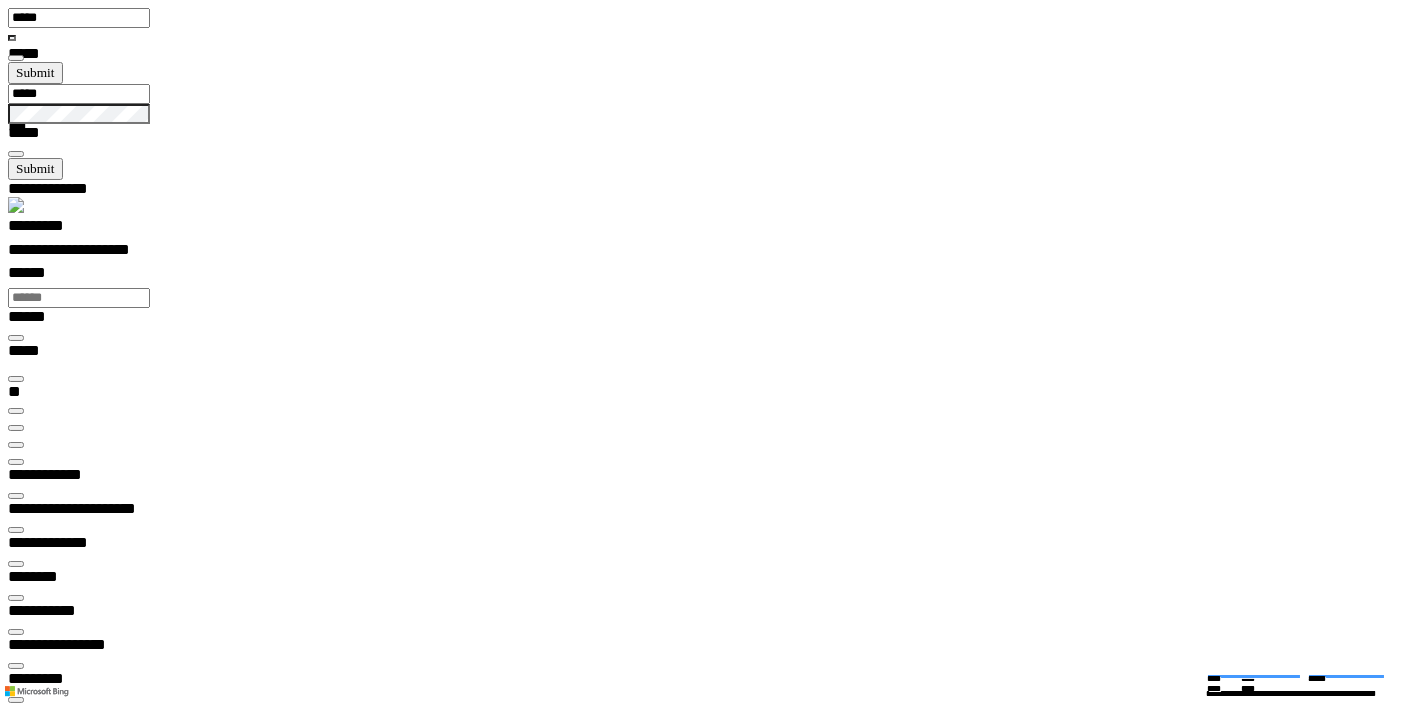 click at bounding box center (33, 24513) 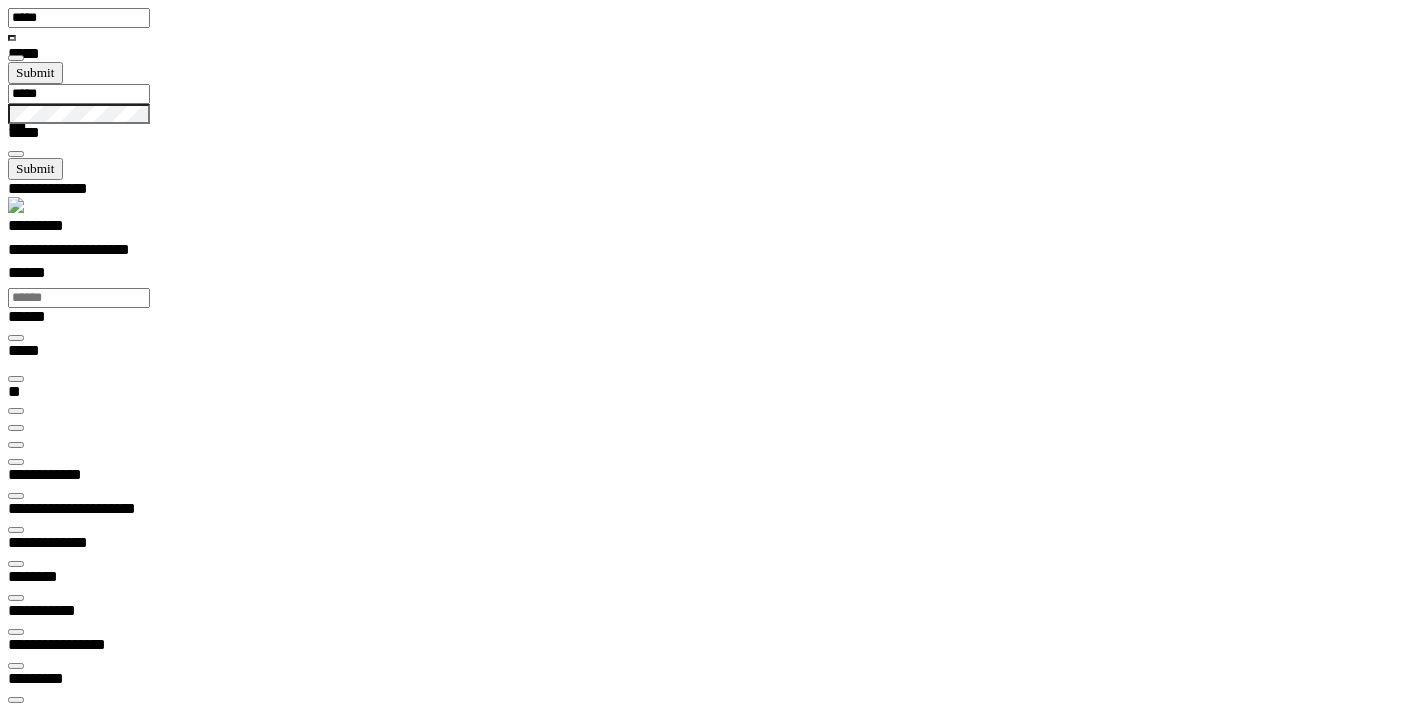 scroll, scrollTop: 99969, scrollLeft: 99788, axis: both 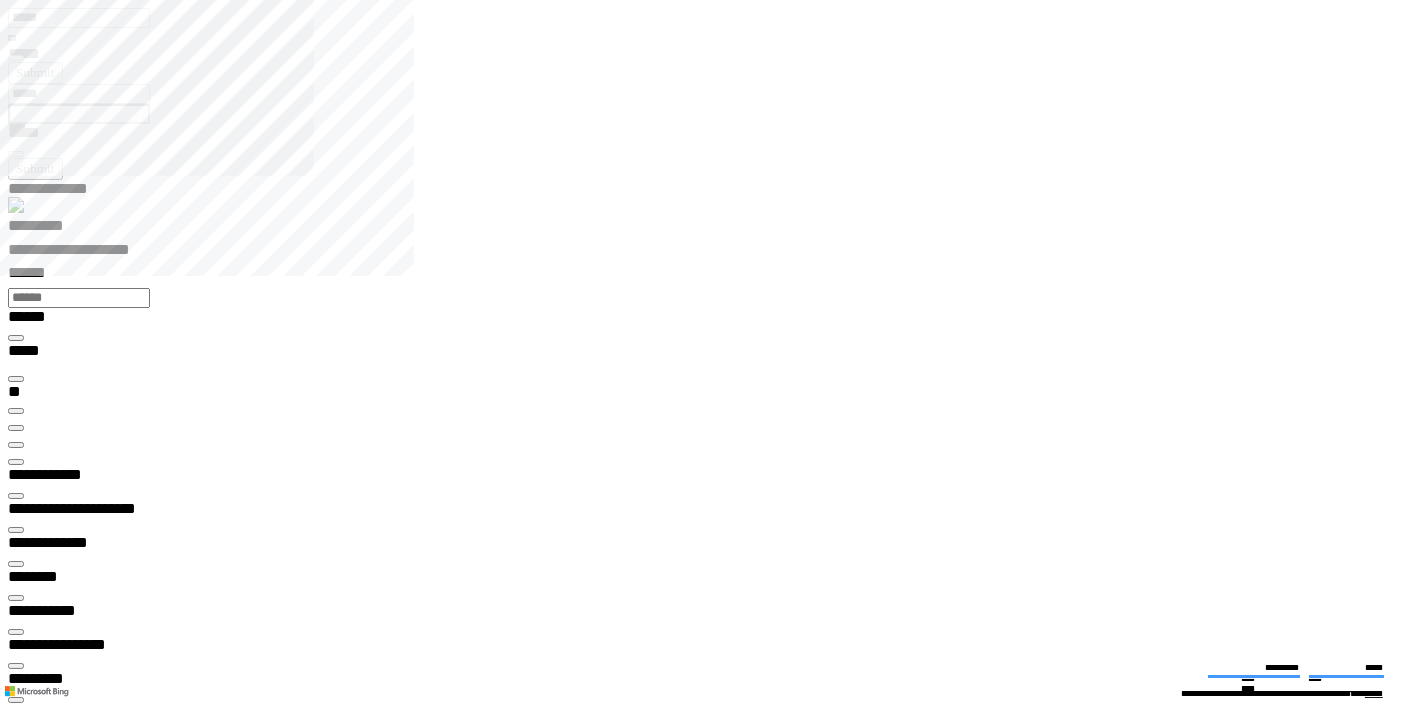 type on "*********" 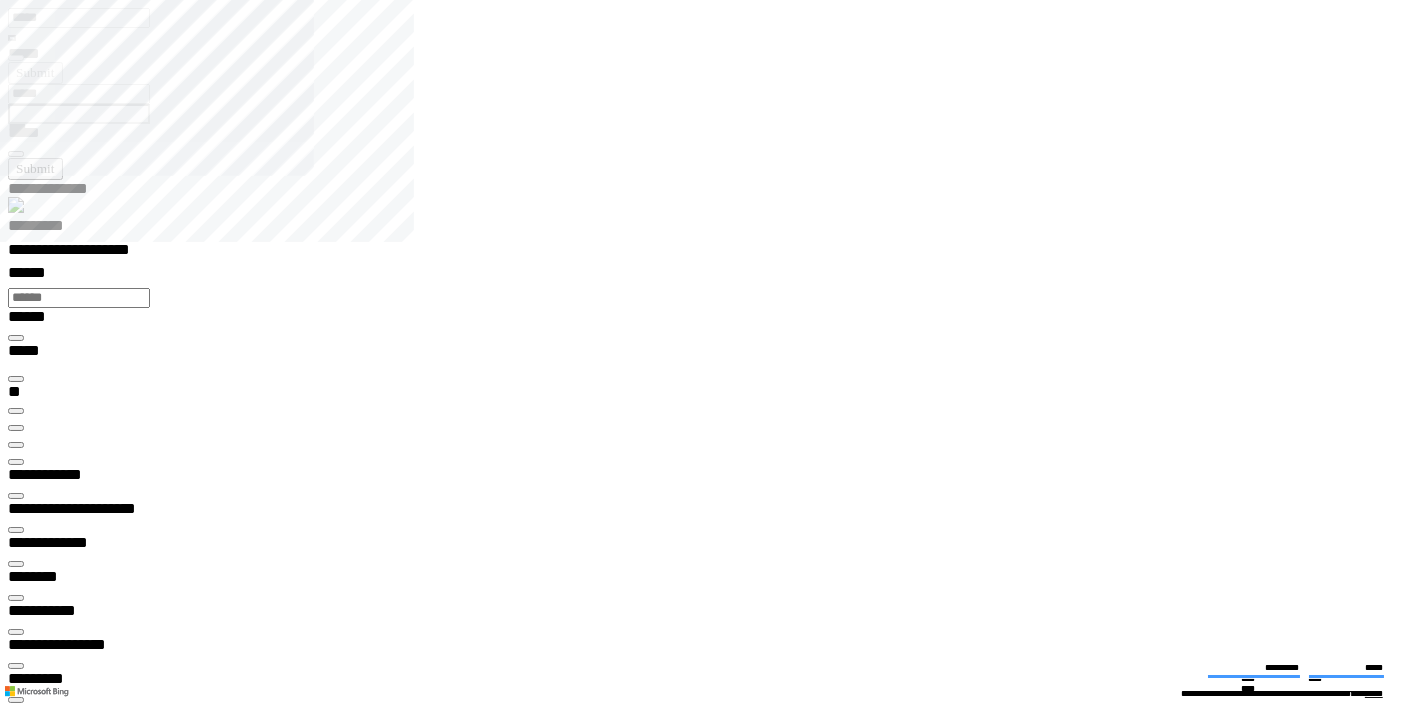 click on "**********" at bounding box center [532, 36724] 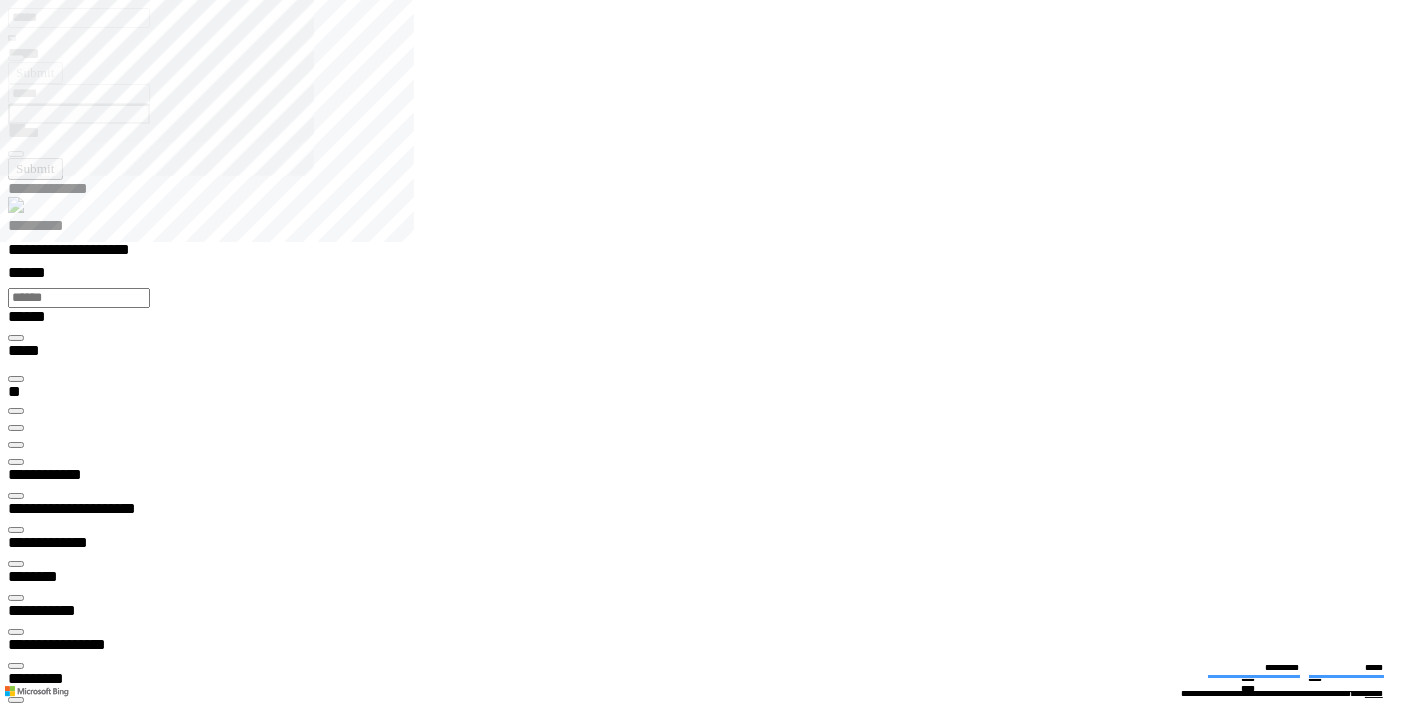 scroll, scrollTop: 0, scrollLeft: 0, axis: both 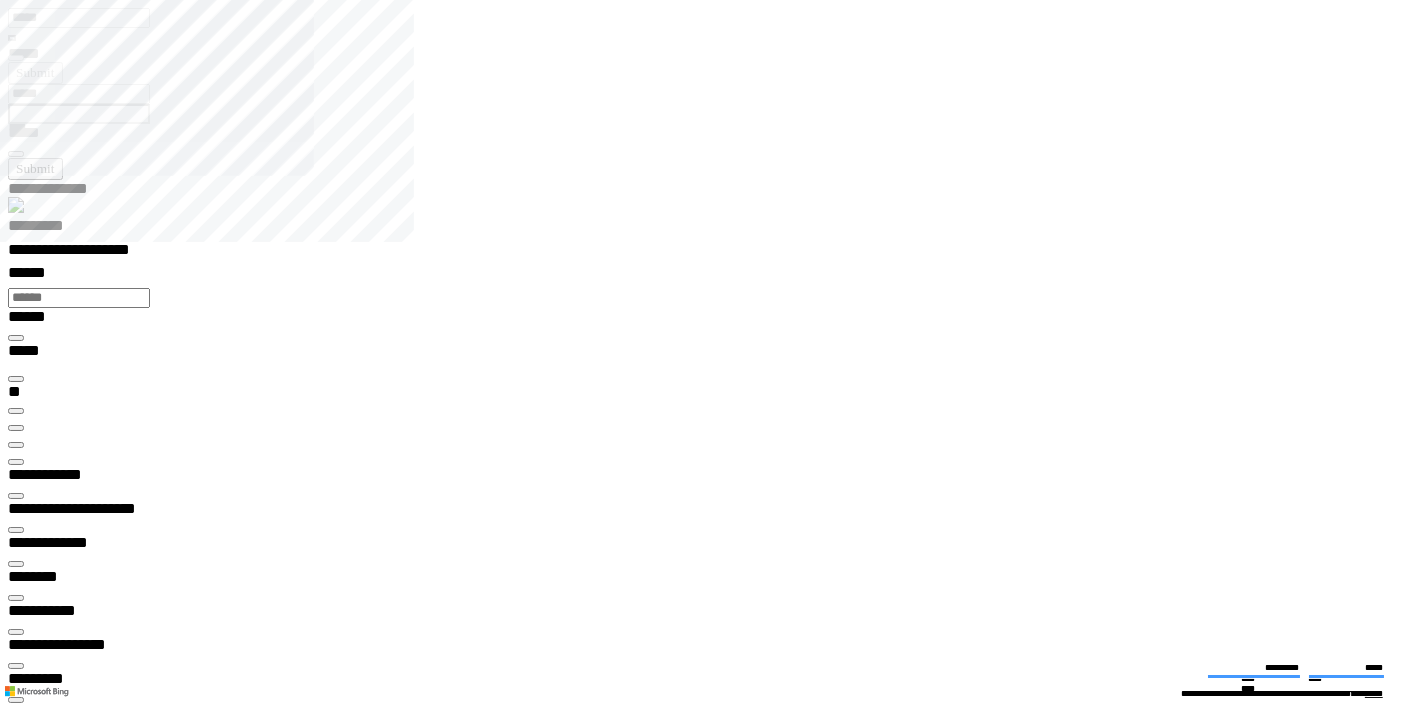click at bounding box center (16, 33454) 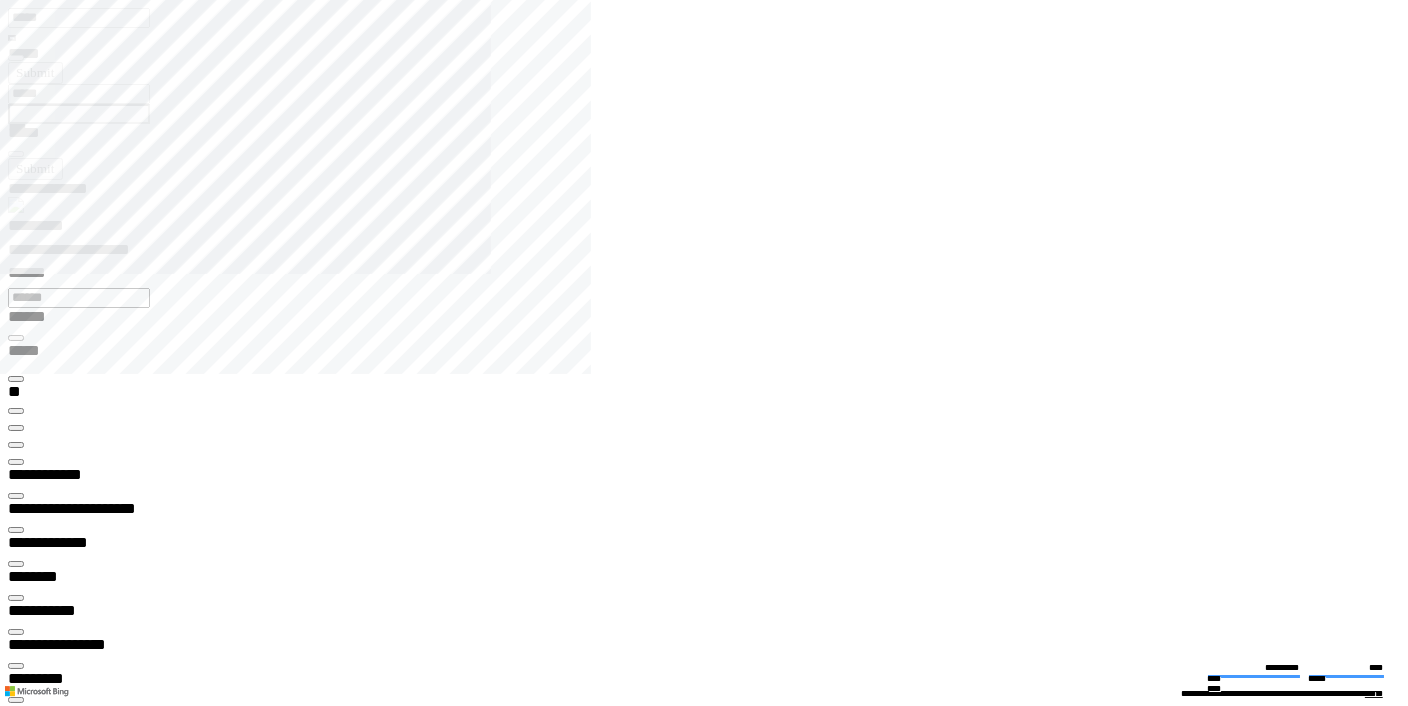 click at bounding box center (16, 11676) 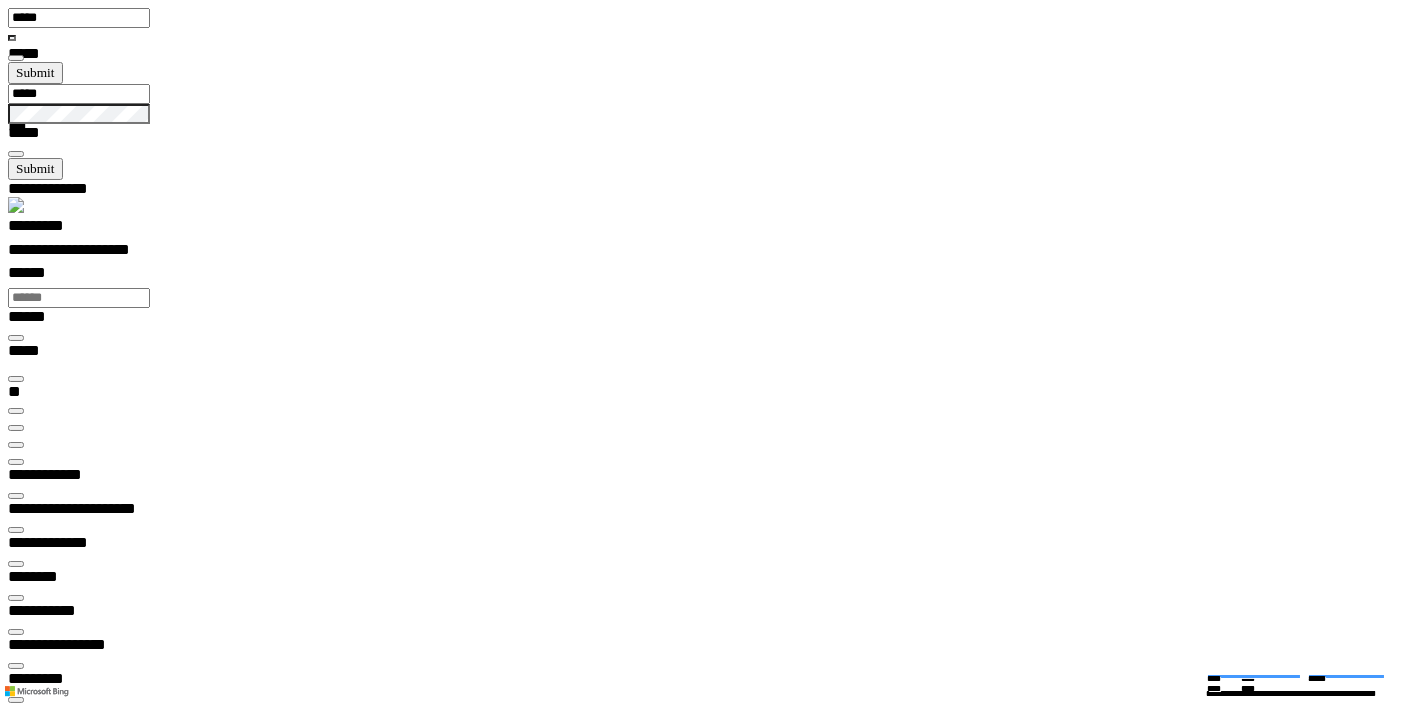 scroll, scrollTop: 41, scrollLeft: 1016, axis: both 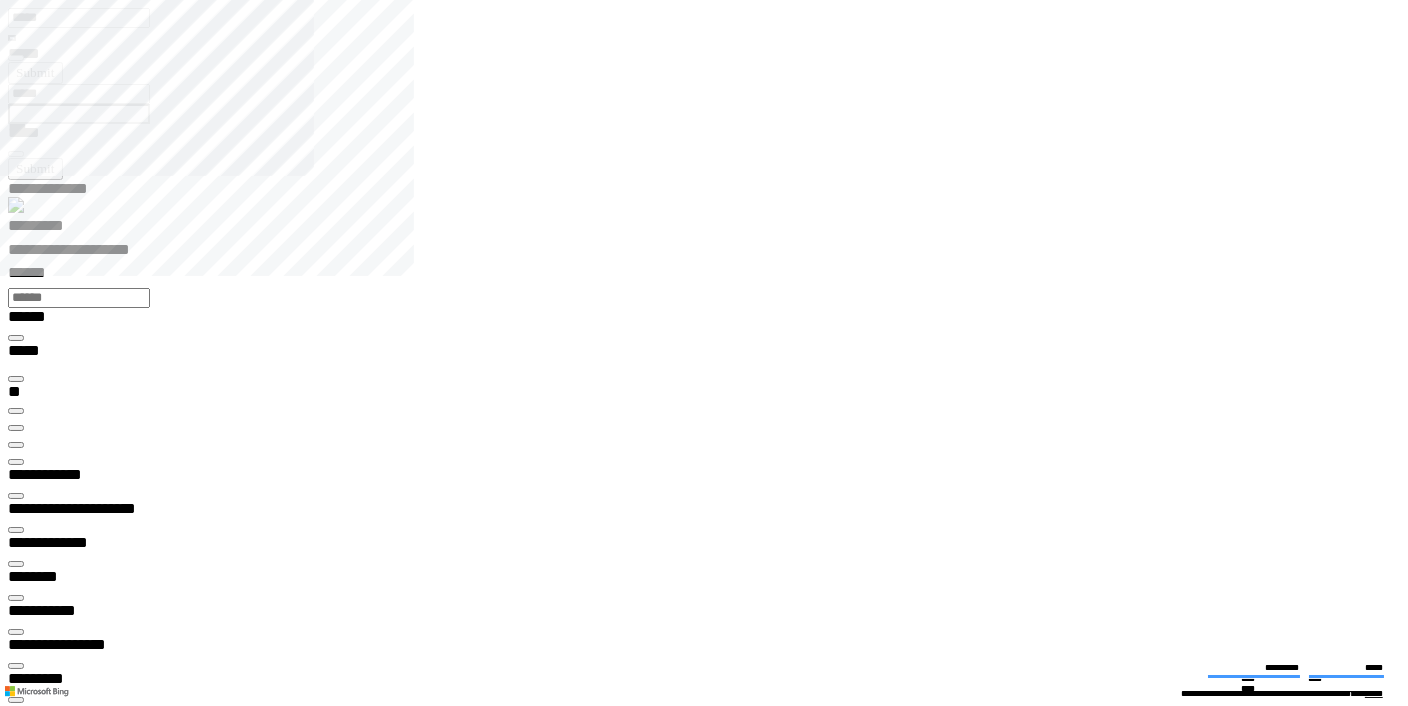 type on "*********" 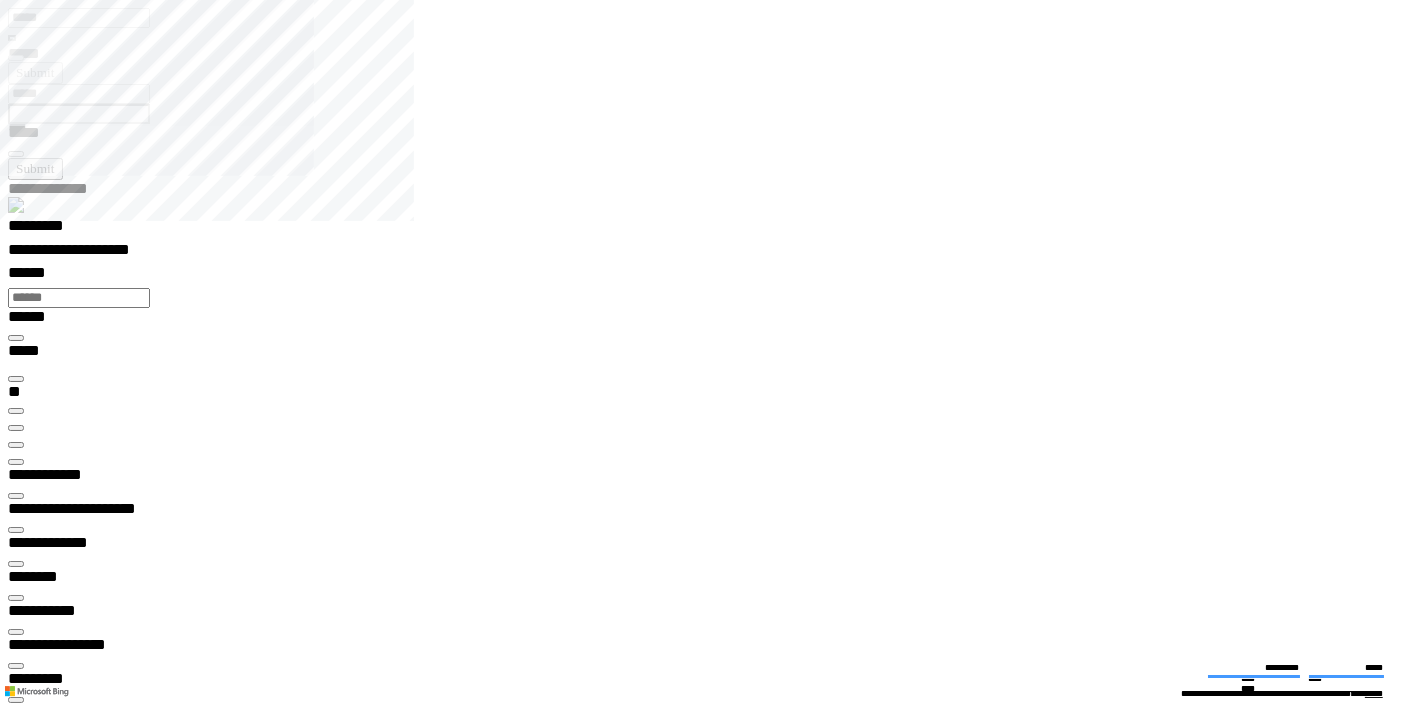 scroll, scrollTop: 0, scrollLeft: 0, axis: both 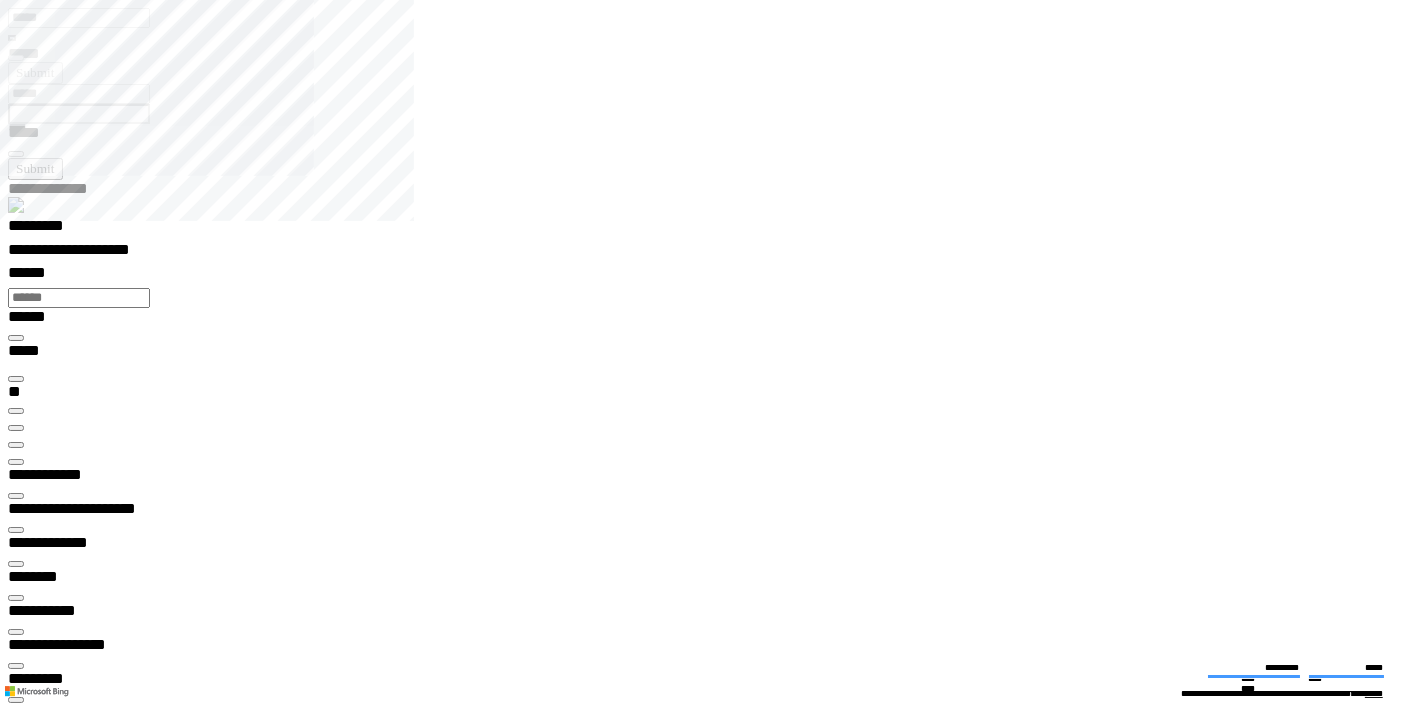click at bounding box center (16, 29007) 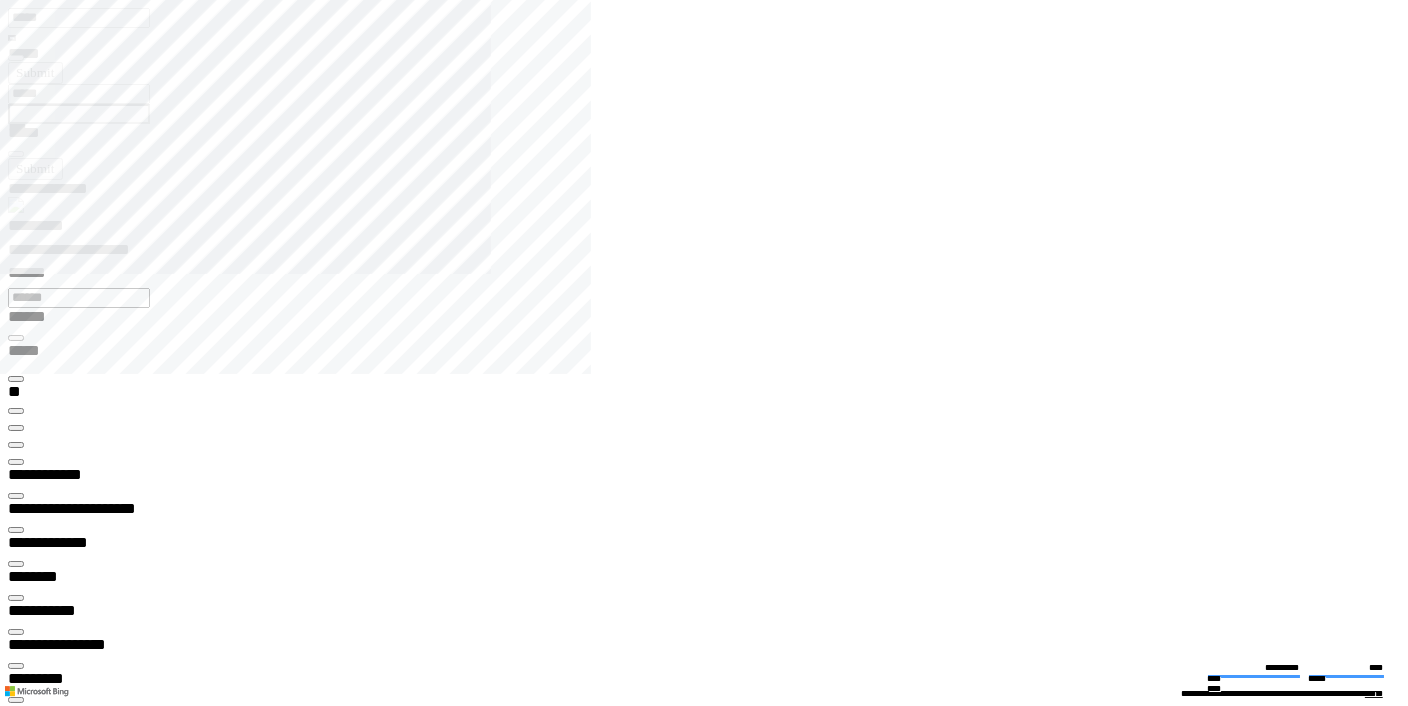 click at bounding box center [16, 11676] 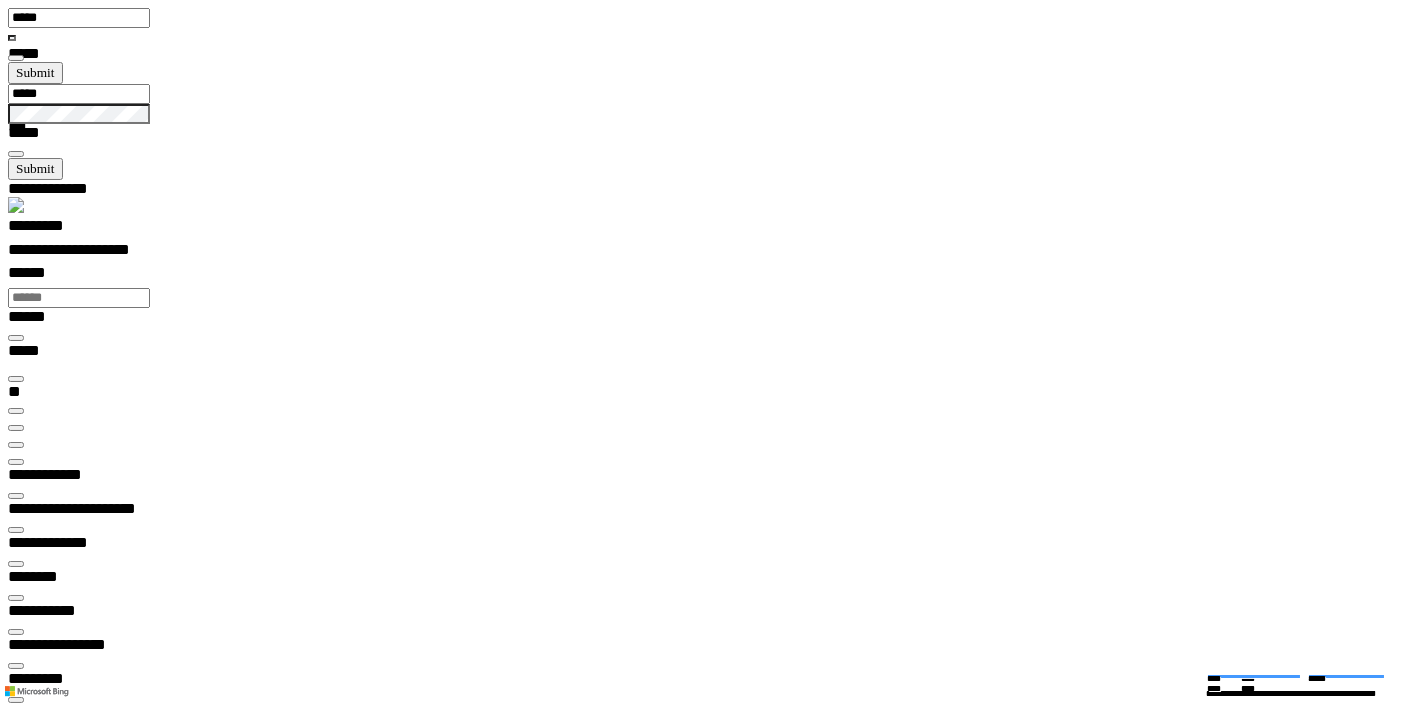 scroll, scrollTop: 29, scrollLeft: 139, axis: both 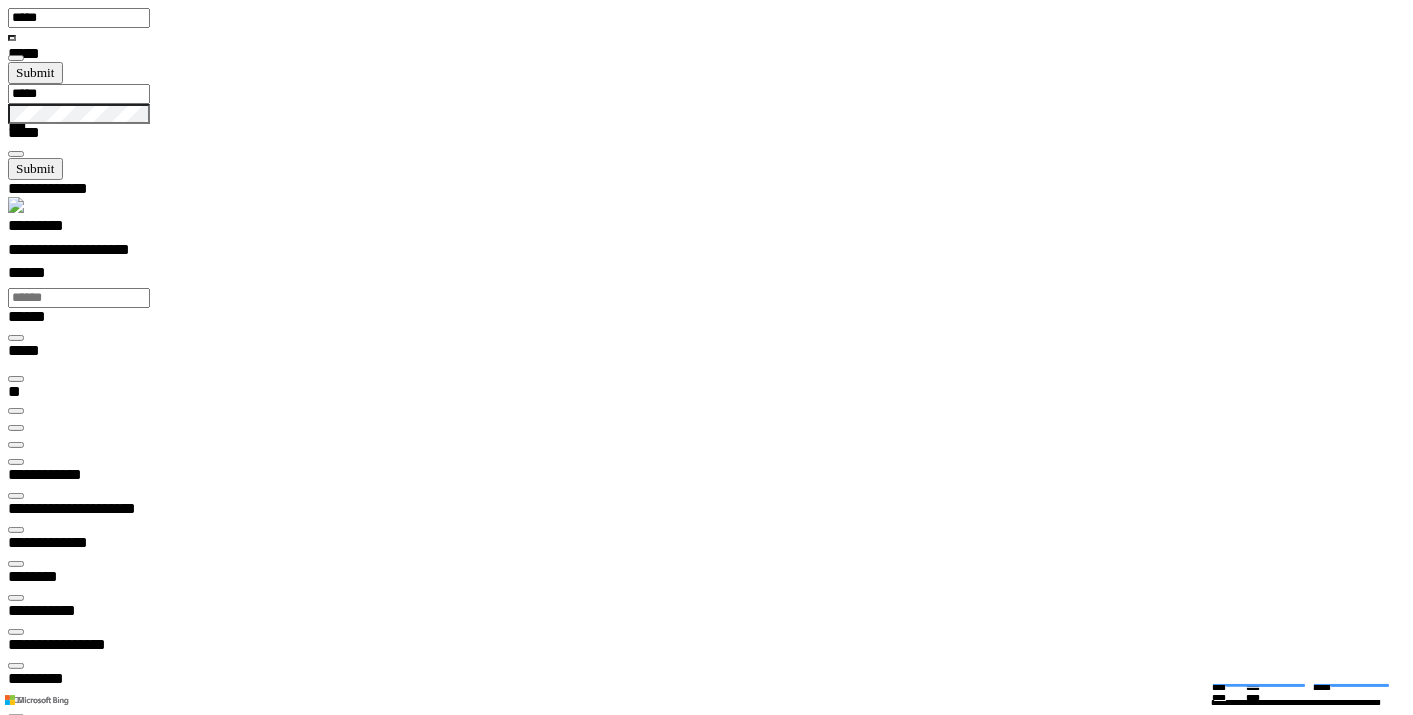 click at bounding box center [33, 18732] 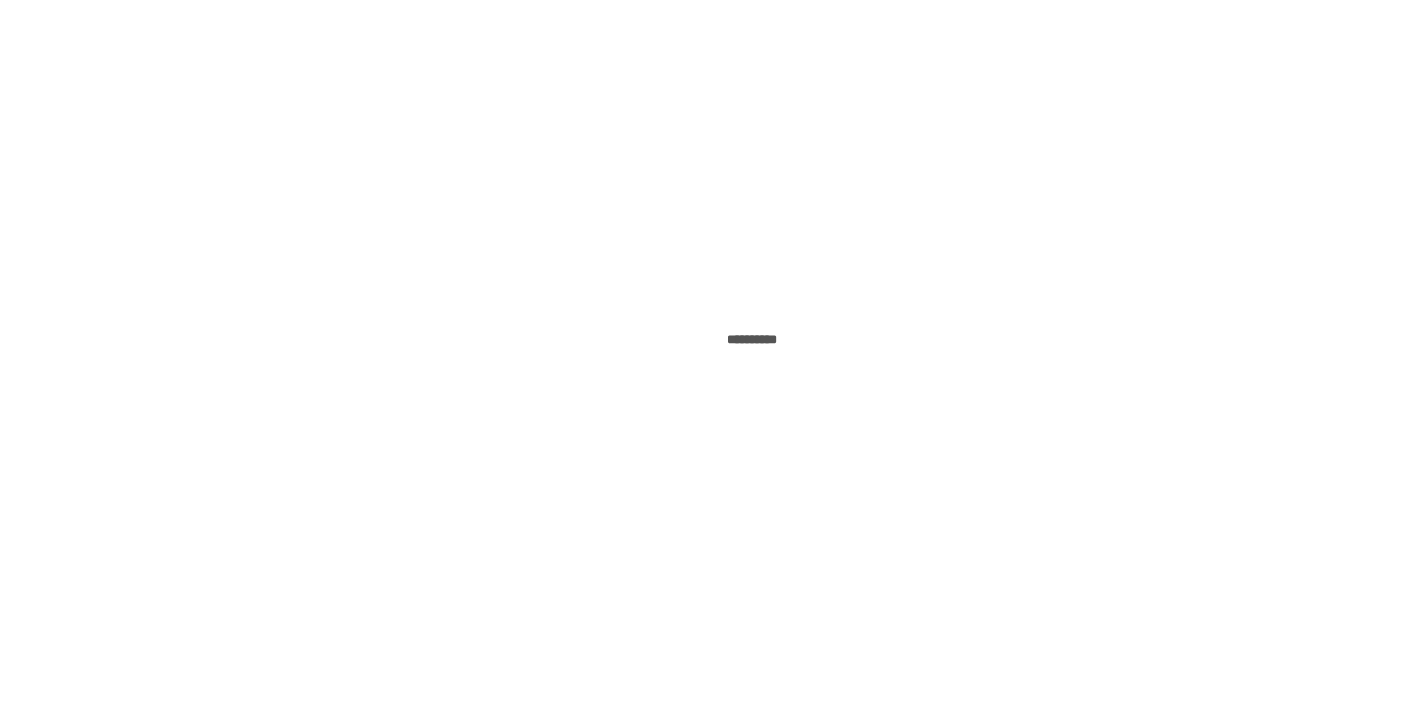scroll, scrollTop: 0, scrollLeft: 0, axis: both 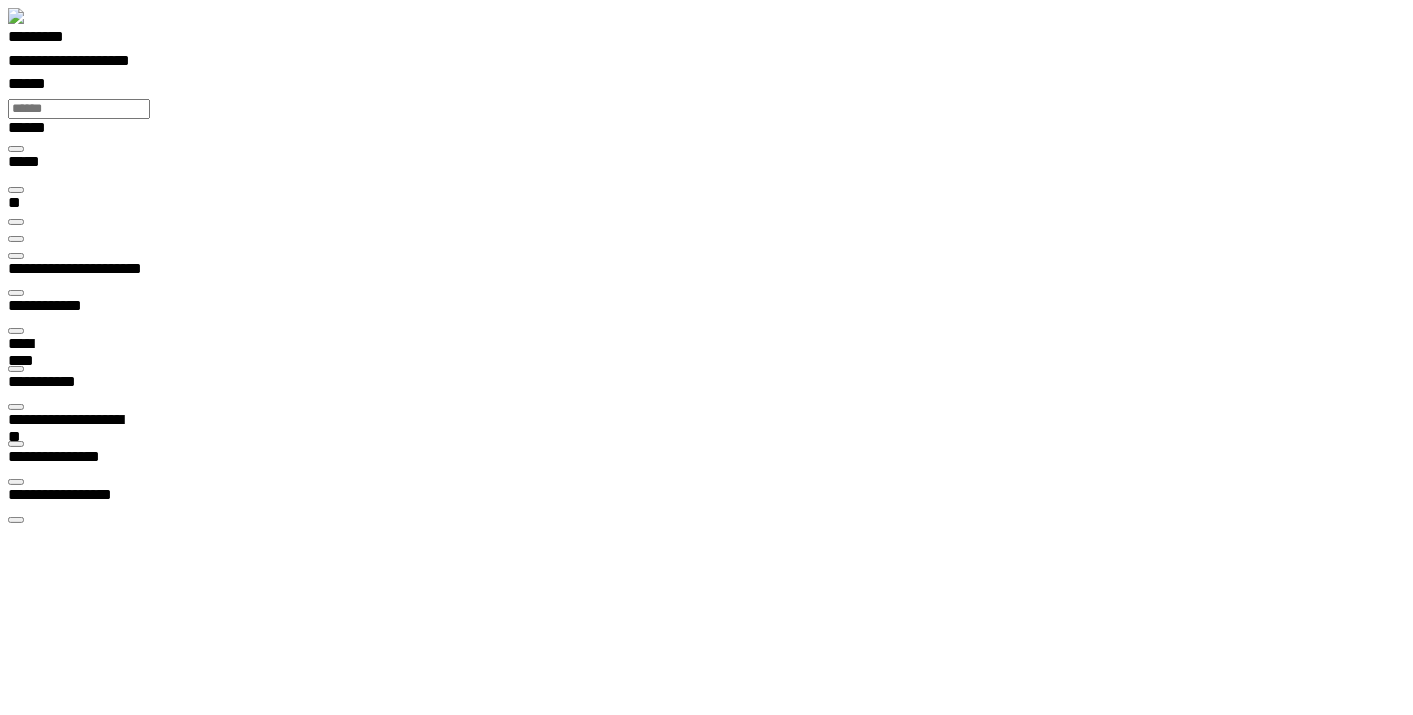 click at bounding box center (16, 256) 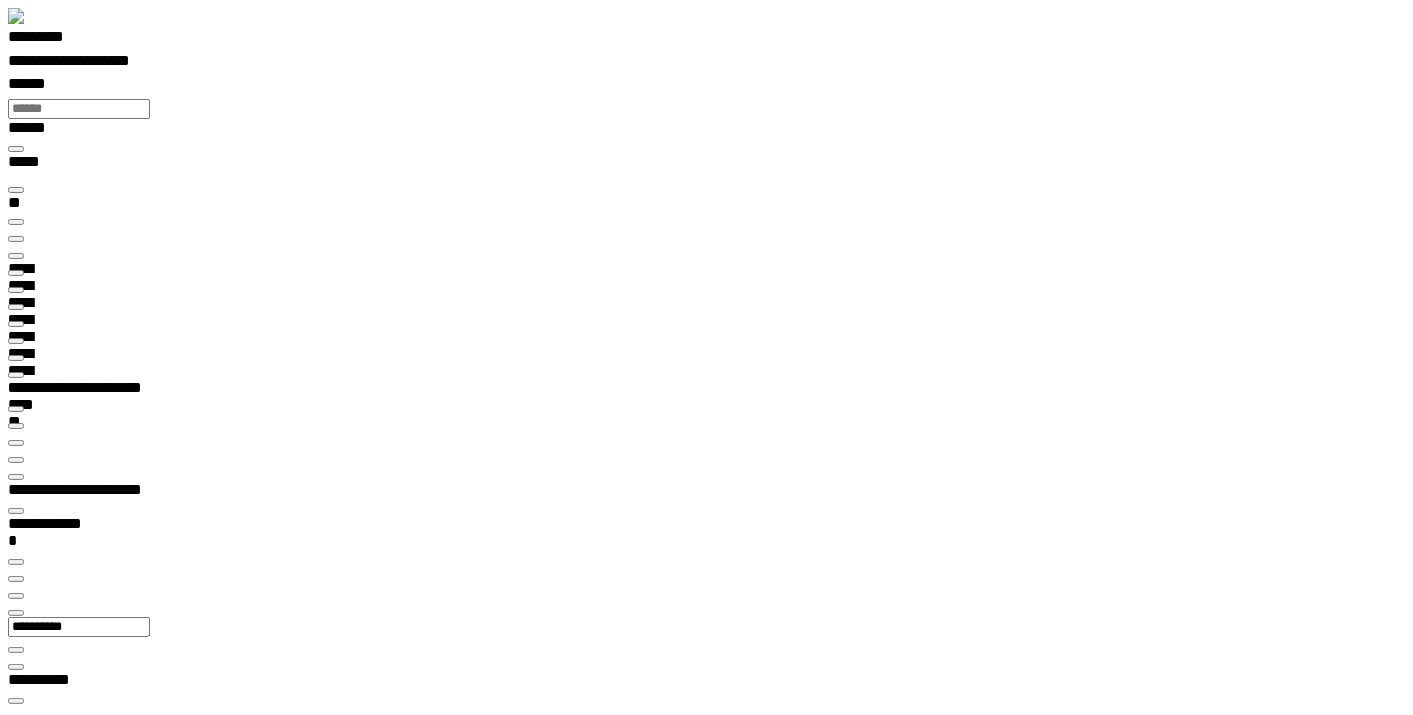 type on "***" 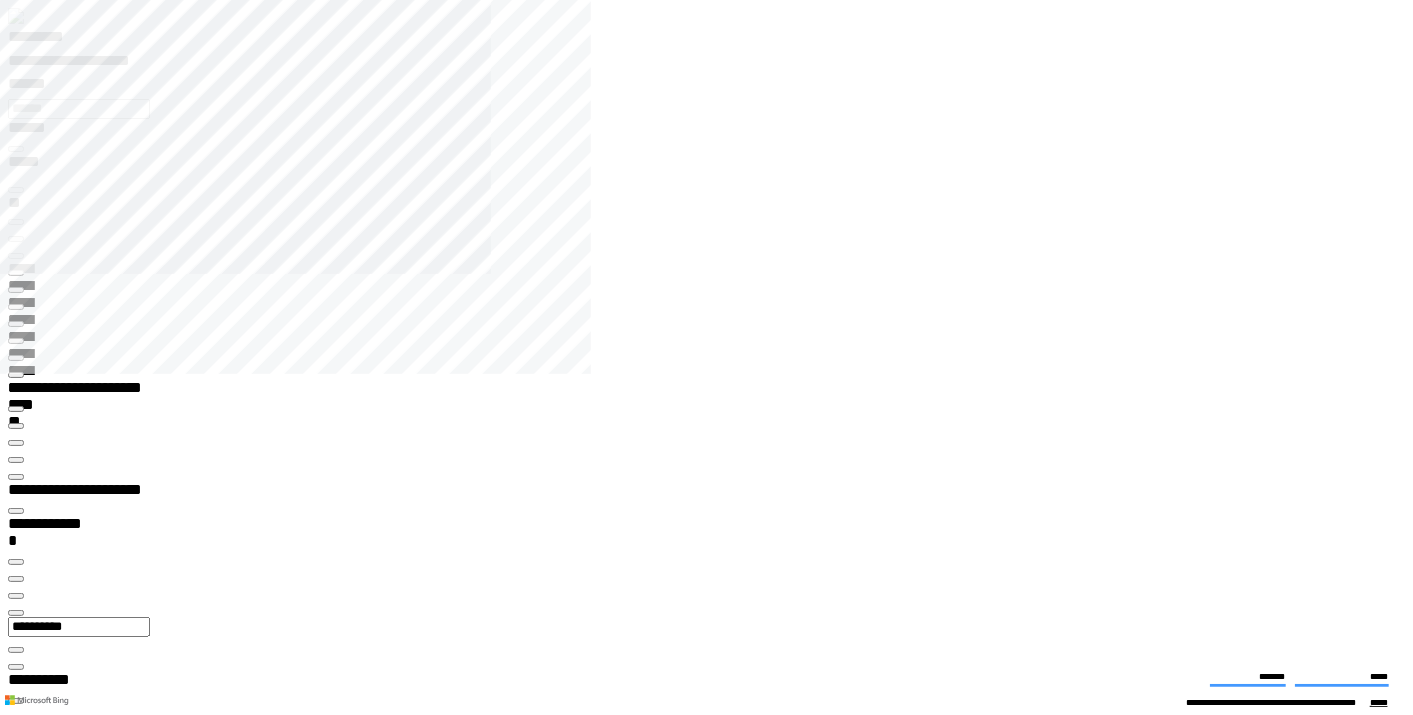 click on "**********" 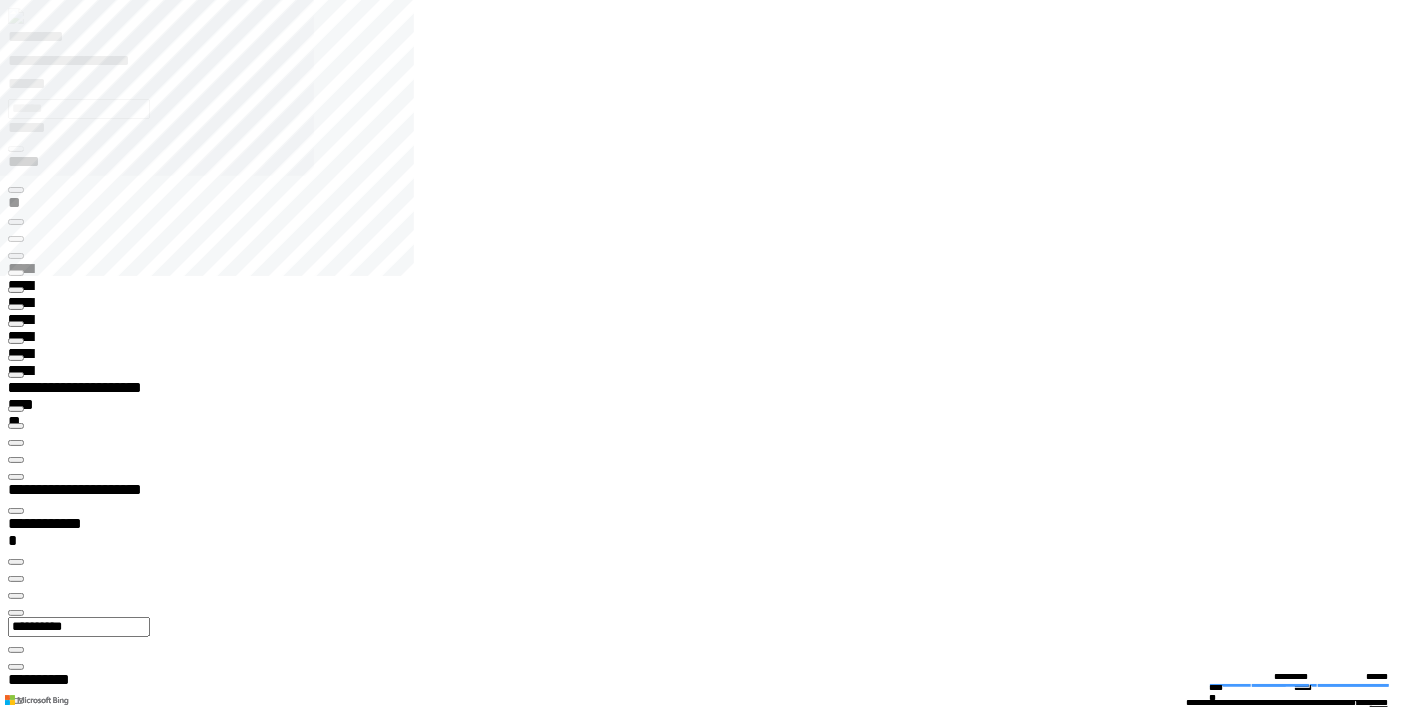 type on "*********" 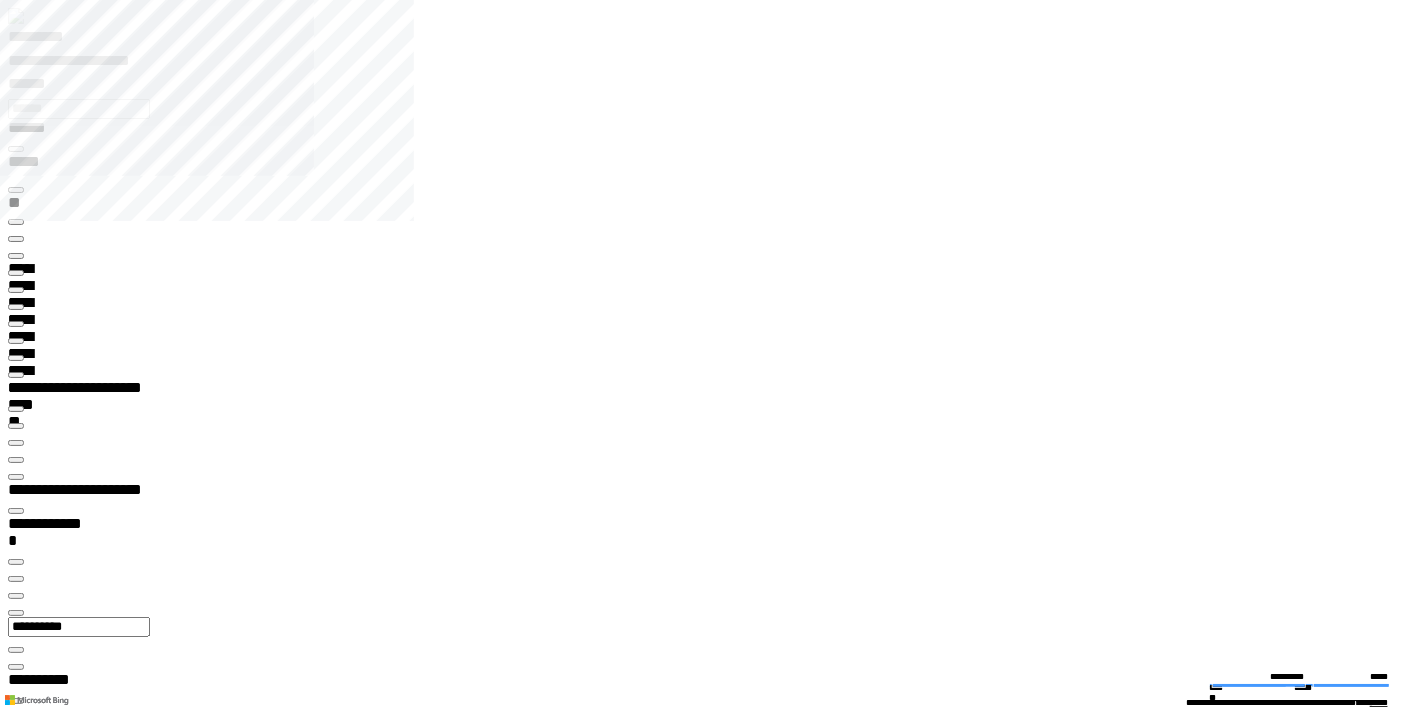 scroll, scrollTop: 0, scrollLeft: 0, axis: both 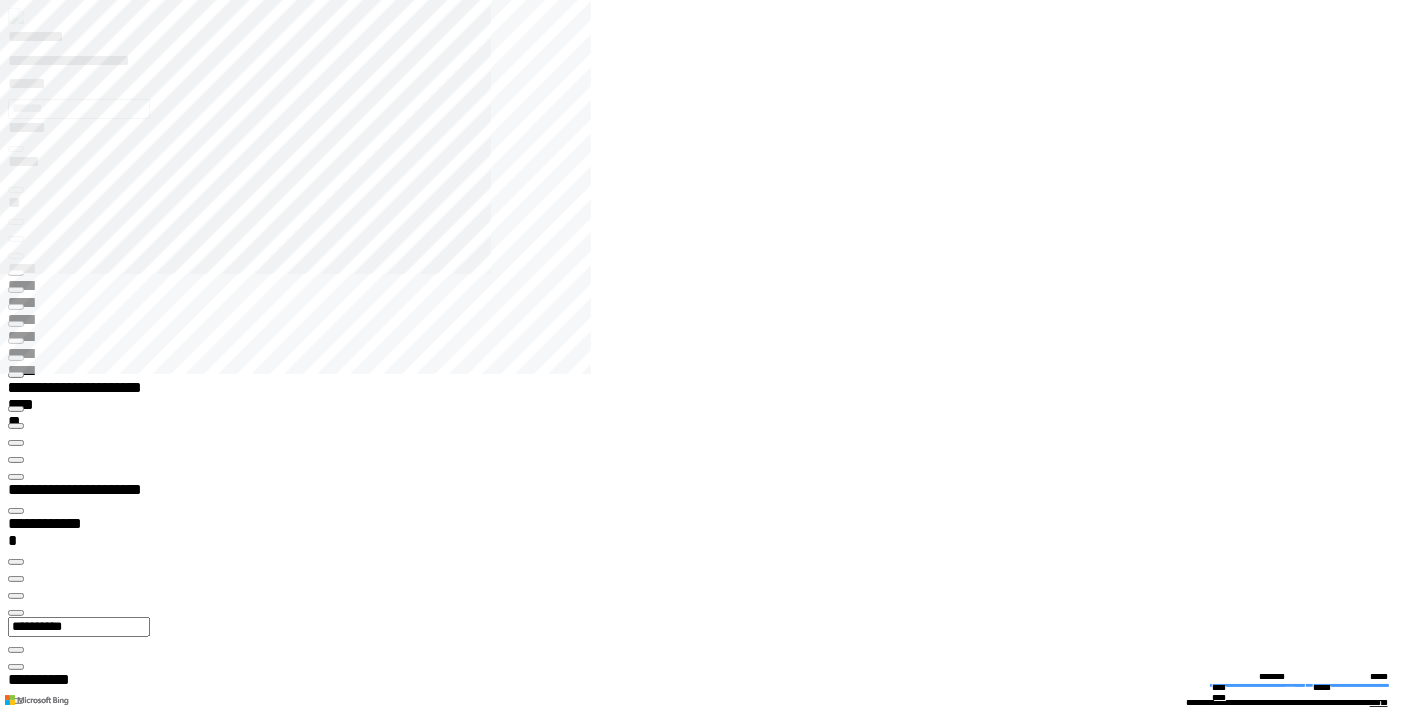 click 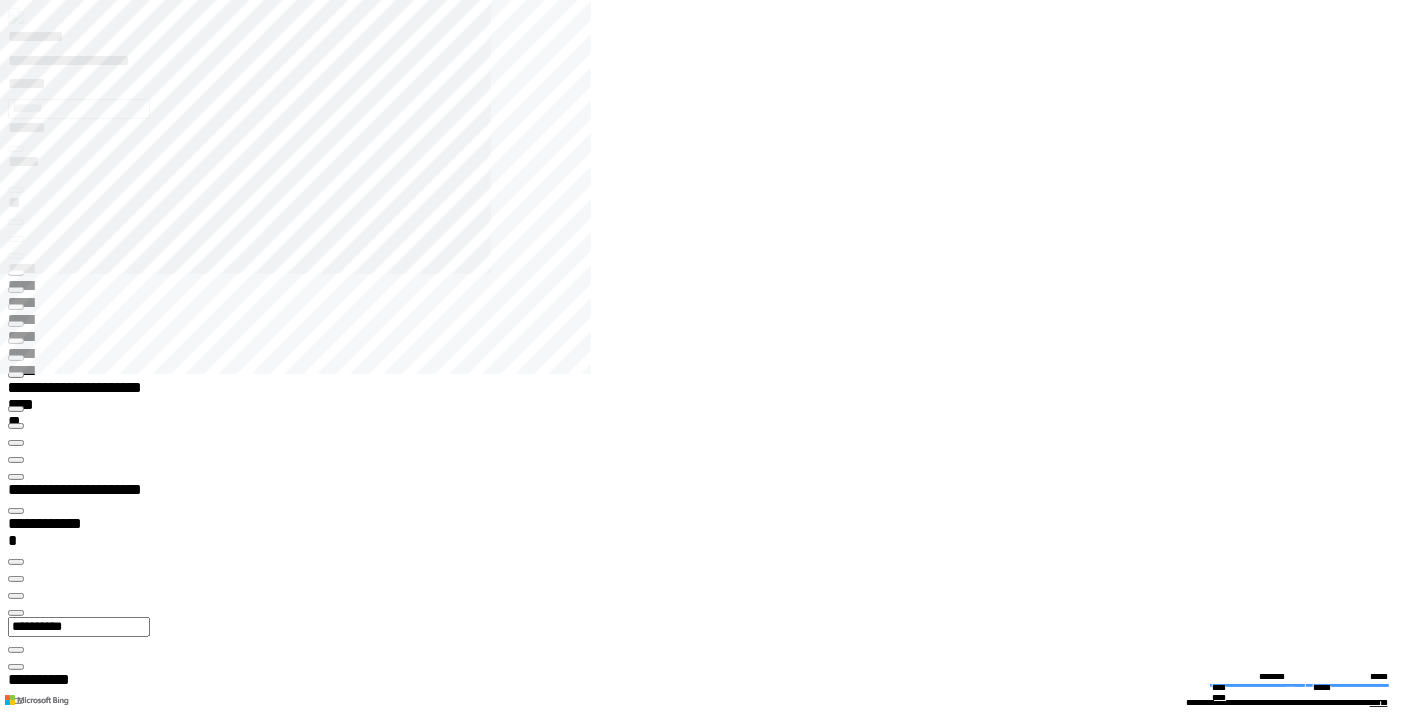 scroll, scrollTop: 99868, scrollLeft: 99862, axis: both 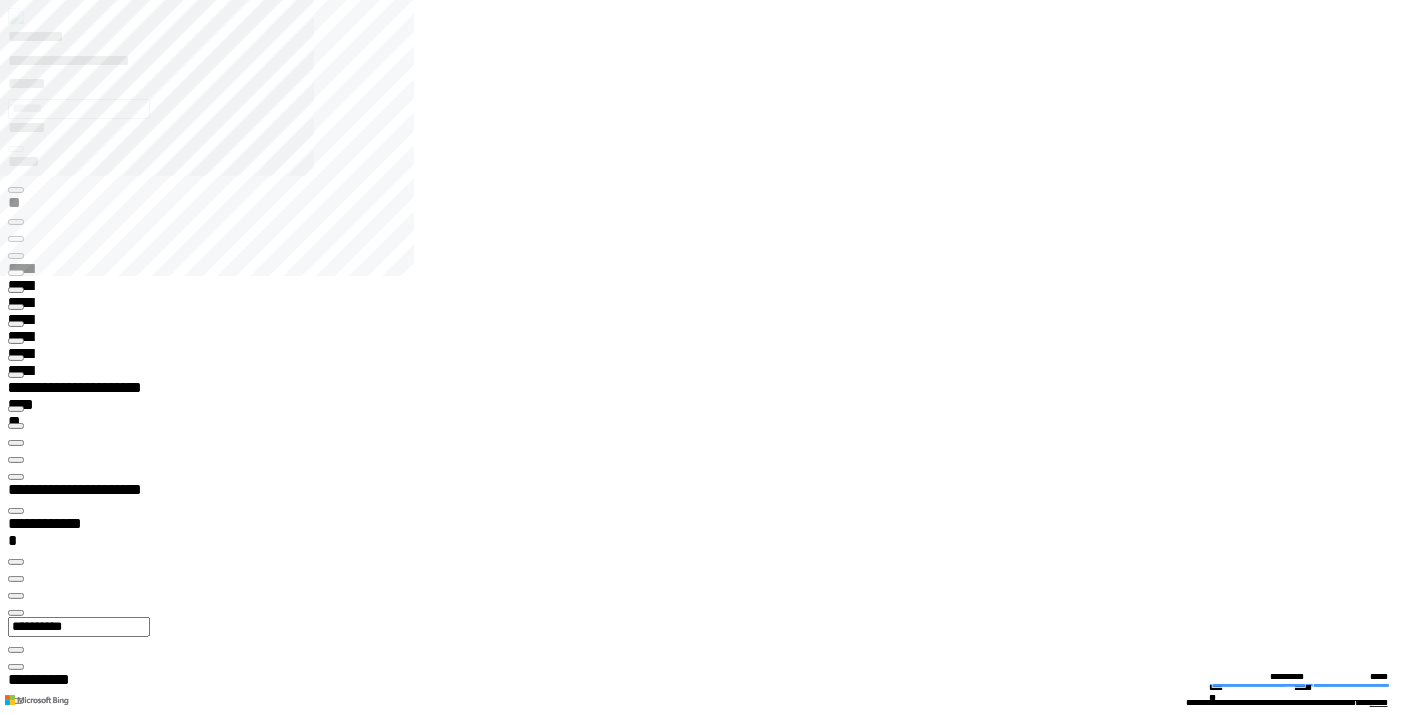 type on "*********" 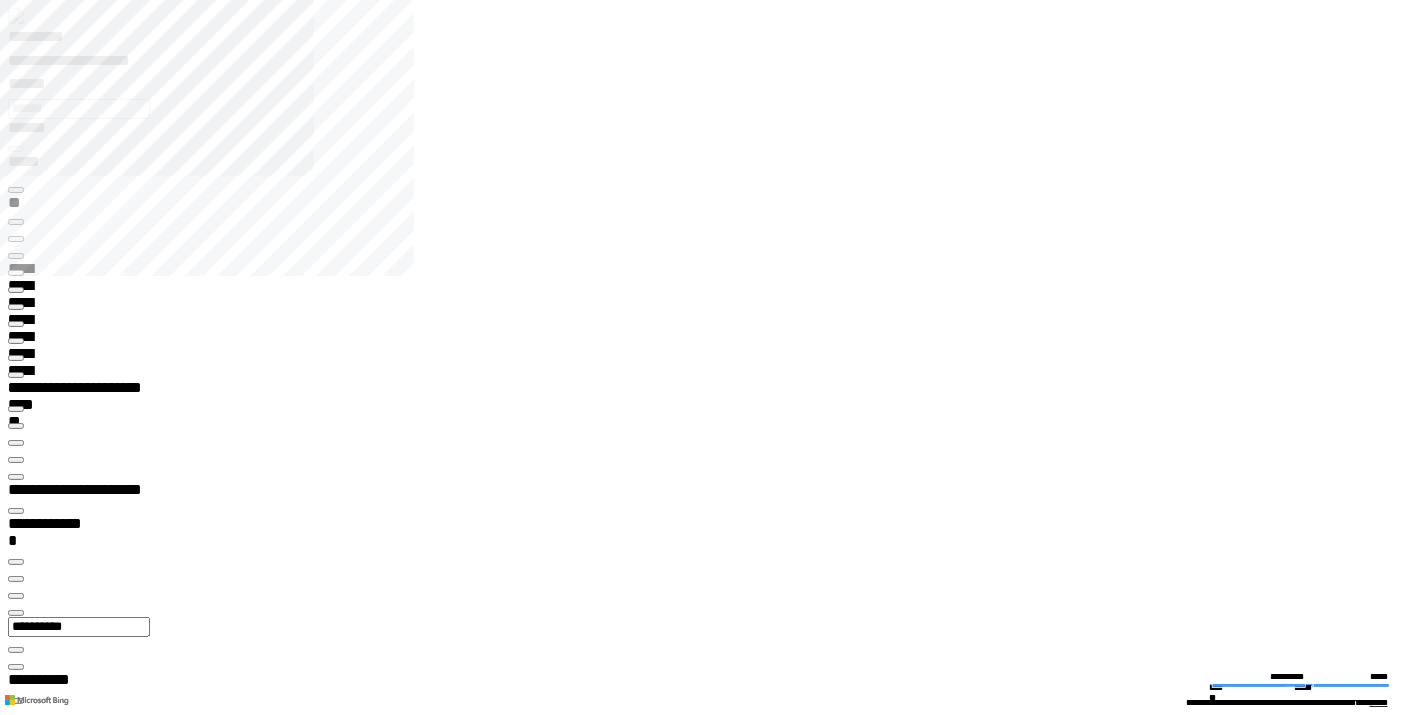 scroll, scrollTop: 99969, scrollLeft: 99796, axis: both 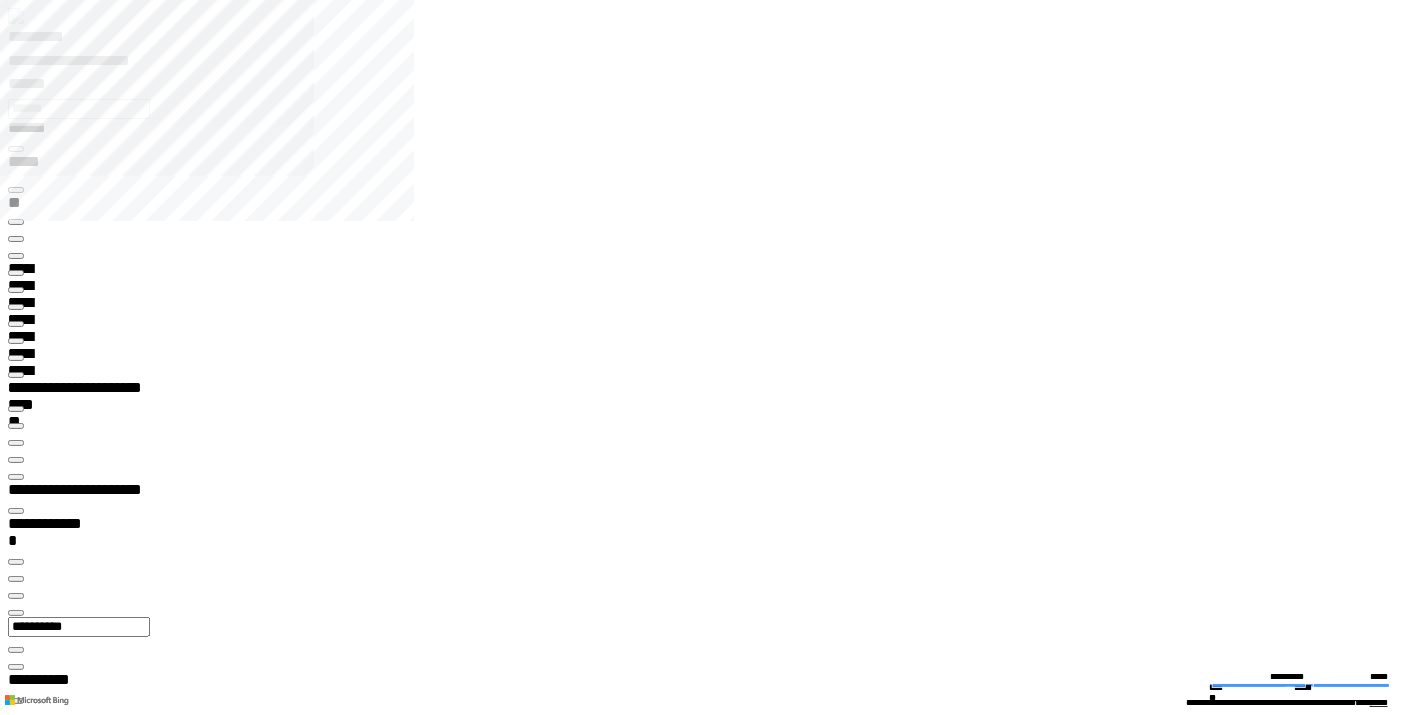 click at bounding box center (16, 27789) 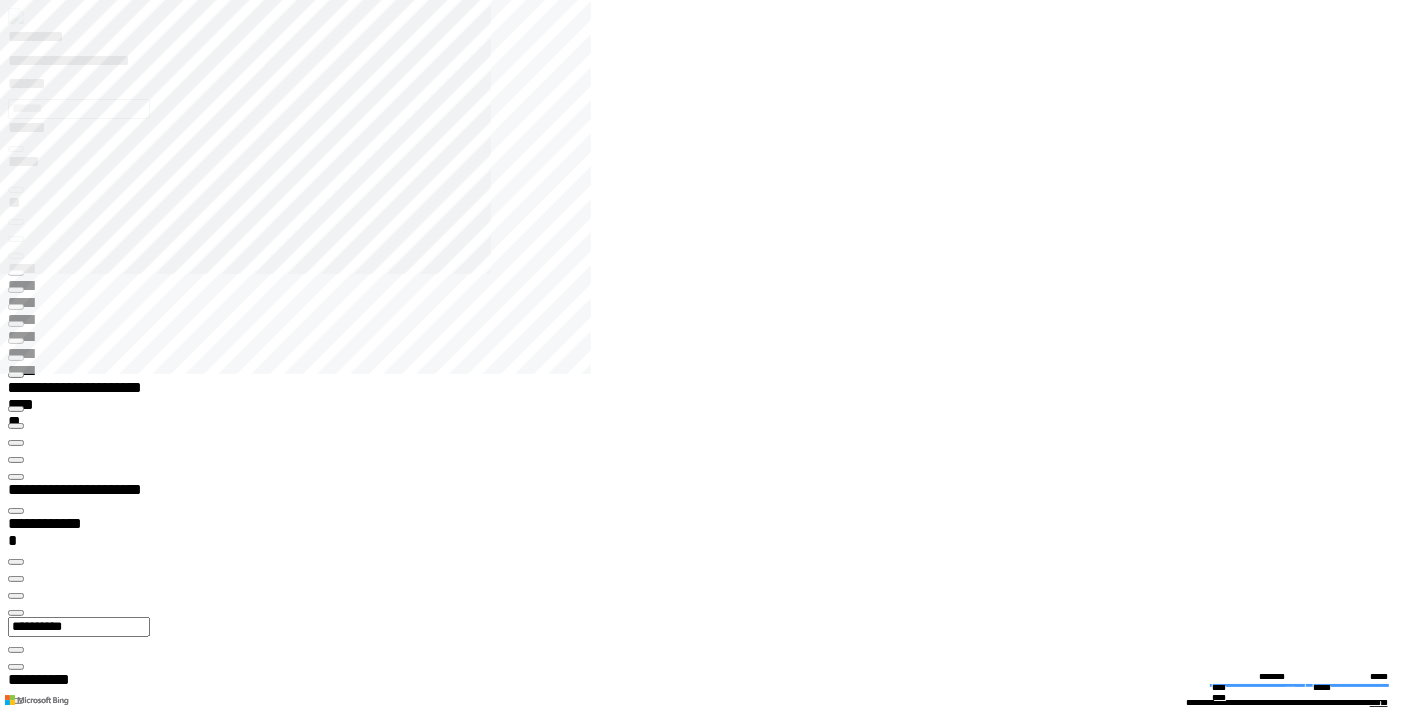 click at bounding box center [714, 17398] 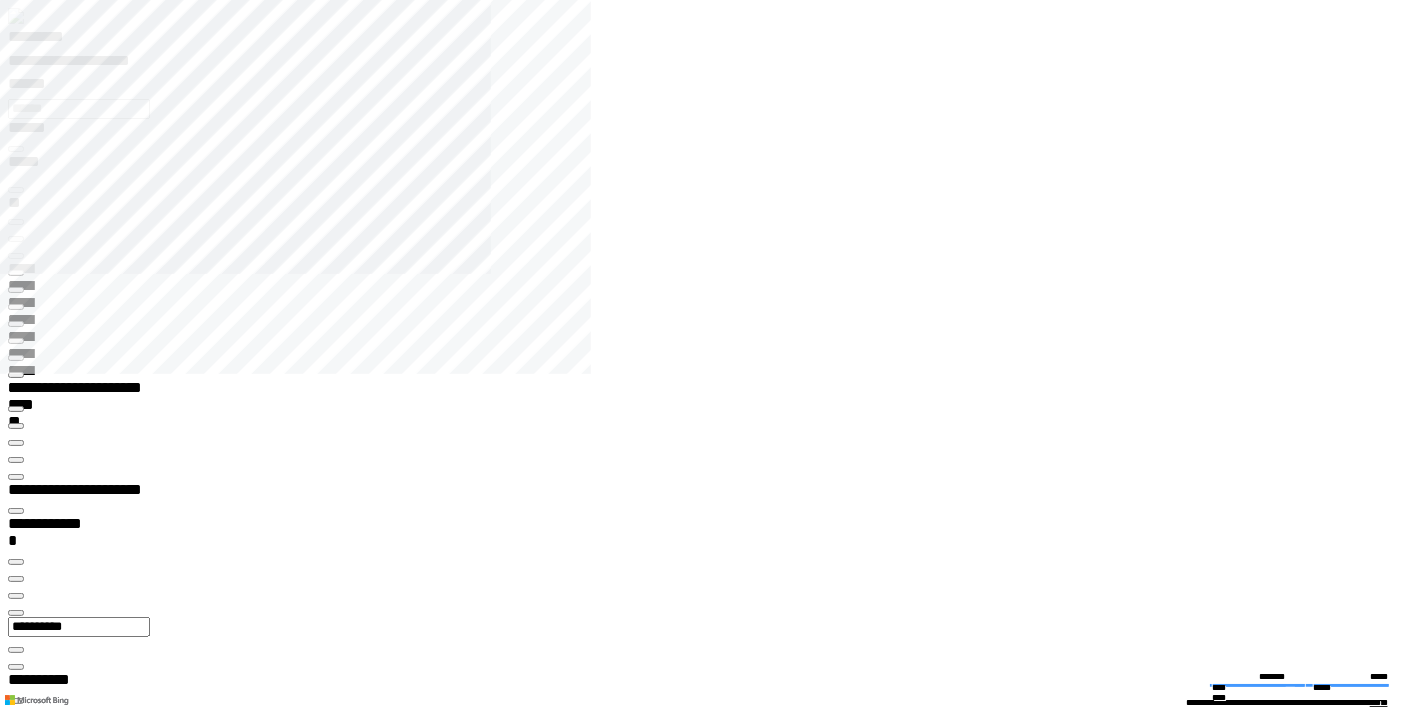 click at bounding box center (714, 17398) 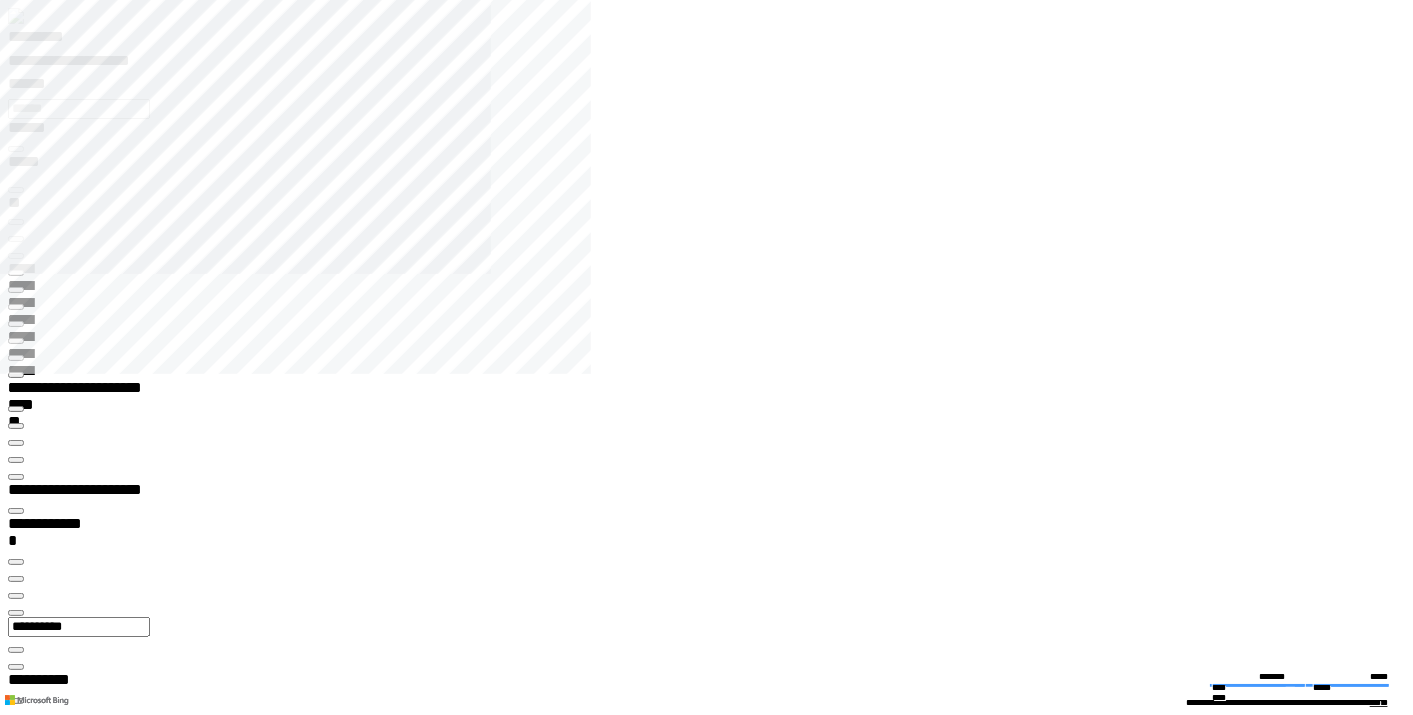 scroll, scrollTop: 99749, scrollLeft: 99777, axis: both 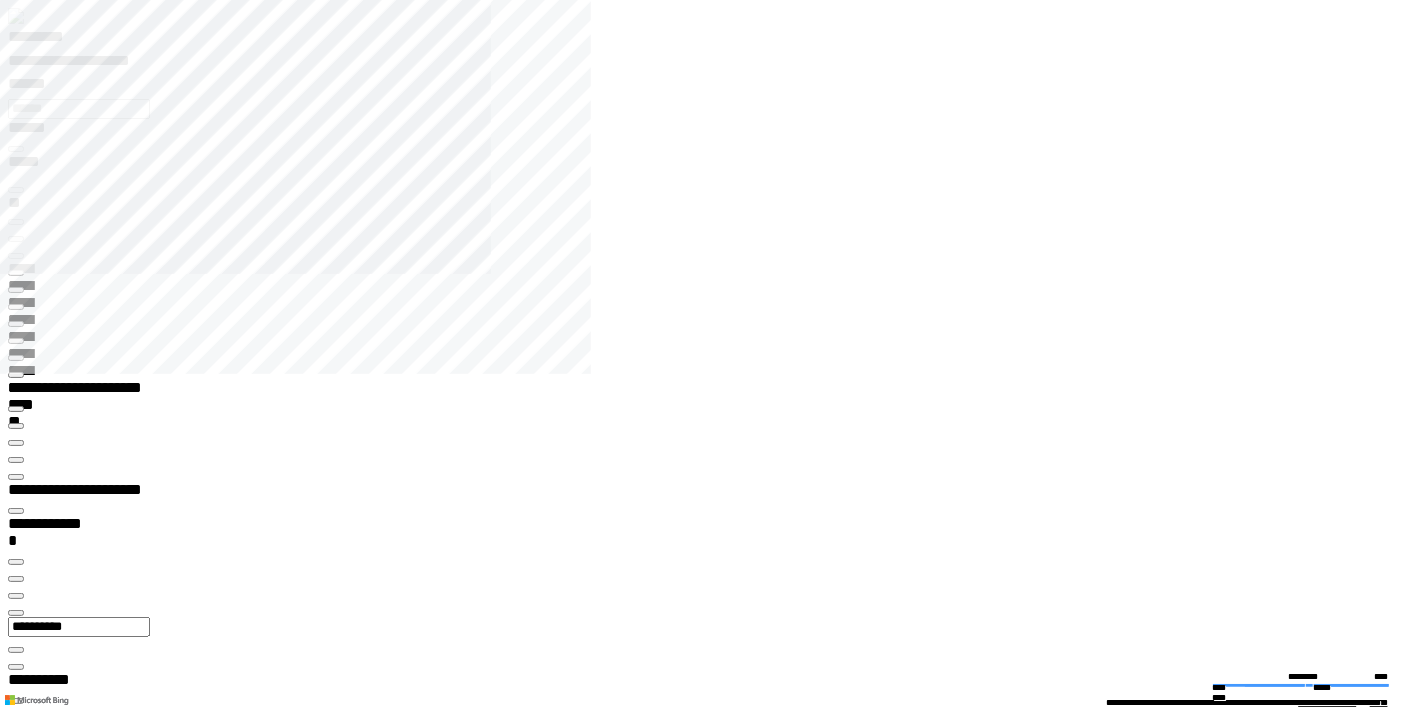click at bounding box center [16, 256] 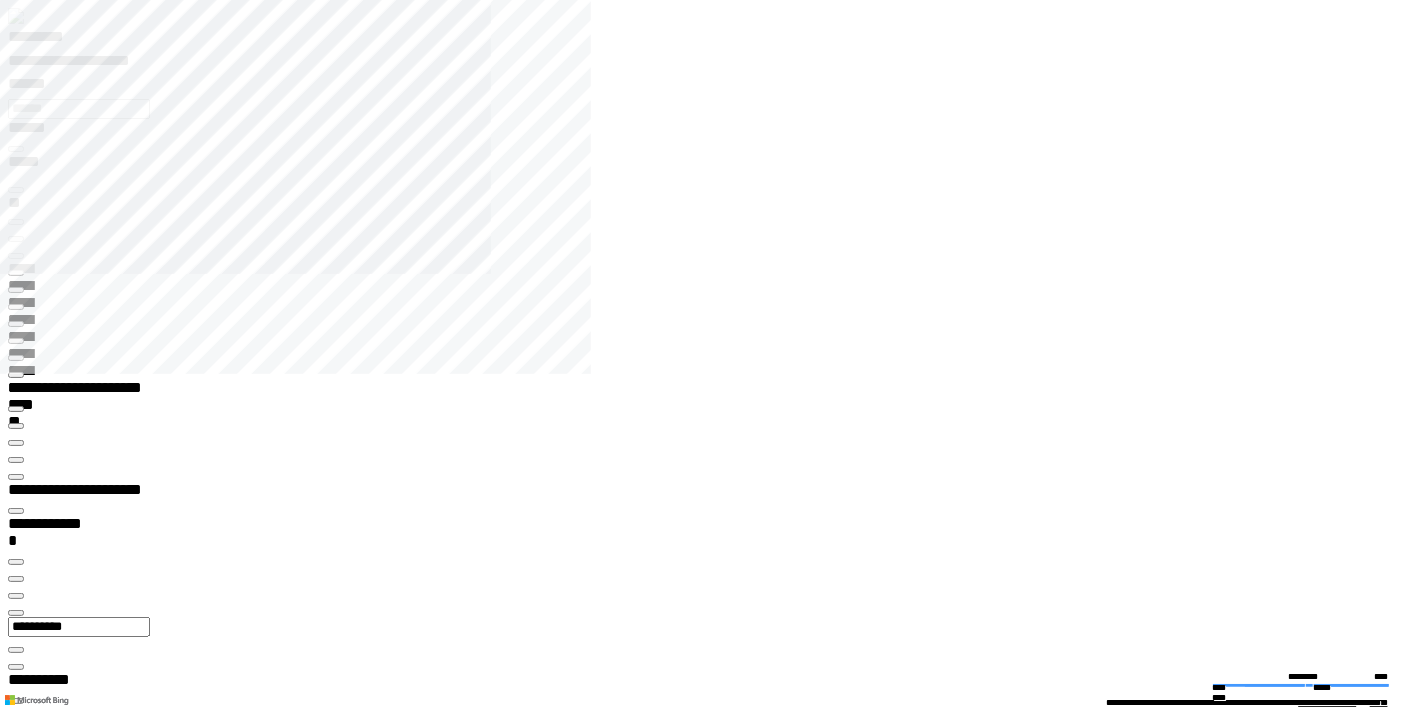 scroll, scrollTop: 99285, scrollLeft: 99764, axis: both 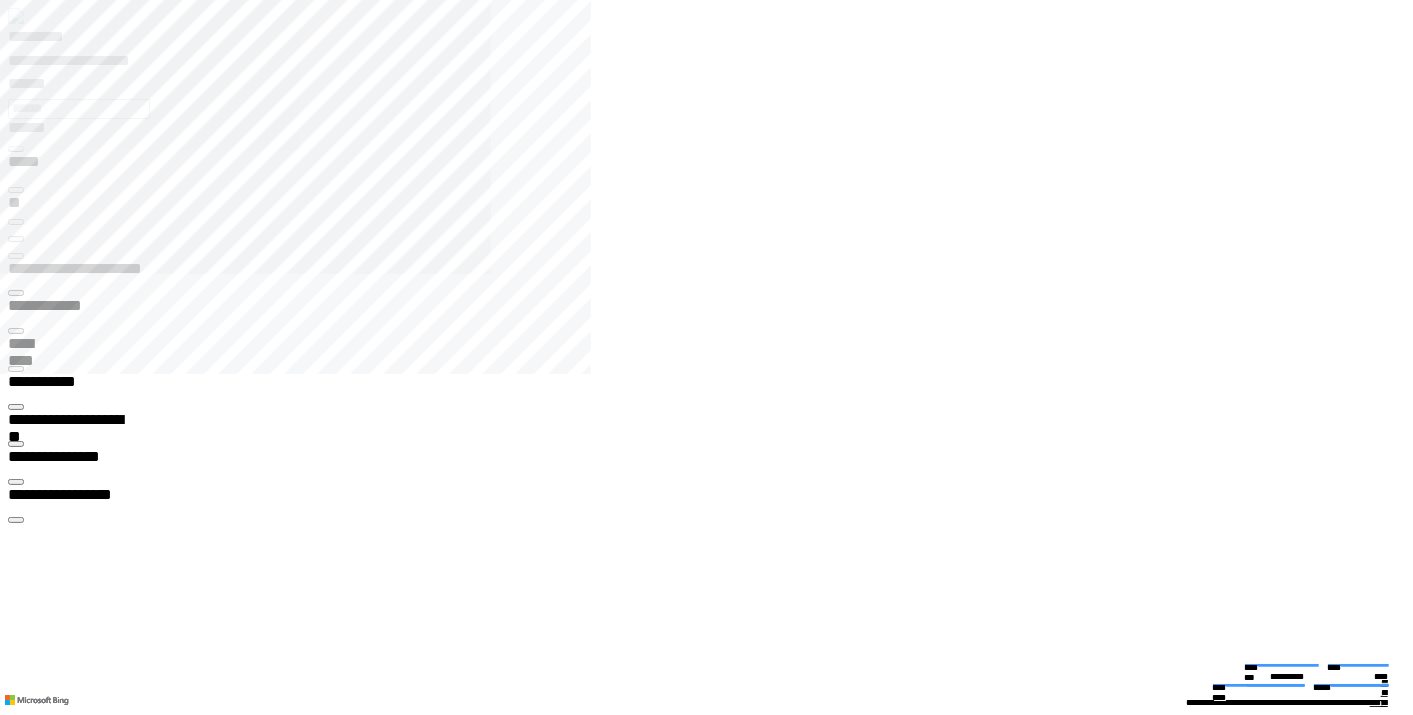 click at bounding box center (16, 3522) 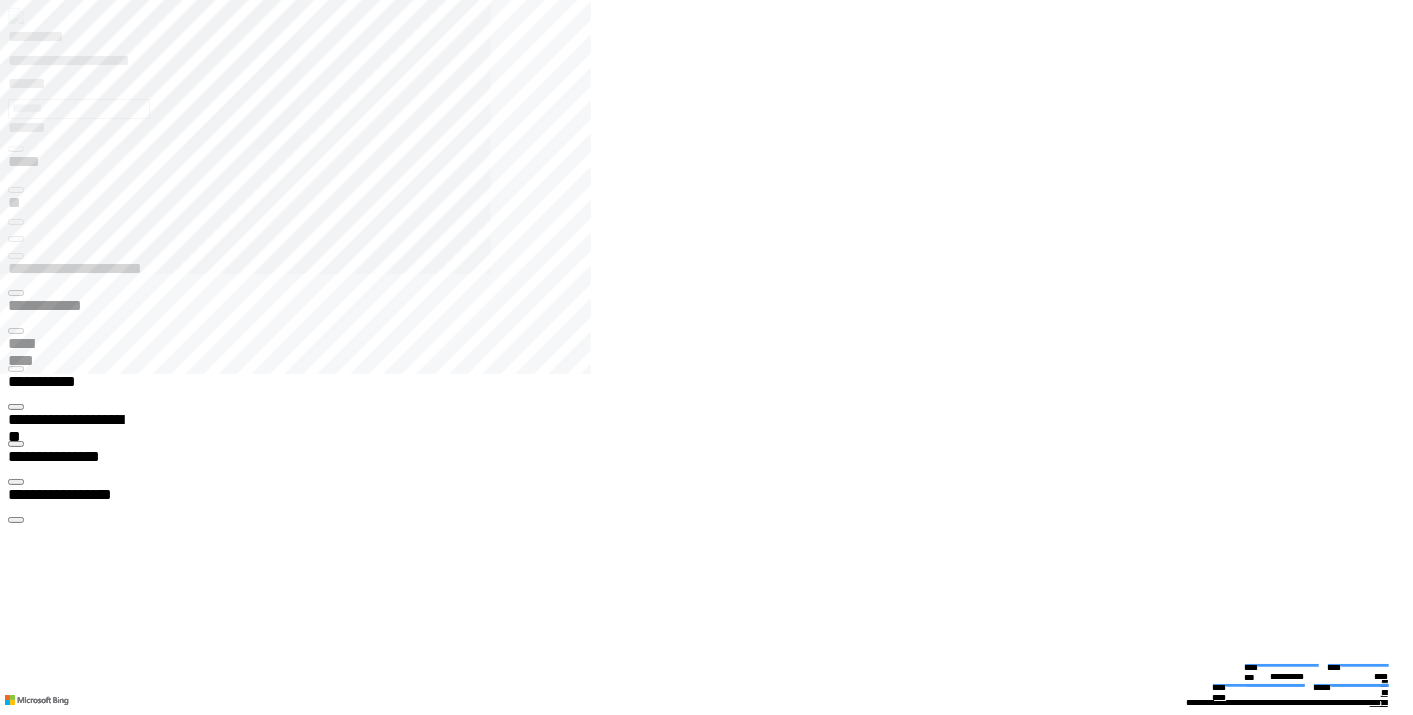 scroll, scrollTop: 0, scrollLeft: 224, axis: horizontal 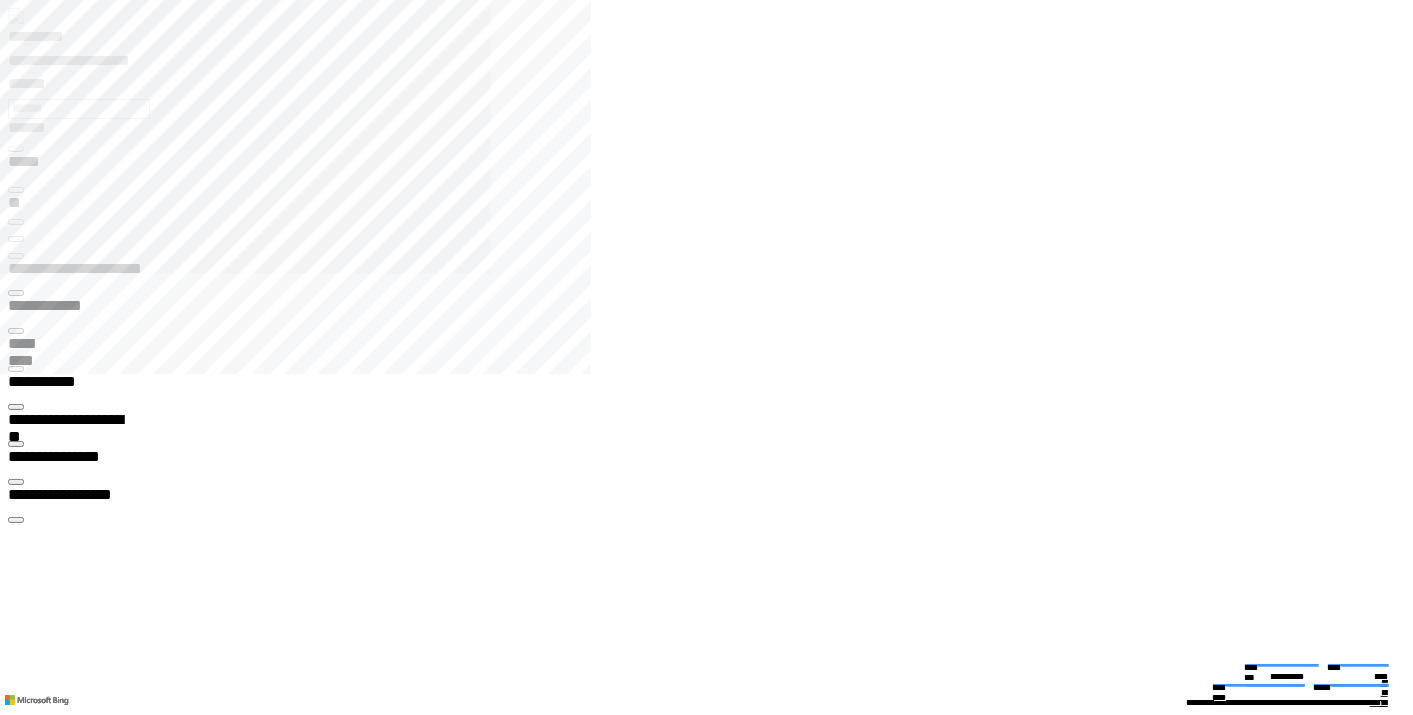 click at bounding box center (16, 444) 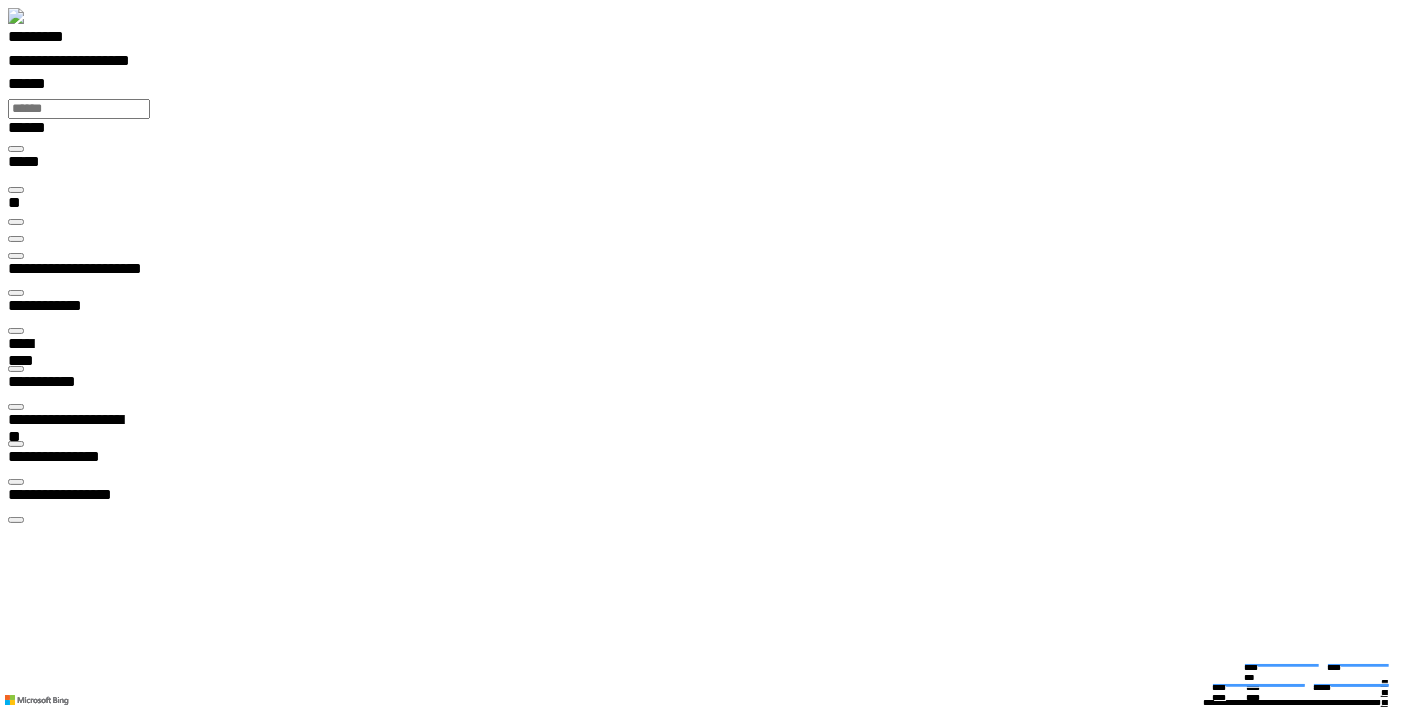 click at bounding box center [33, 5643] 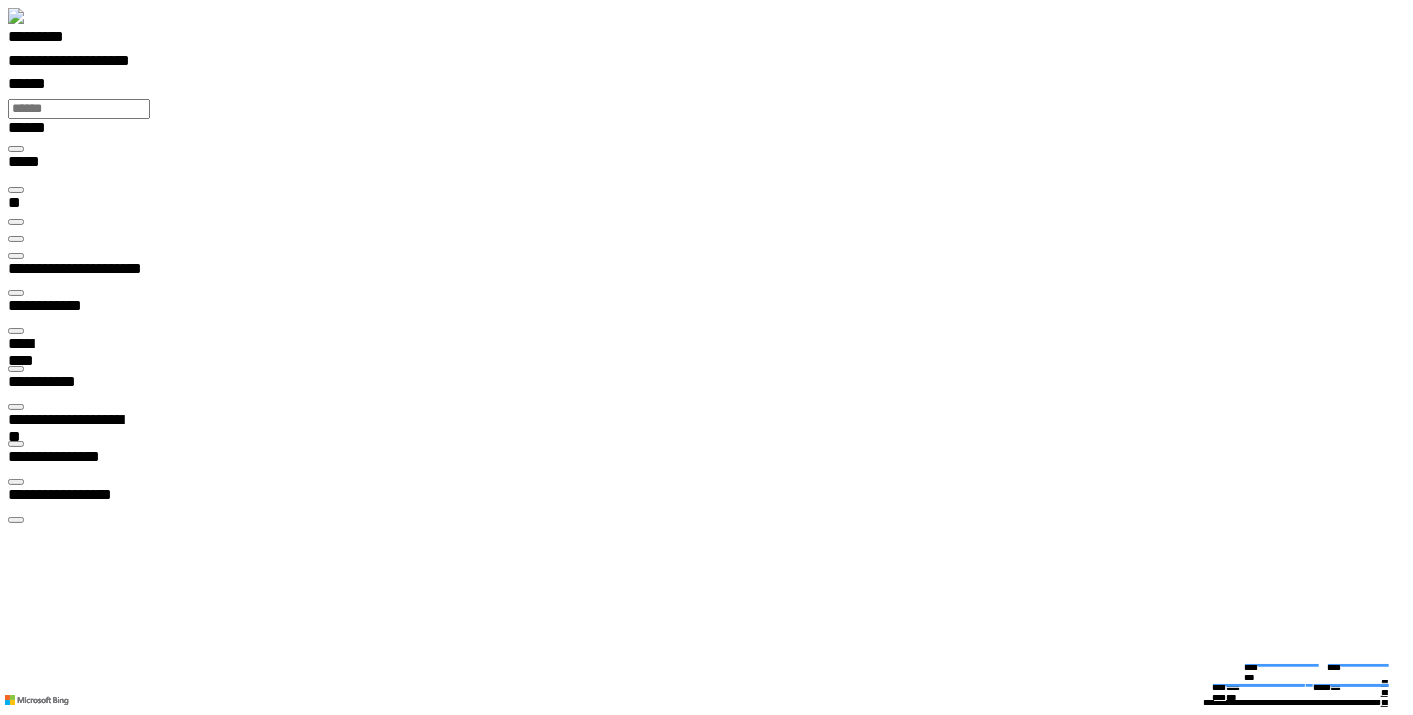 click at bounding box center [16, 39839] 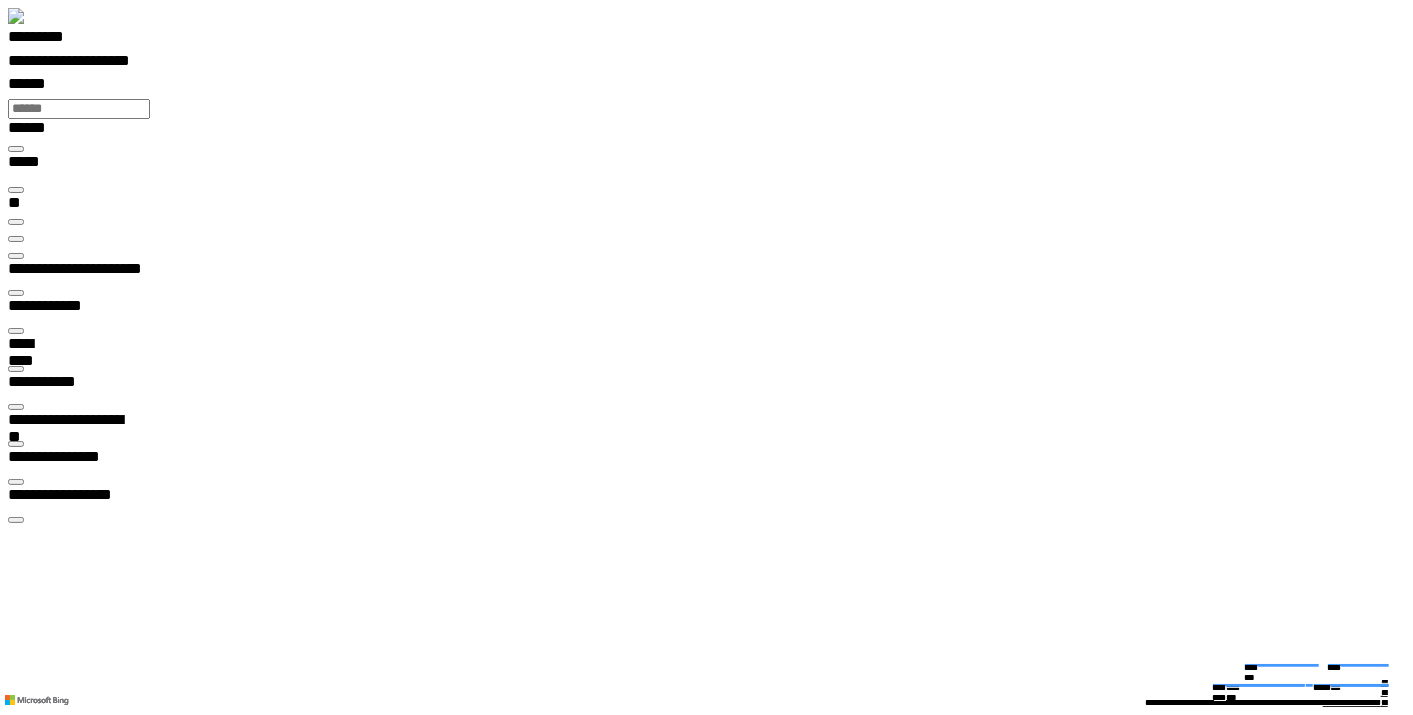 scroll, scrollTop: 0, scrollLeft: 0, axis: both 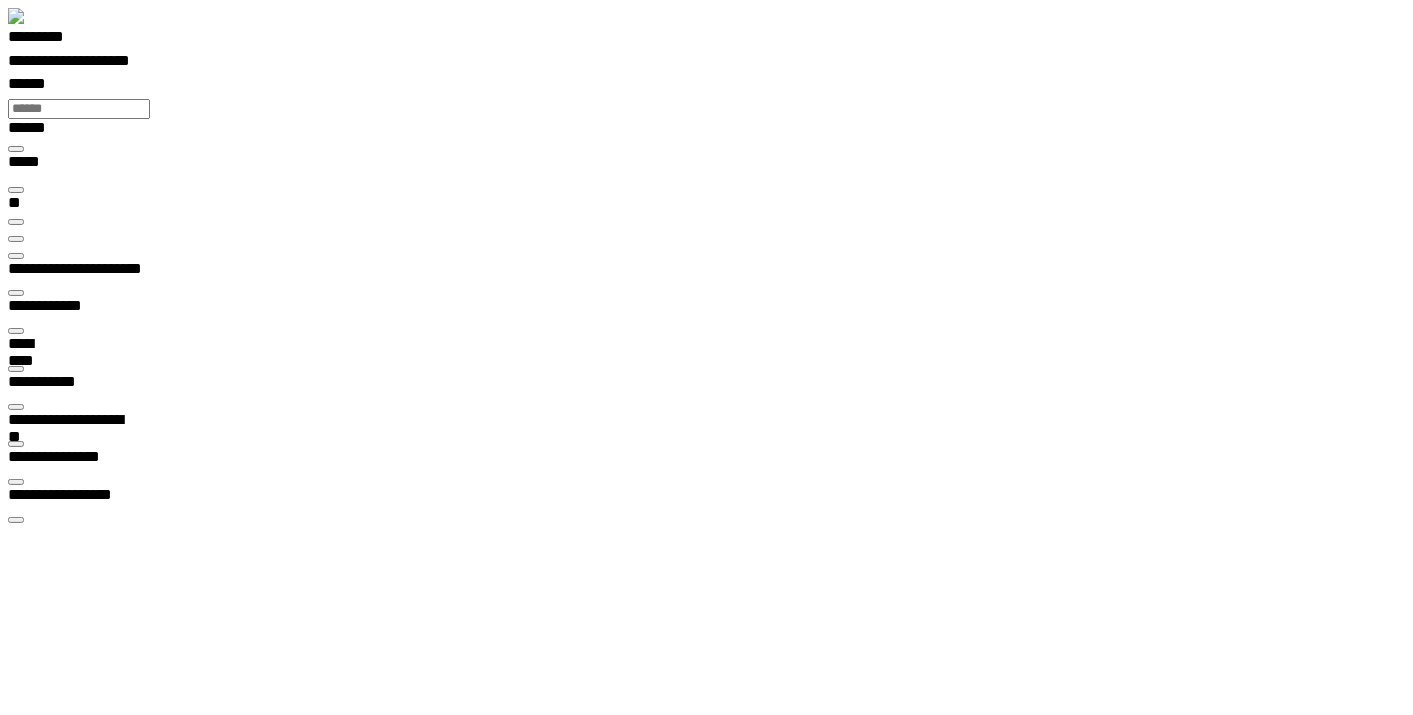 click at bounding box center [33, 6043] 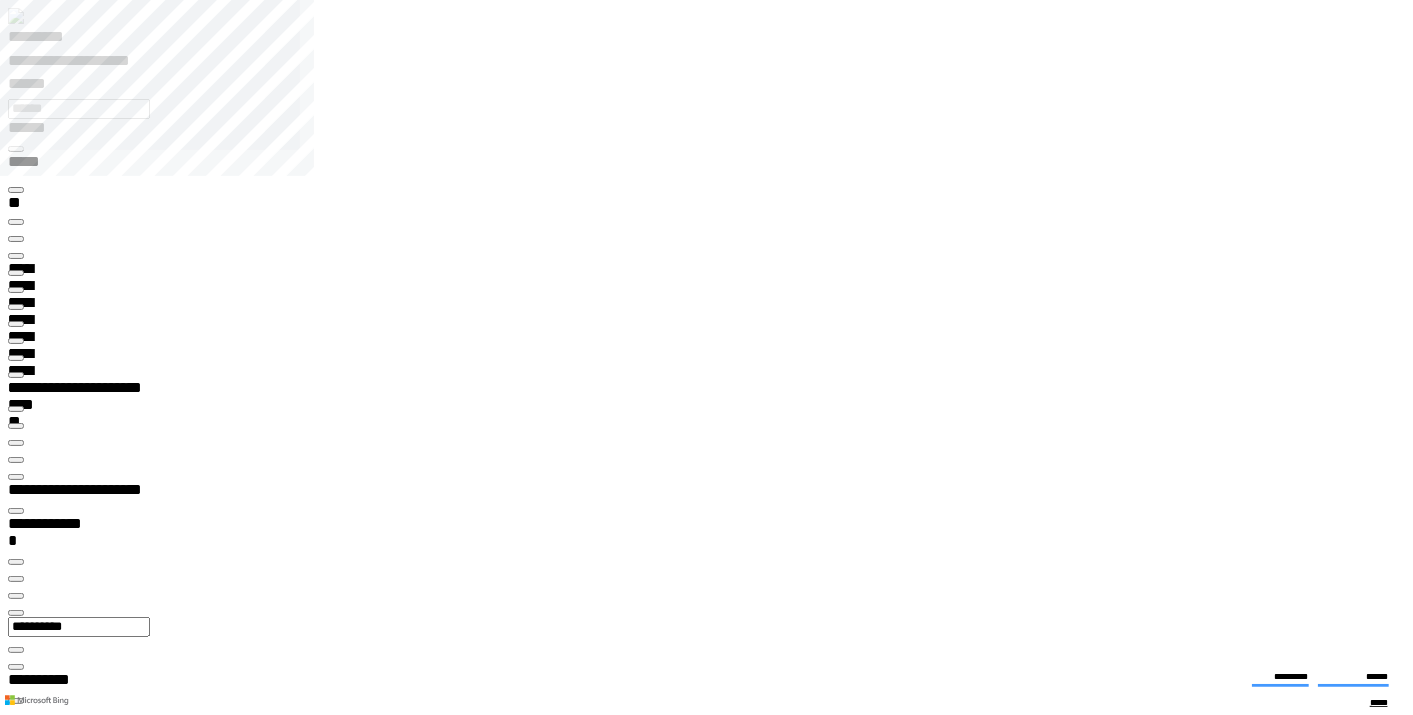 scroll, scrollTop: 99389, scrollLeft: 99800, axis: both 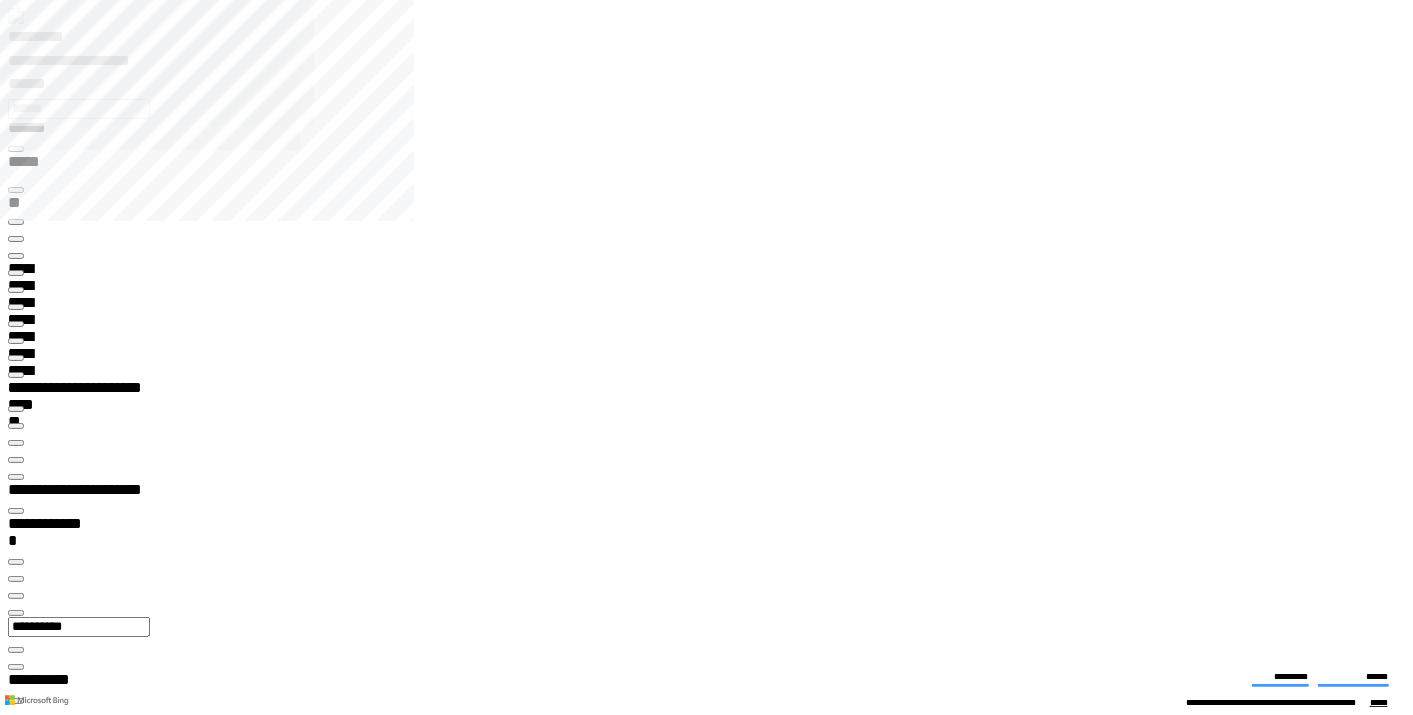 type on "*********" 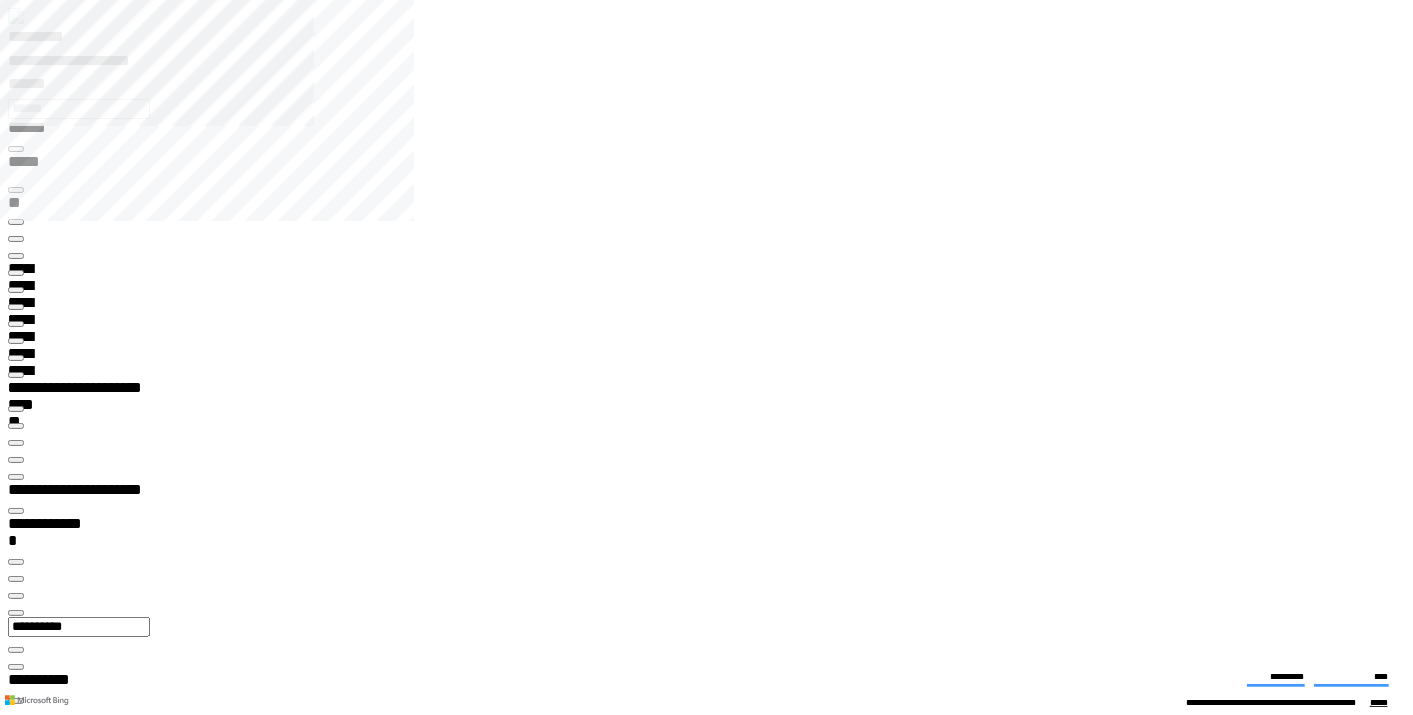 click at bounding box center (16, 20779) 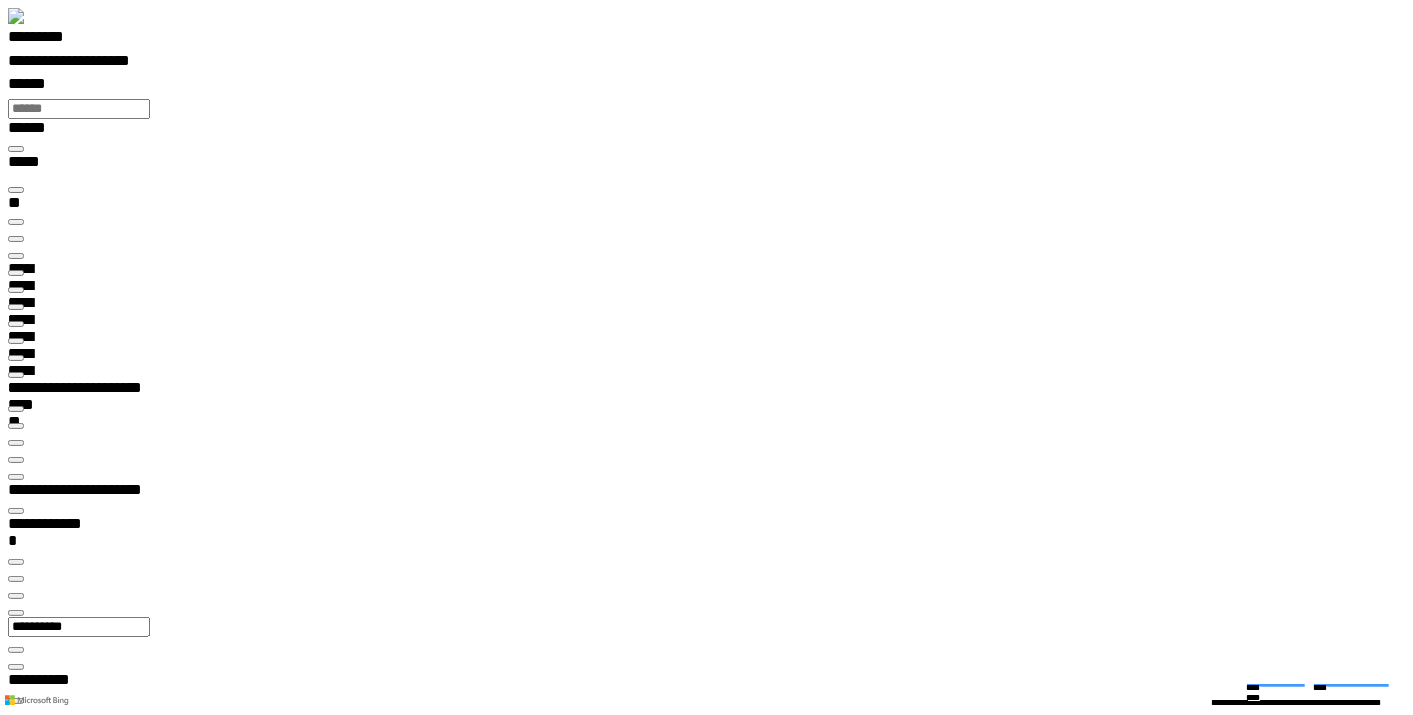 click at bounding box center [16, 16238] 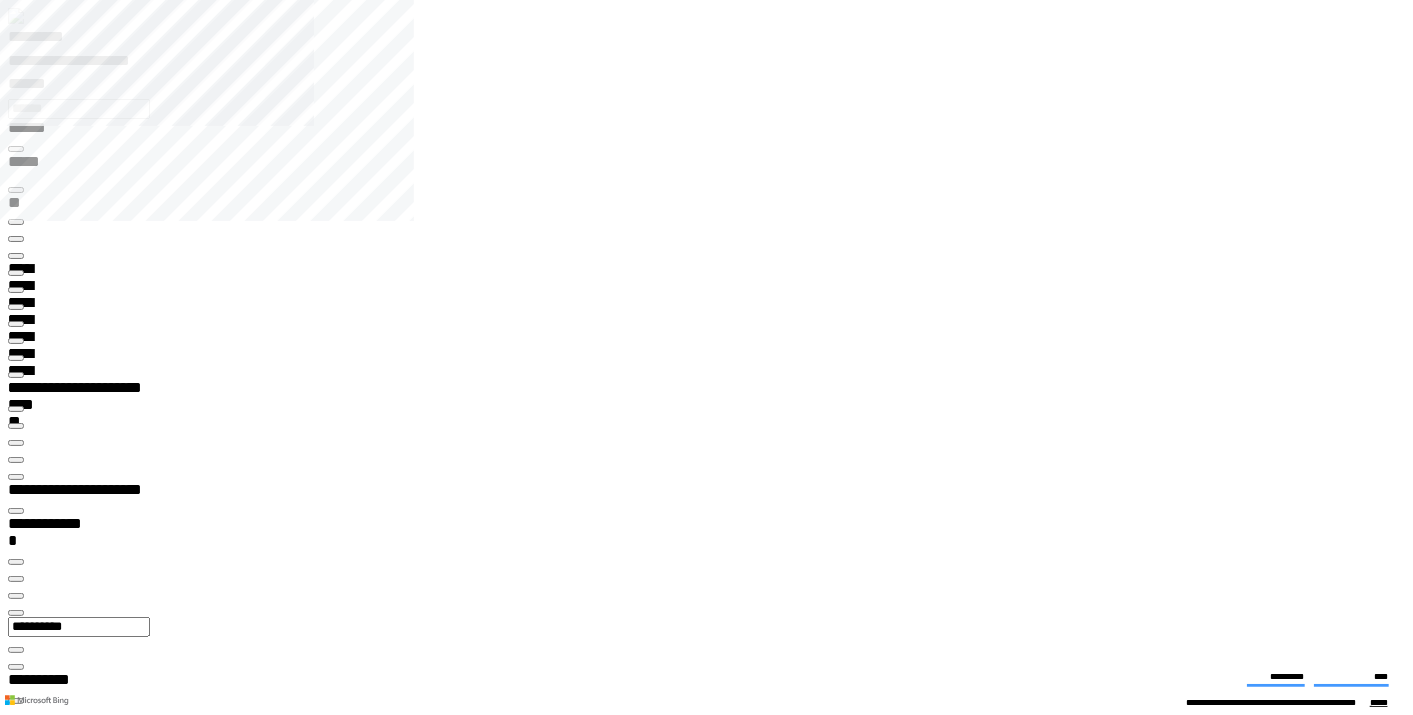 scroll, scrollTop: 0, scrollLeft: 0, axis: both 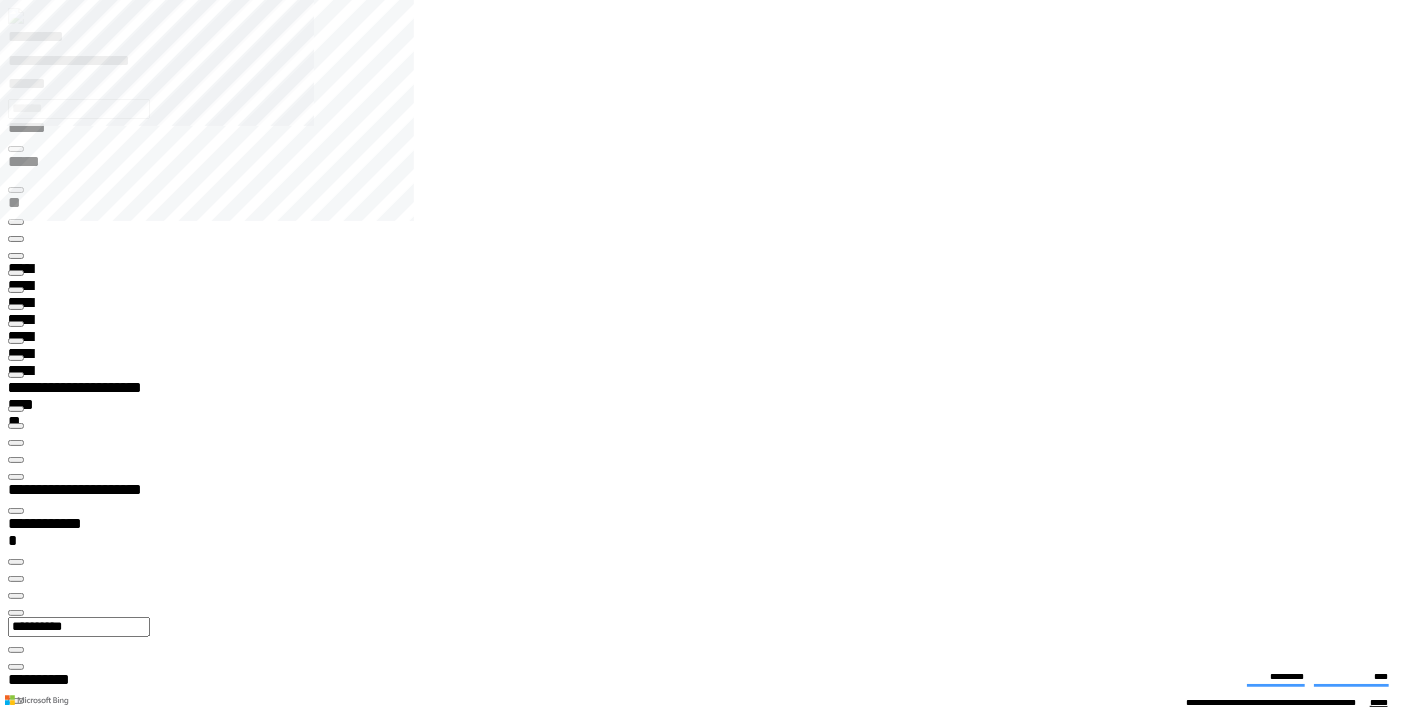click at bounding box center [16, 16166] 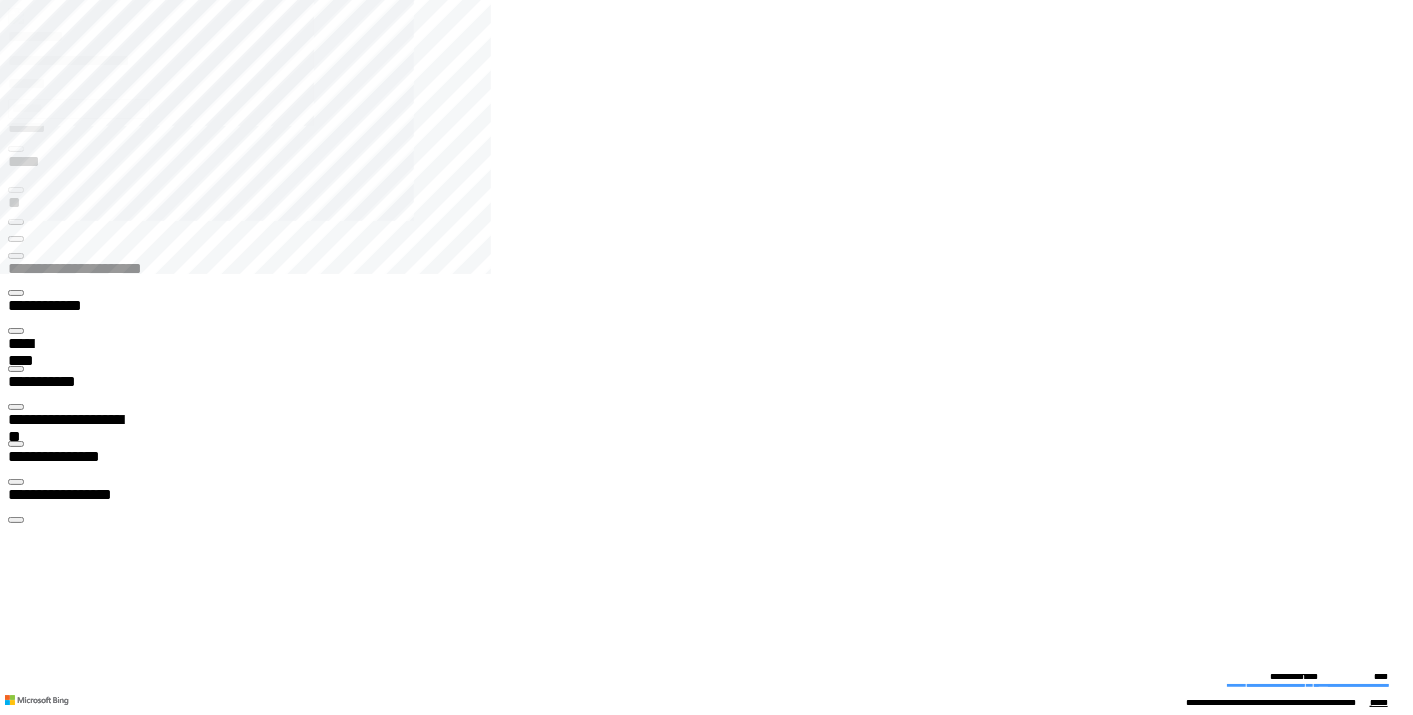 scroll, scrollTop: 99755, scrollLeft: 99508, axis: both 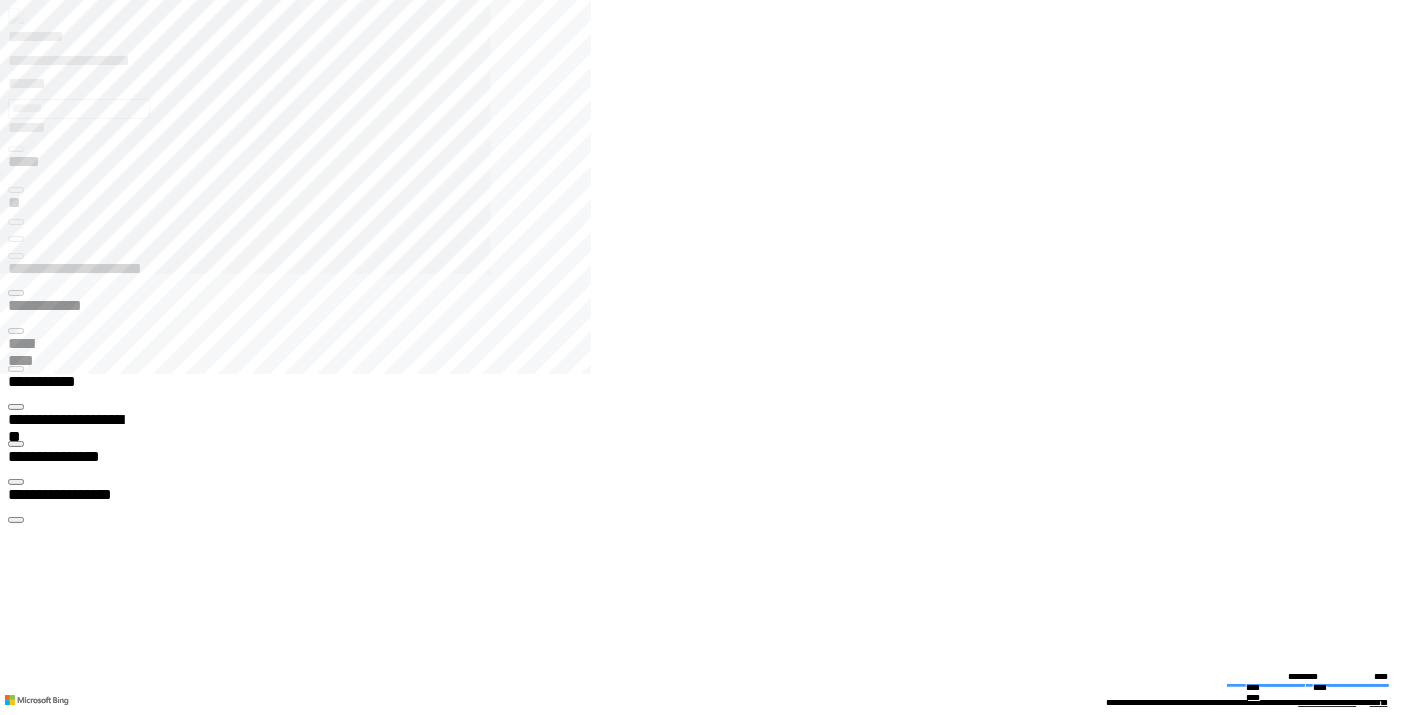 click at bounding box center (16, 444) 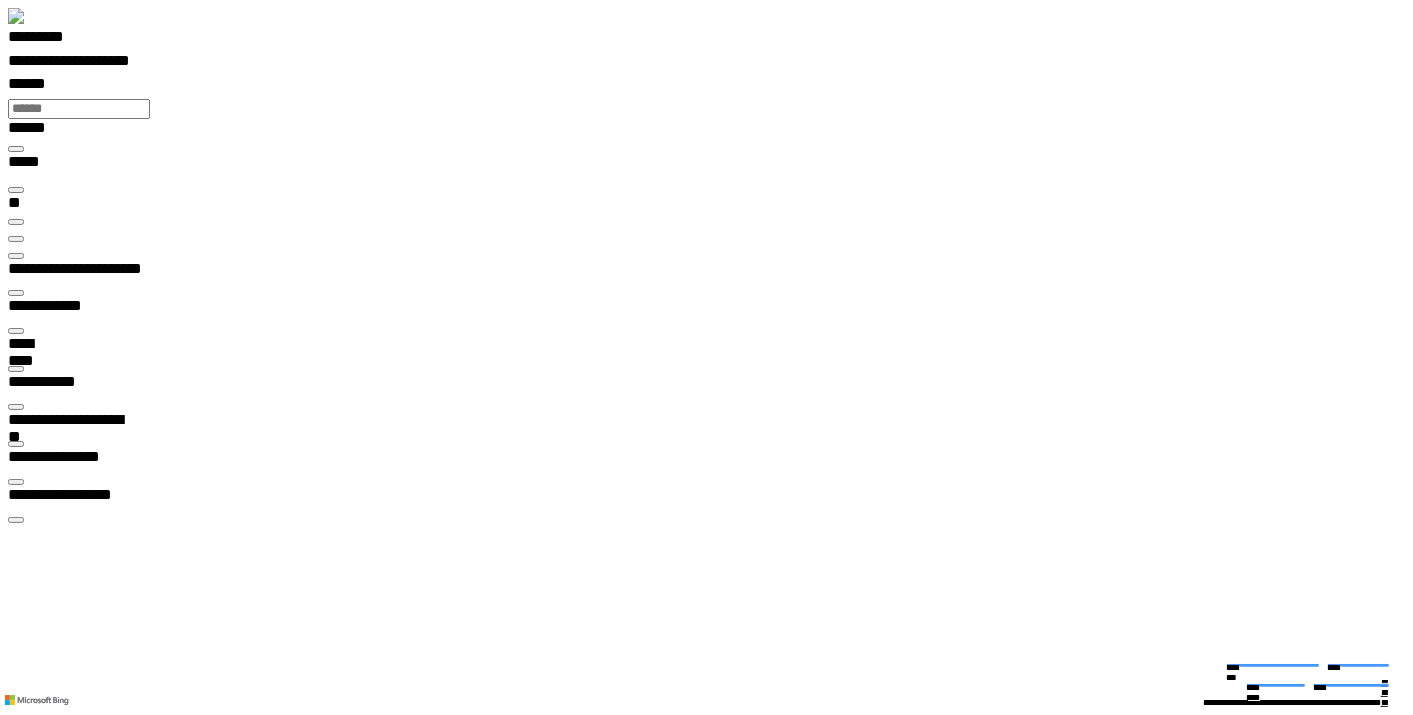 click at bounding box center [33, 9598] 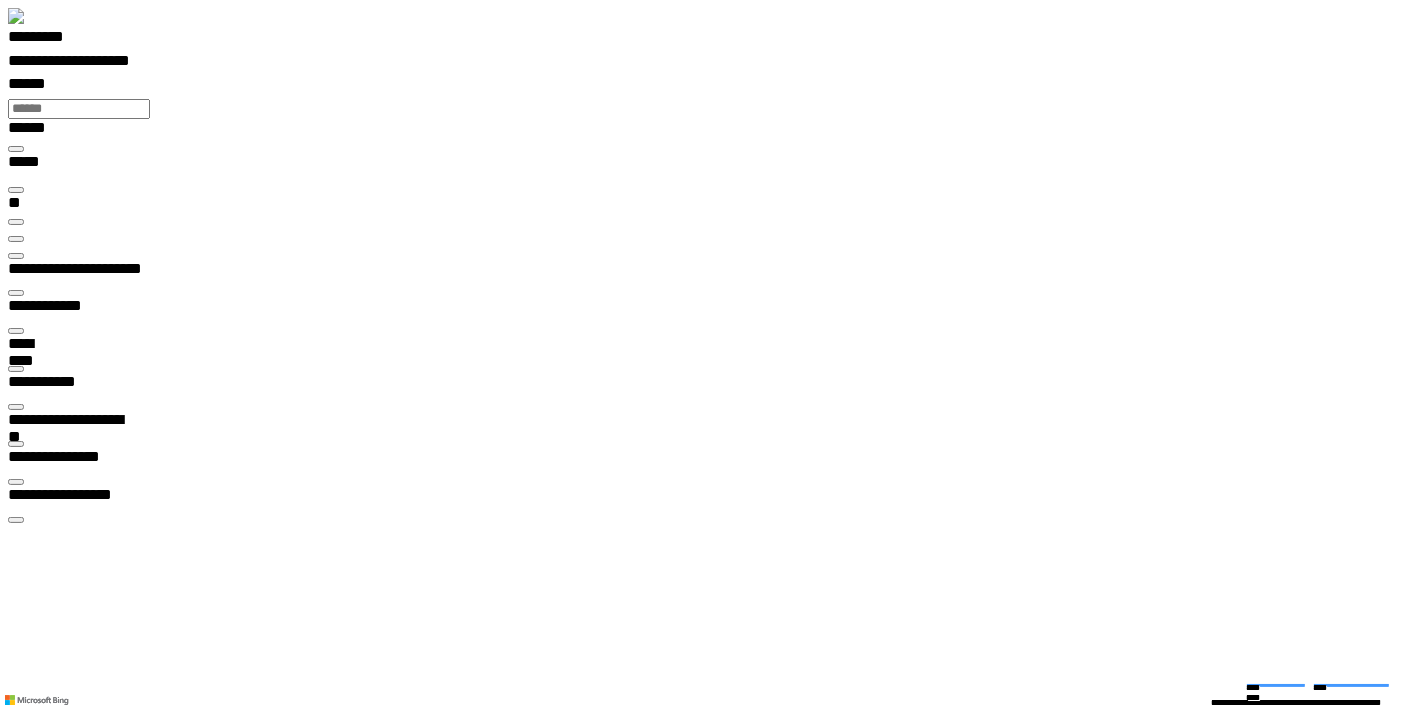 click at bounding box center (16, 34775) 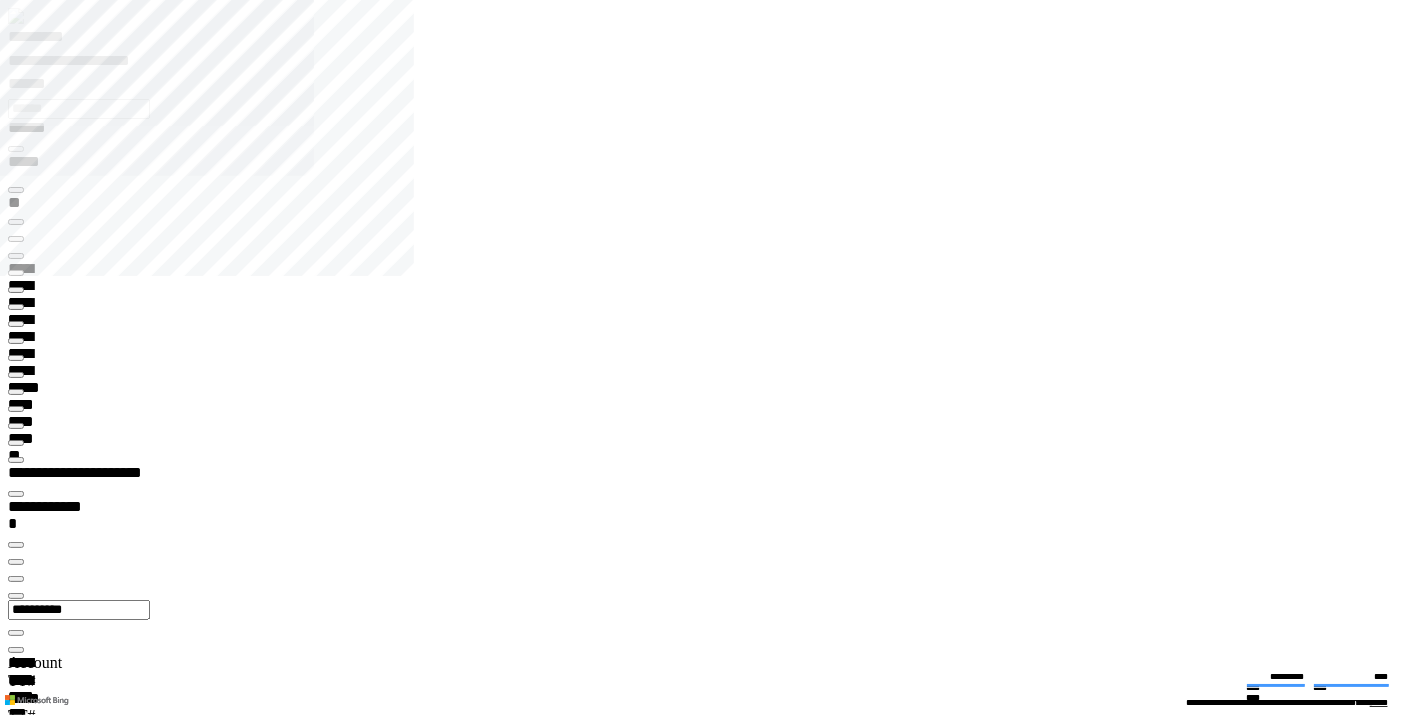 type on "*********" 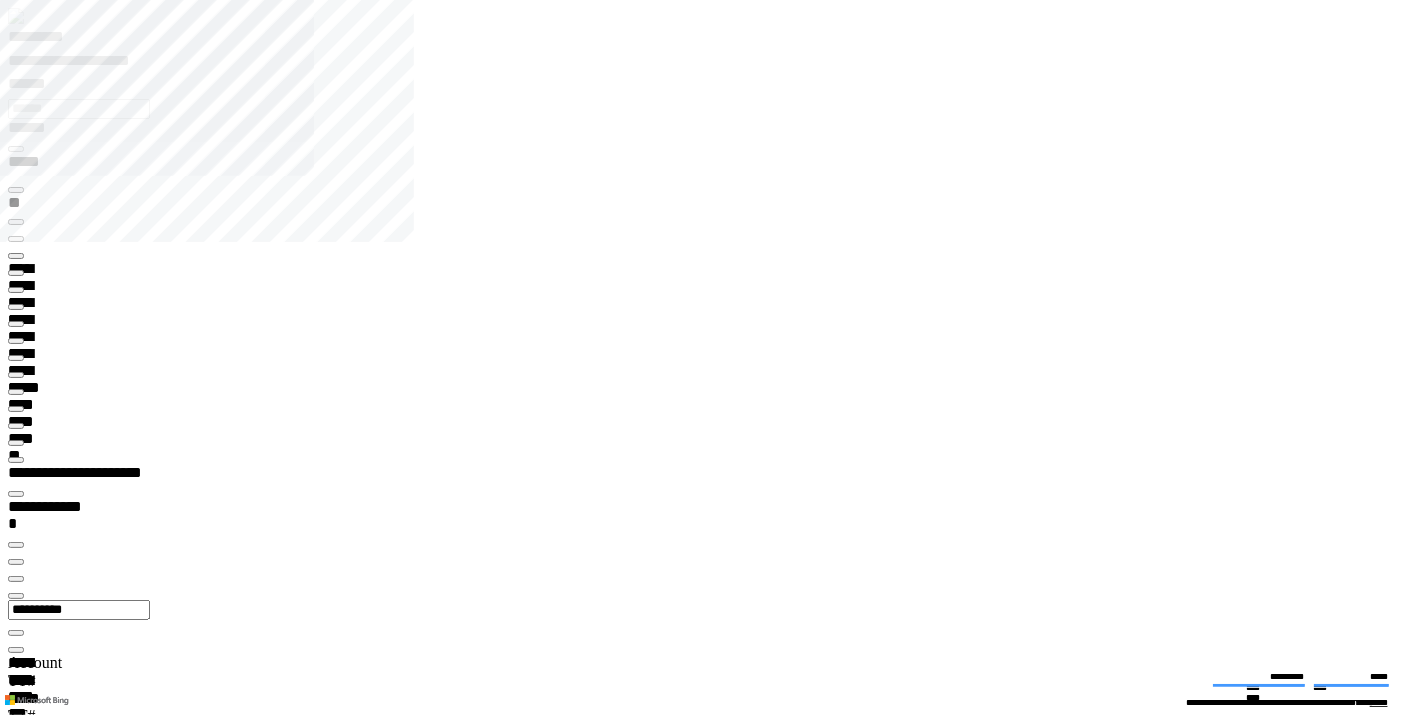 click at bounding box center (16, 20619) 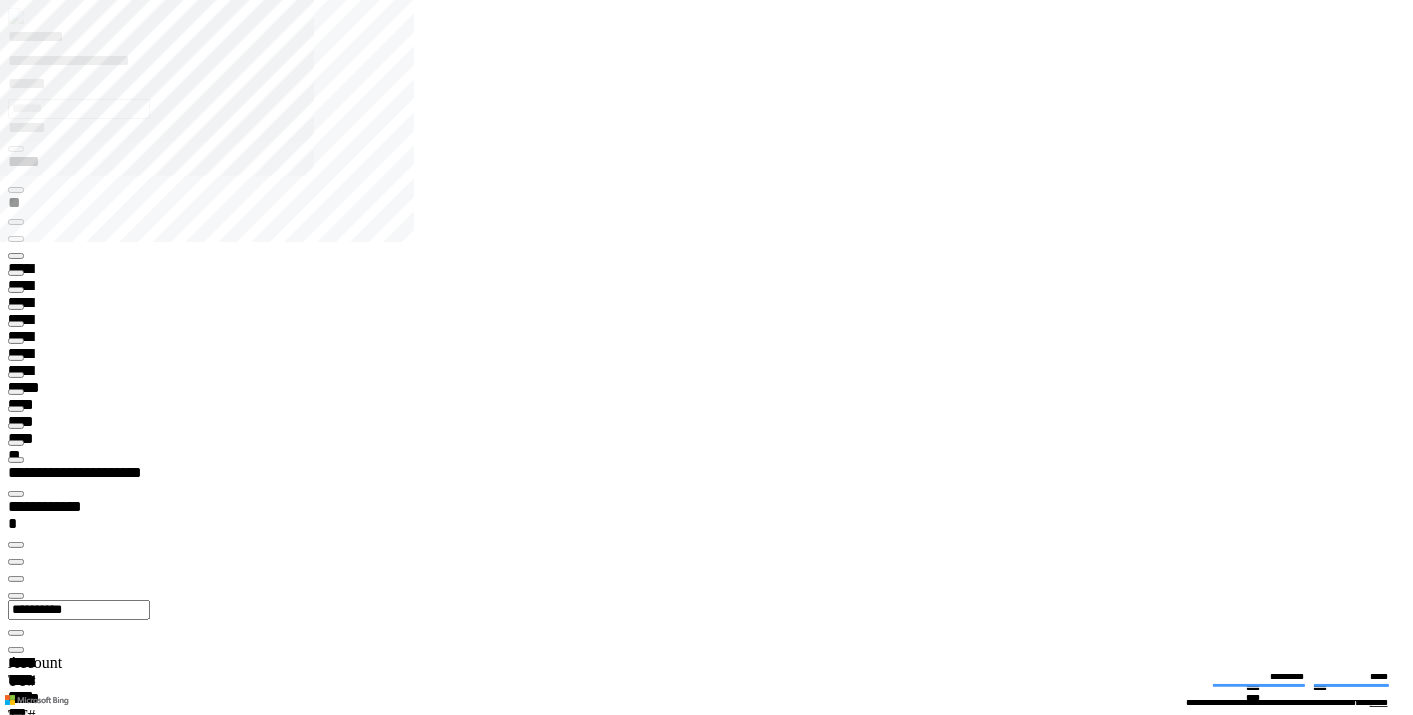 click on "**********" at bounding box center [140, 21671] 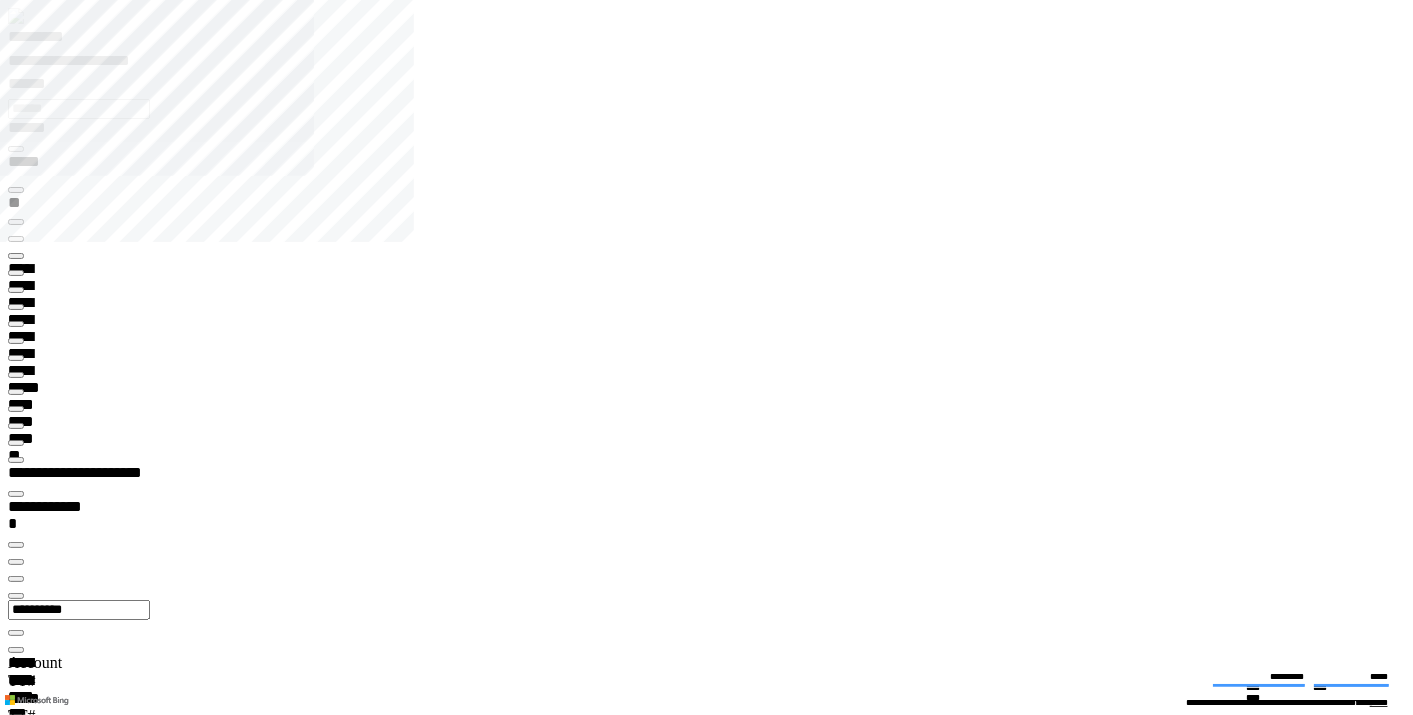 scroll, scrollTop: 0, scrollLeft: 0, axis: both 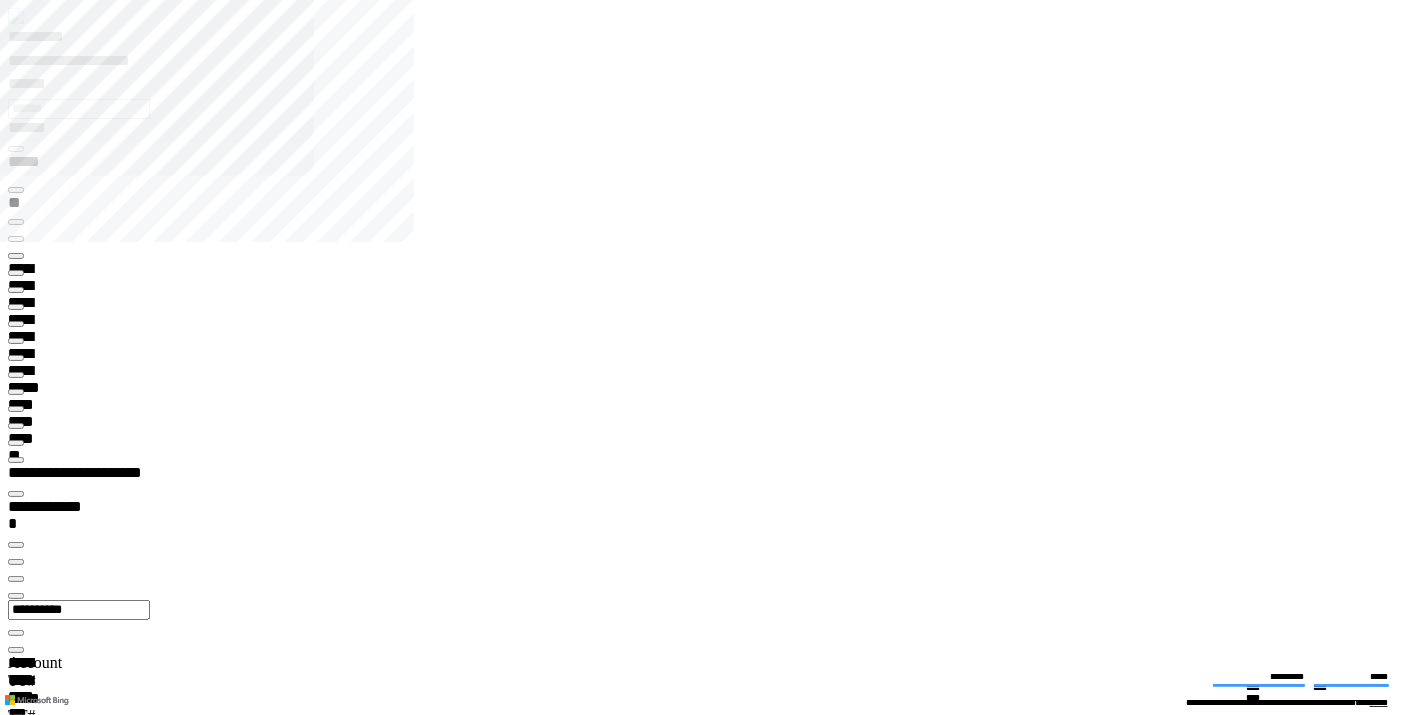 click on "**********" at bounding box center (337, 32331) 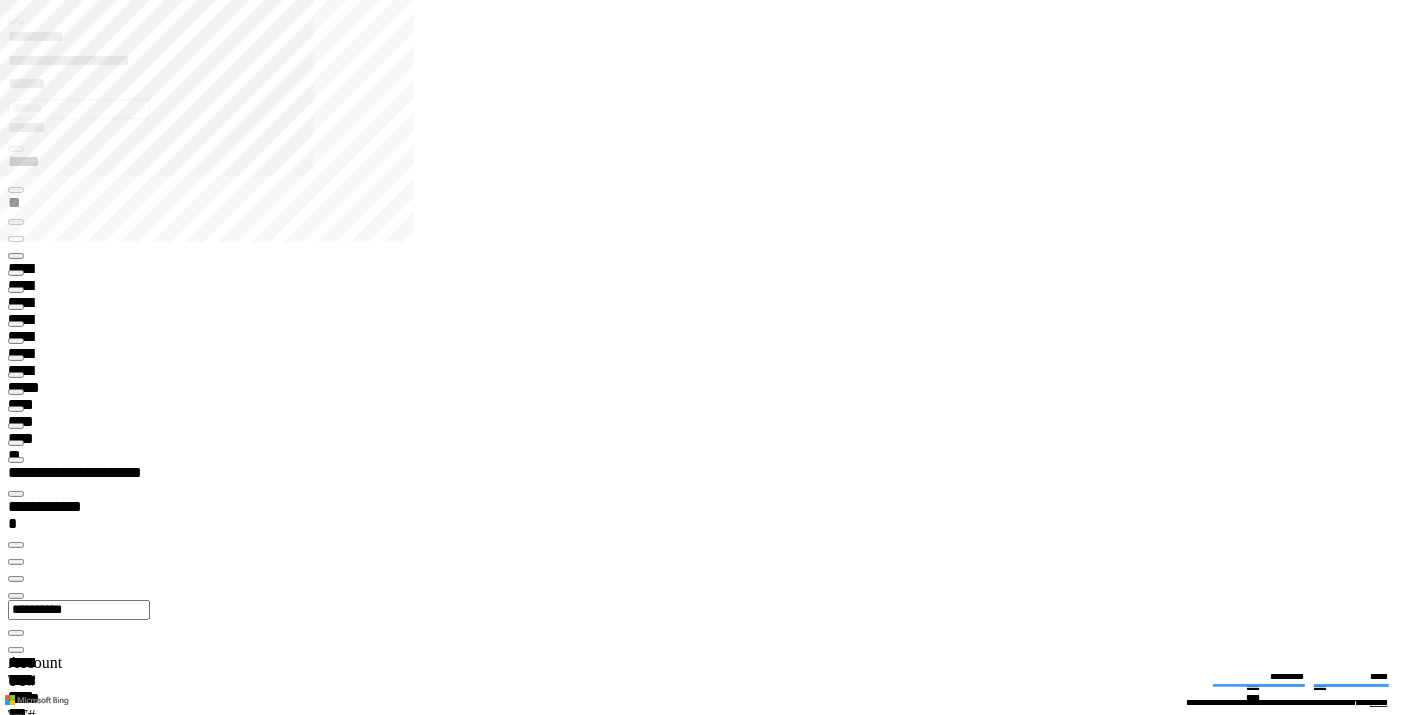 type on "**********" 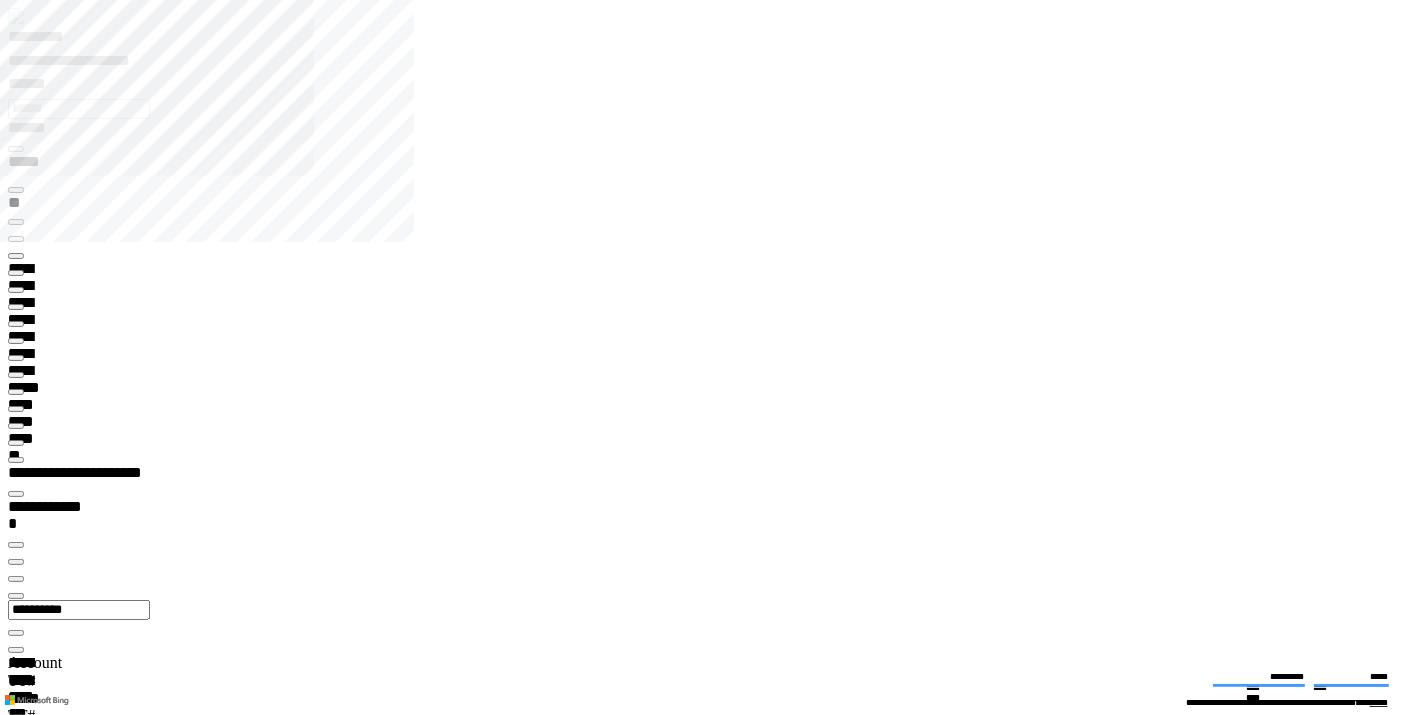 click on "**********" at bounding box center [767, 33761] 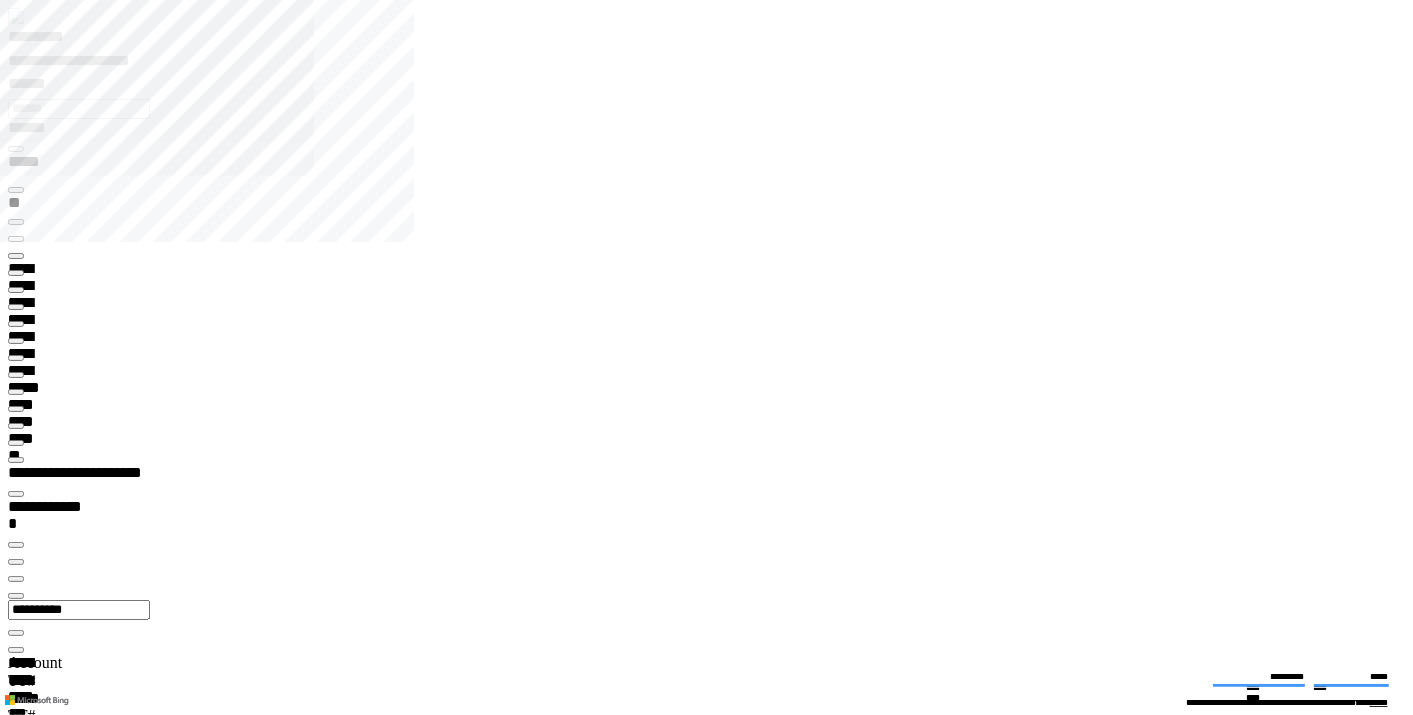type on "**********" 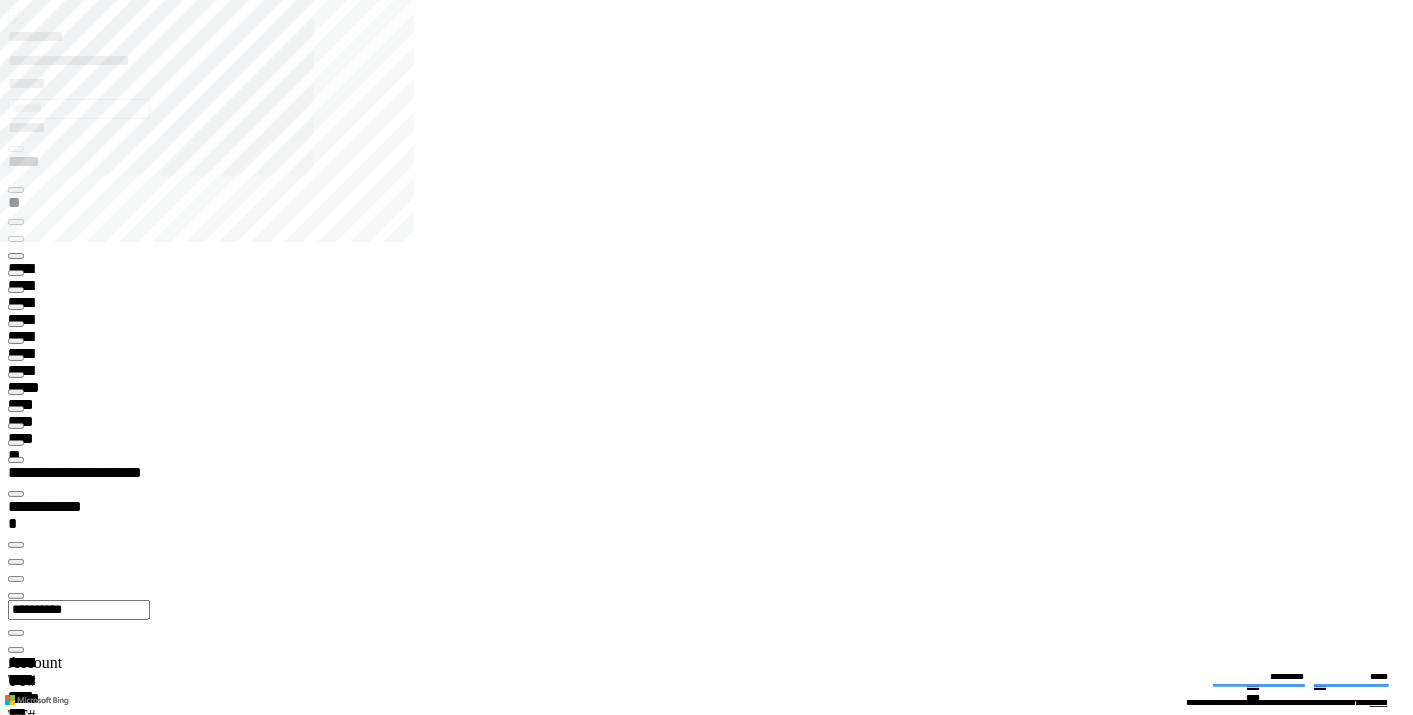 click on "**********" at bounding box center [349, 32920] 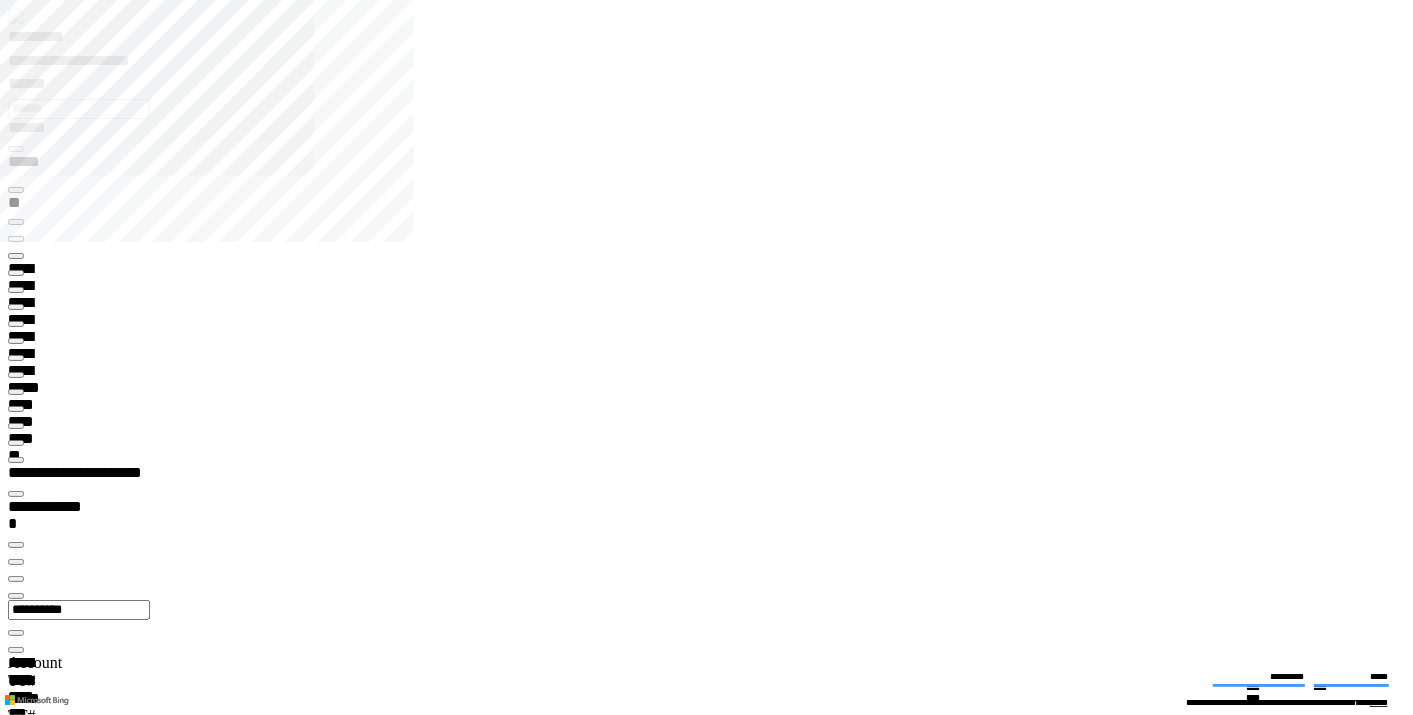 type on "**********" 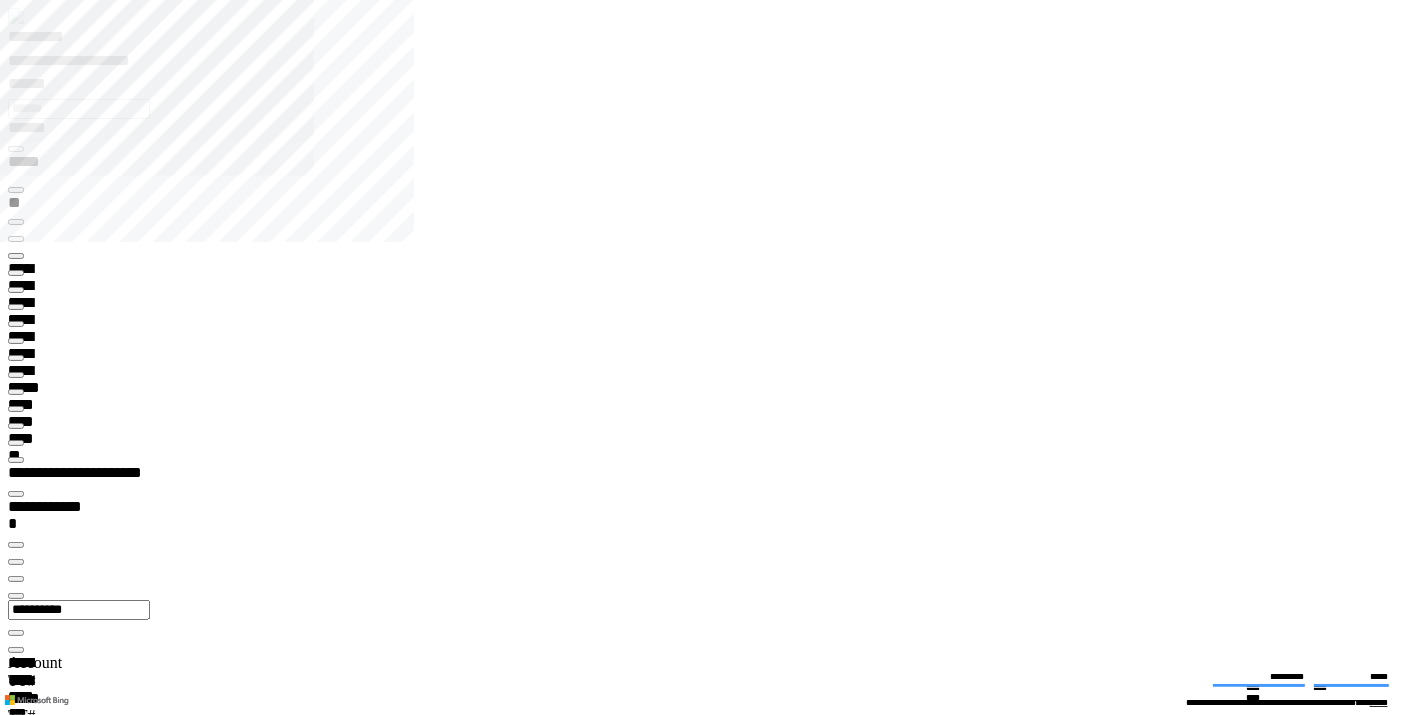 click on "**********" at bounding box center [343, 33851] 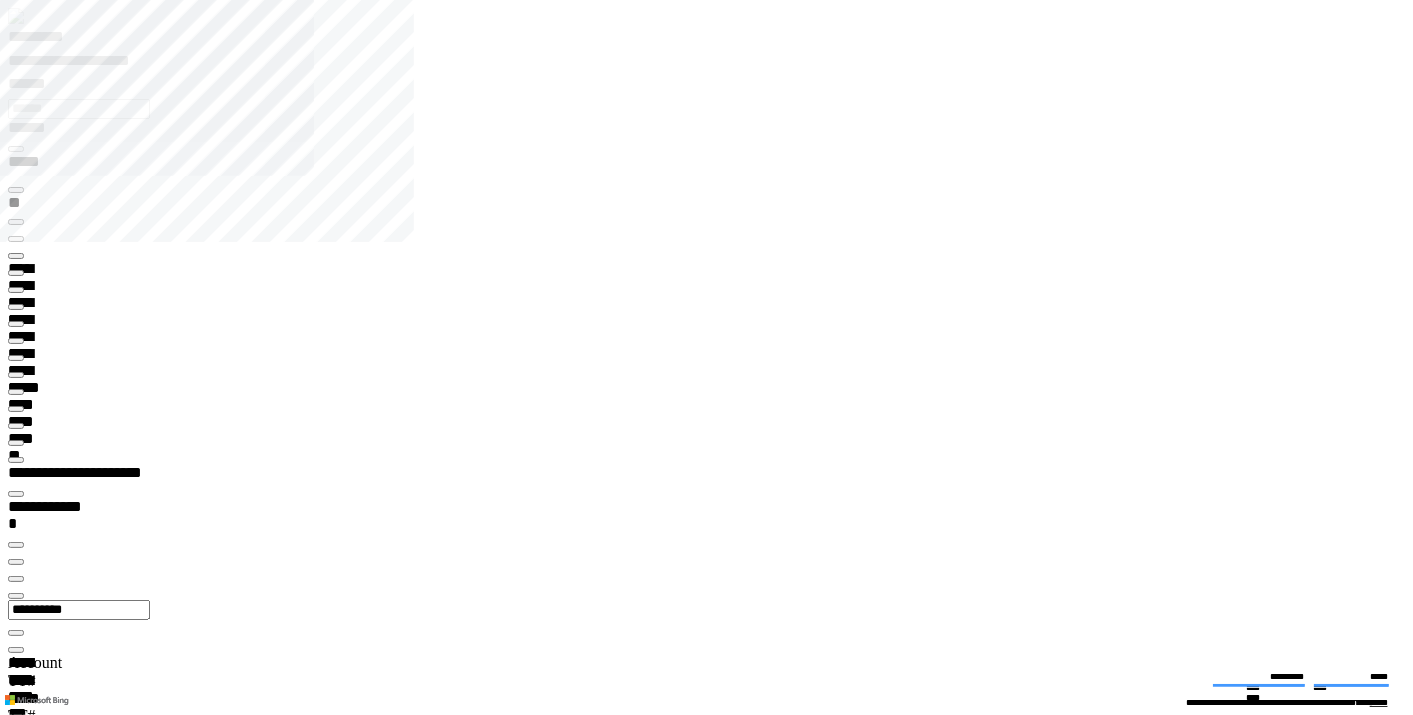 type on "**********" 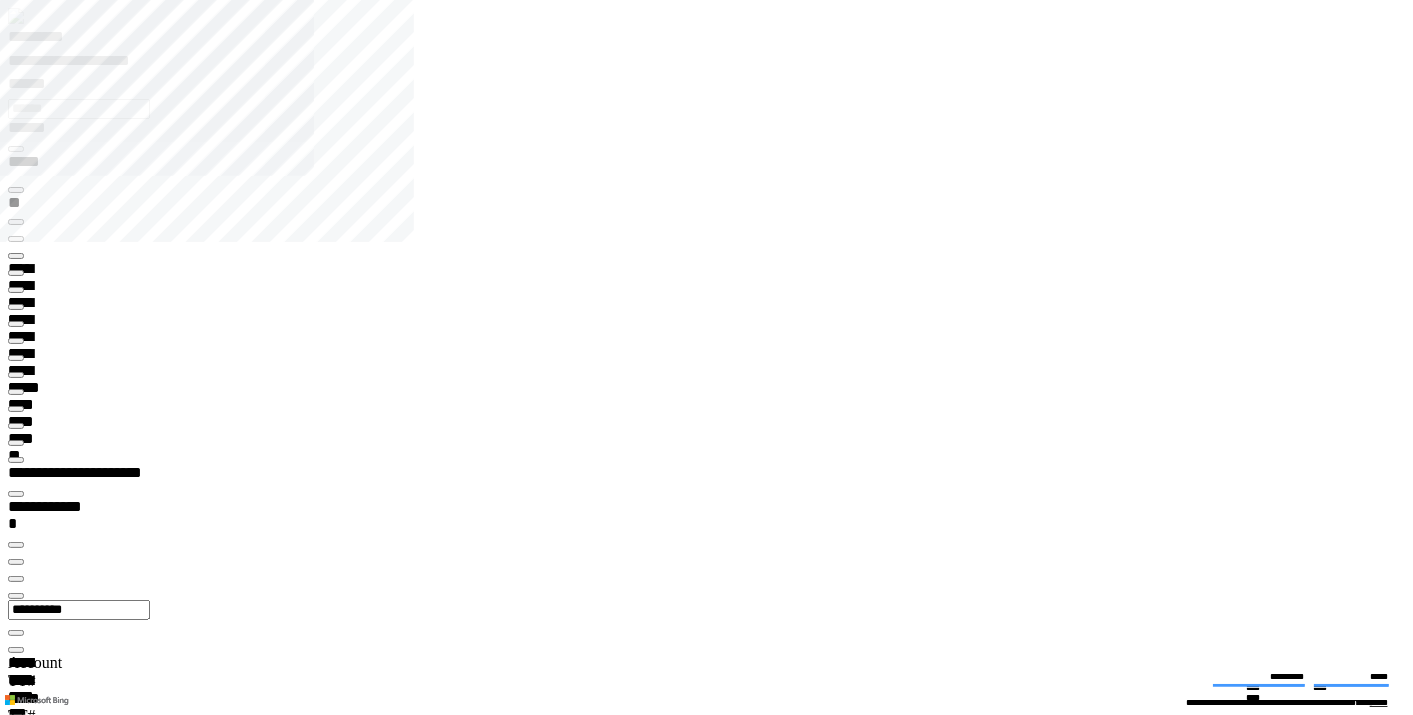 click on "********" at bounding box center [322, 33861] 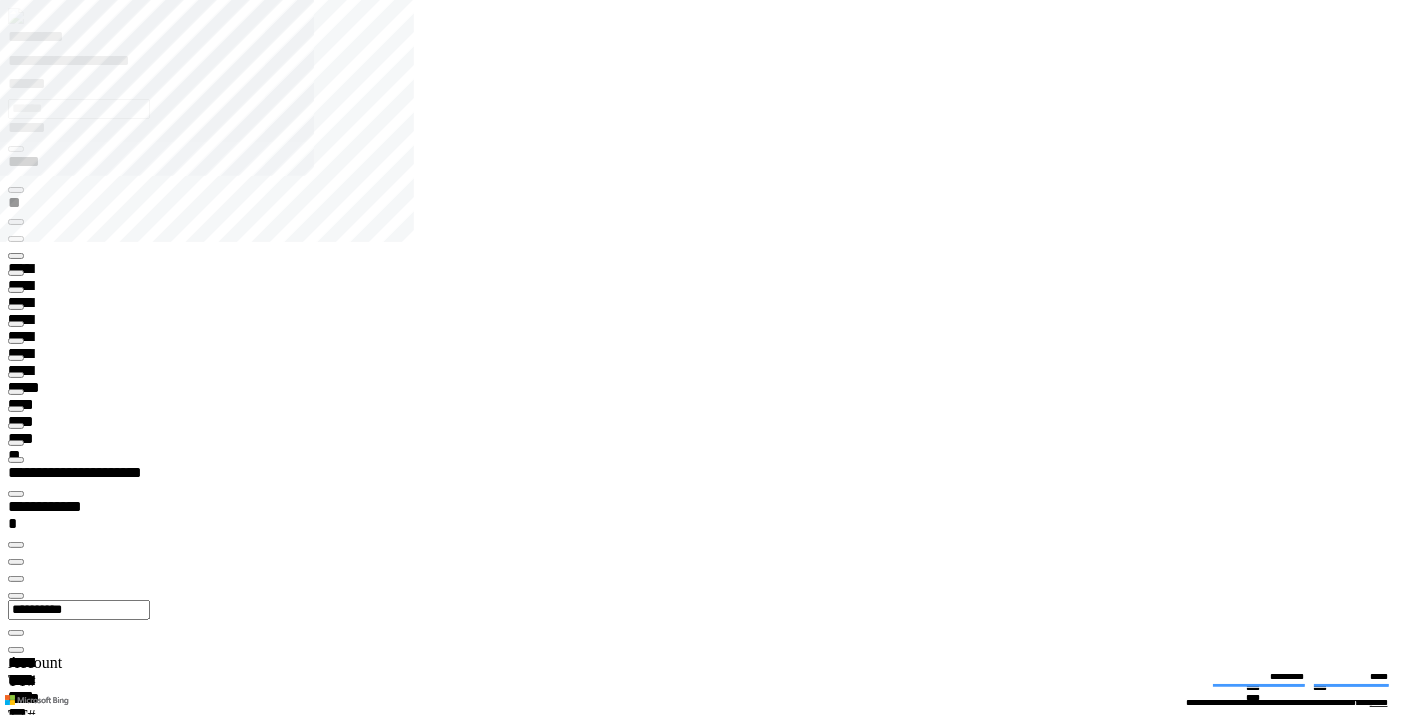 type on "********" 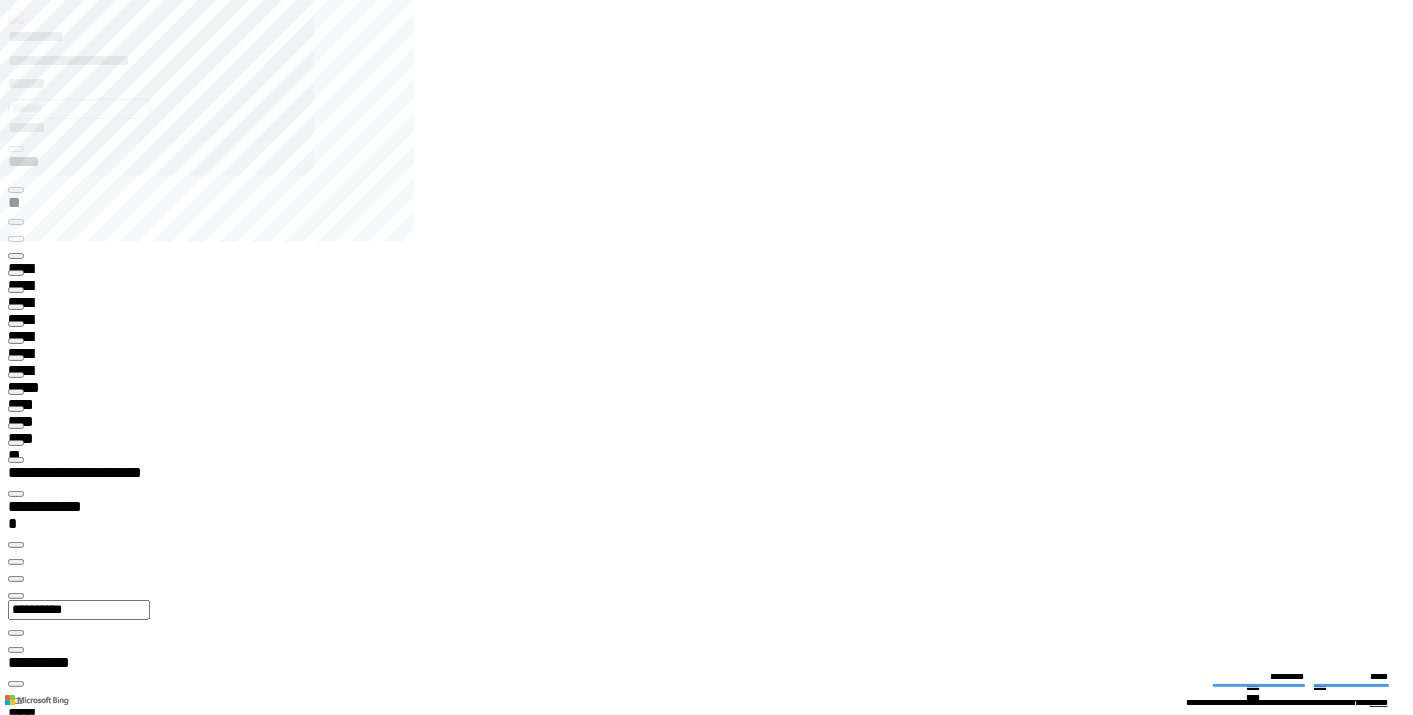 click at bounding box center [16, 16134] 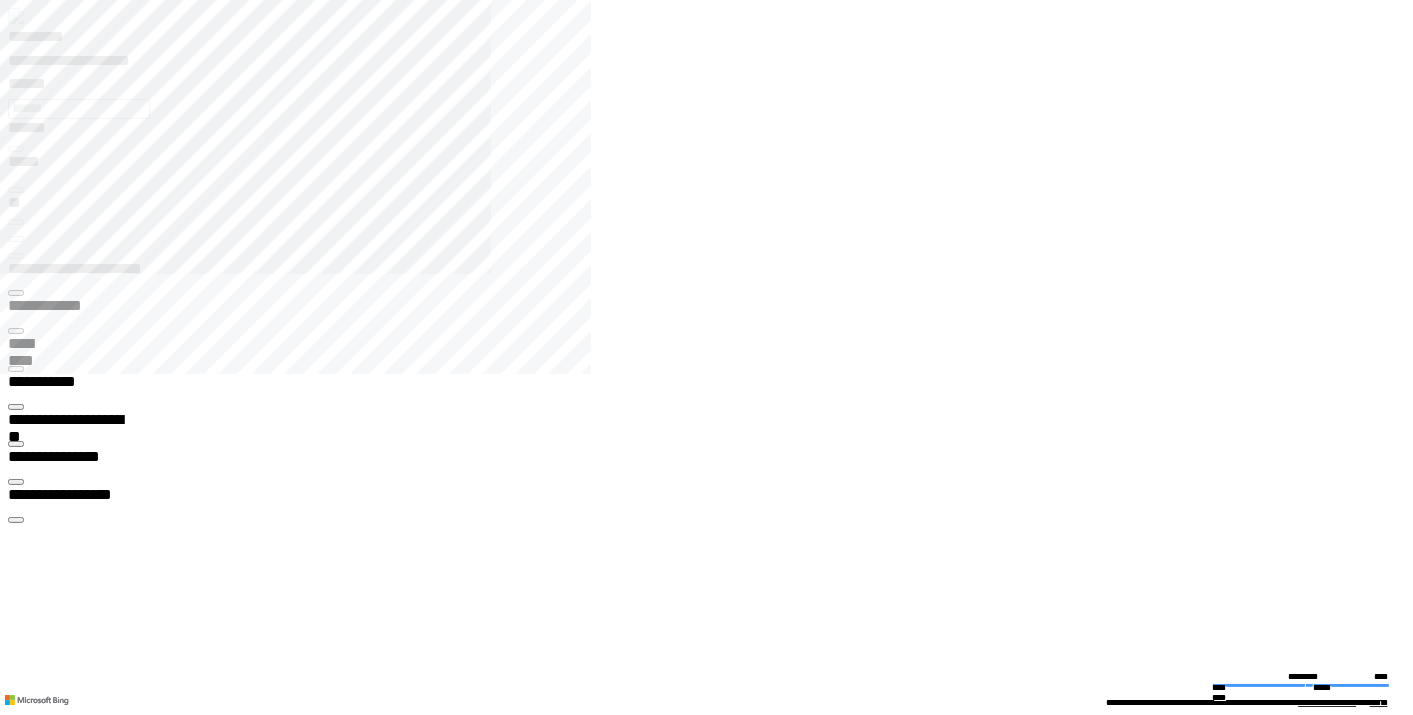 click at bounding box center (16, 444) 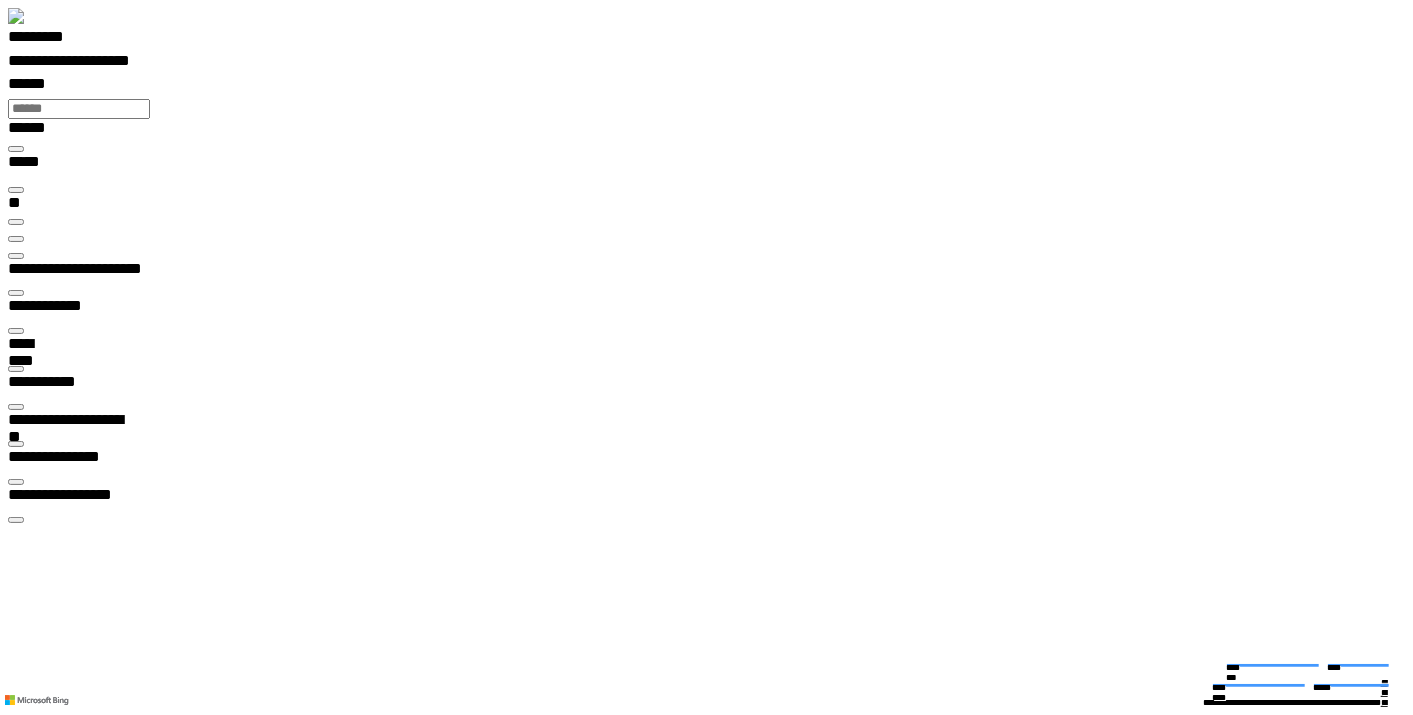 click at bounding box center (33, 6074) 